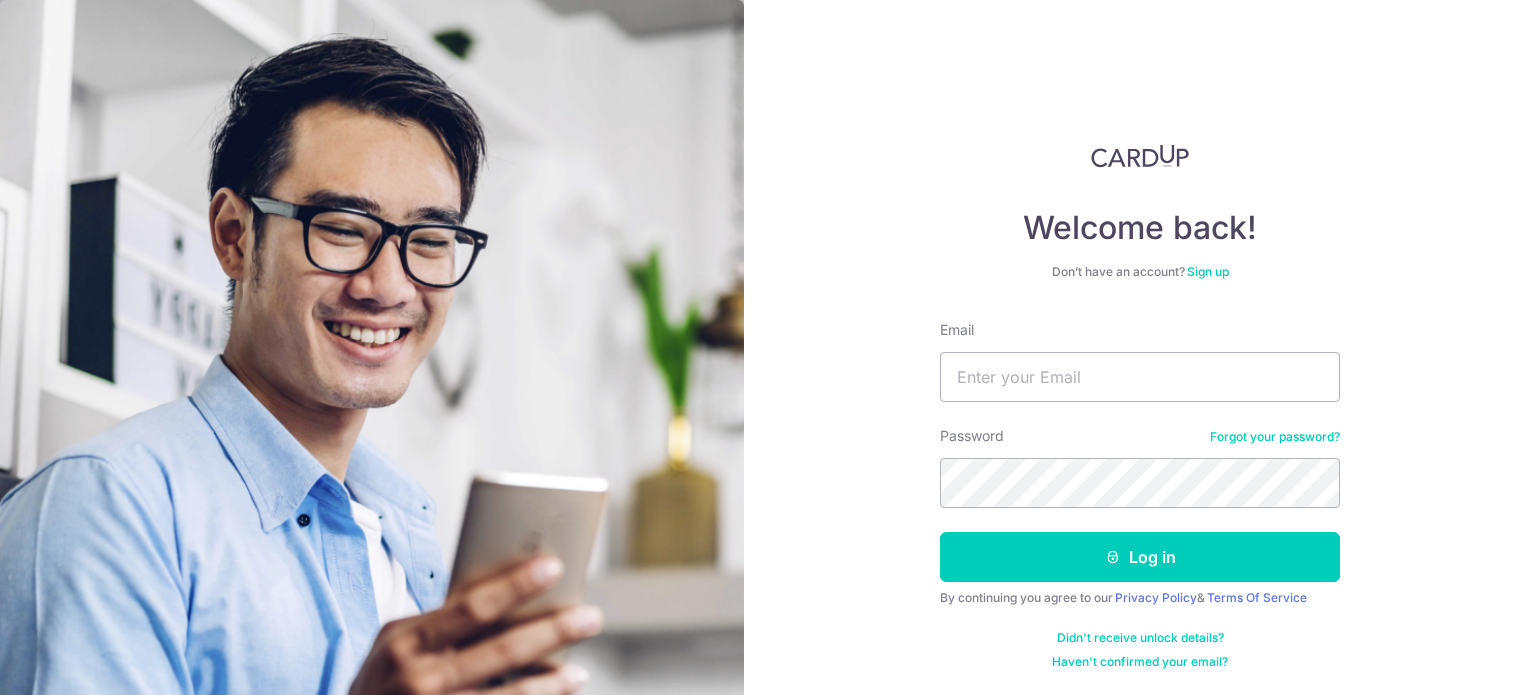 scroll, scrollTop: 0, scrollLeft: 0, axis: both 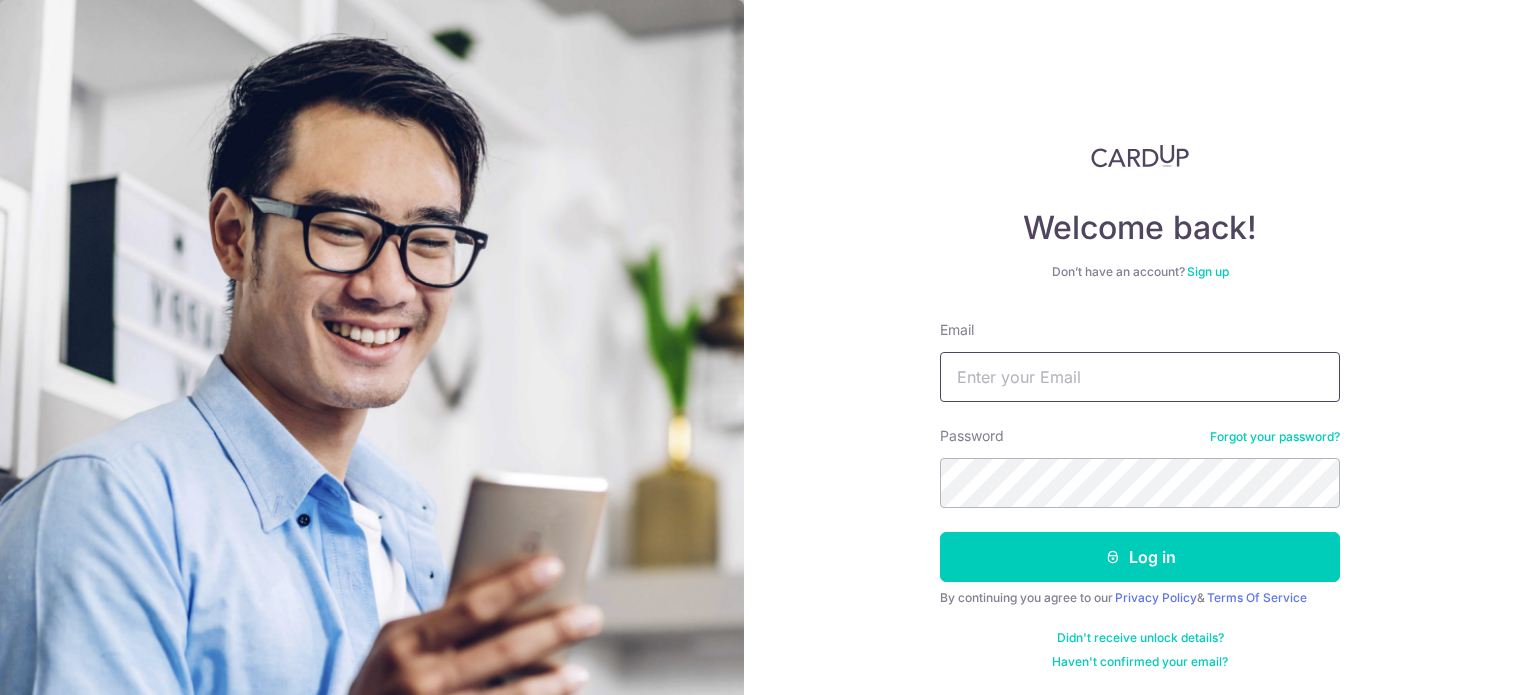 click on "Email" at bounding box center [1140, 377] 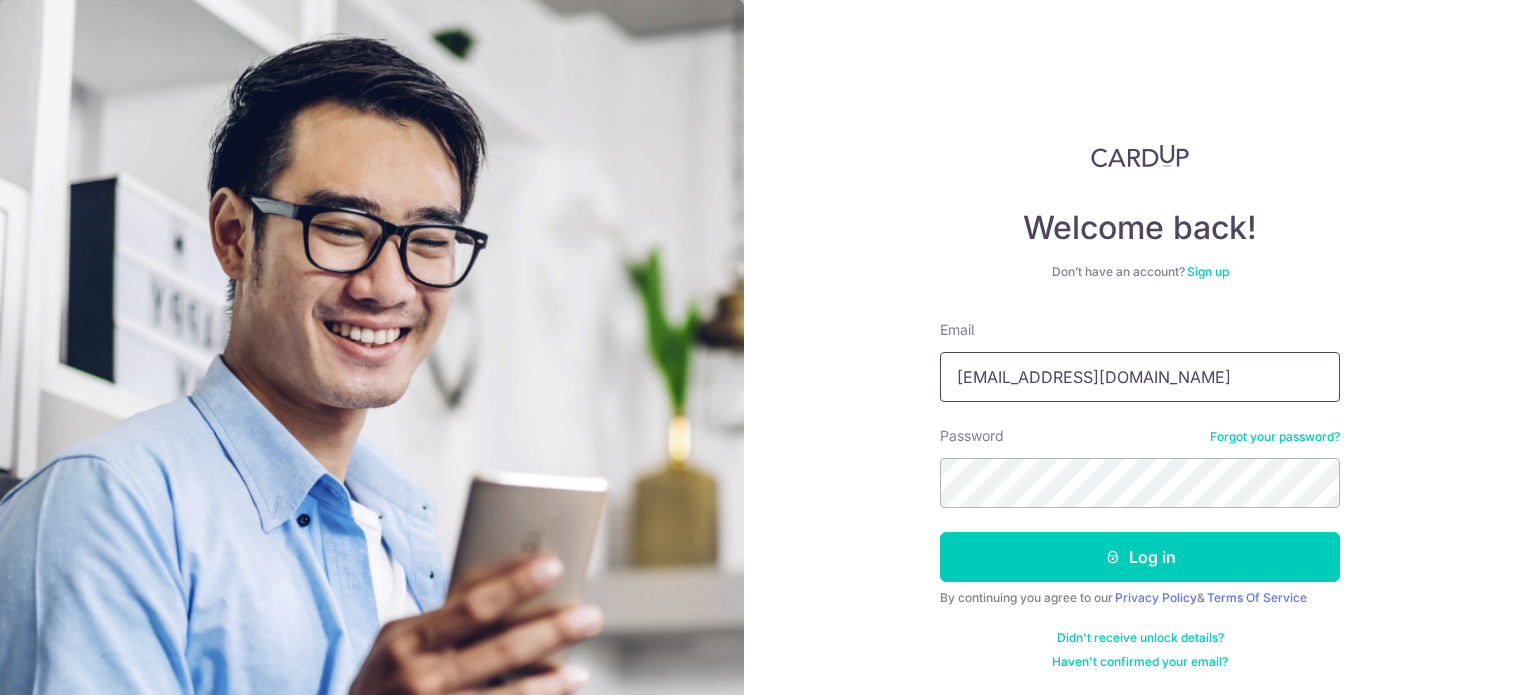 type on "gabrielhannahtatli@gmail.com" 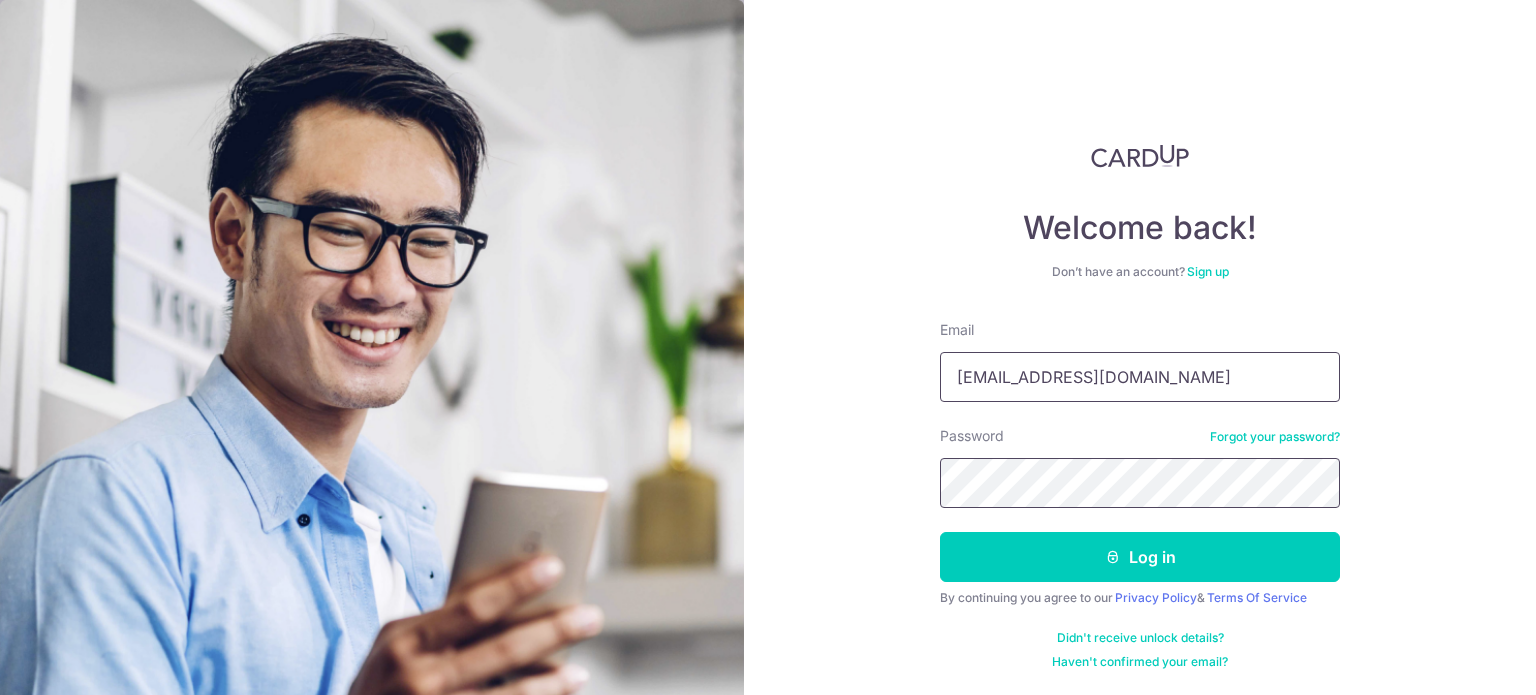 click on "Log in" at bounding box center (1140, 557) 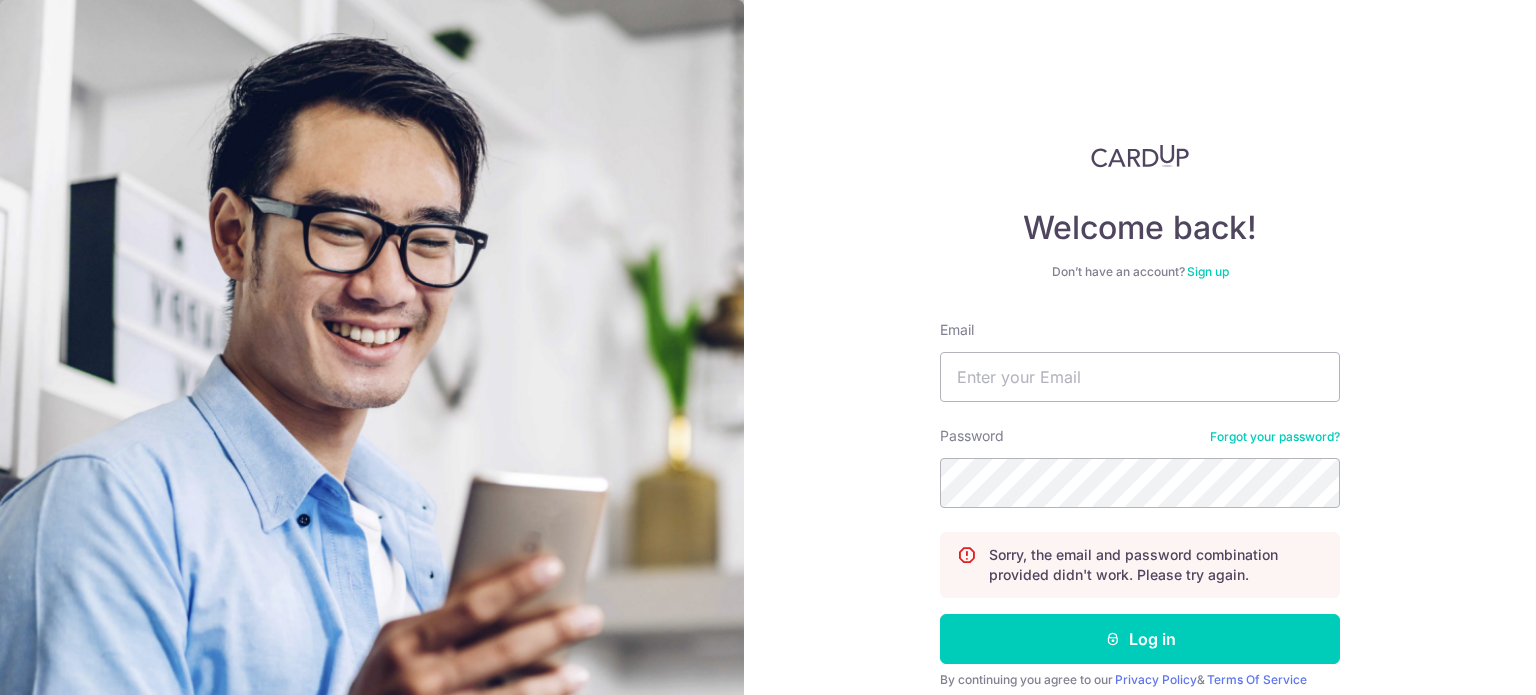scroll, scrollTop: 0, scrollLeft: 0, axis: both 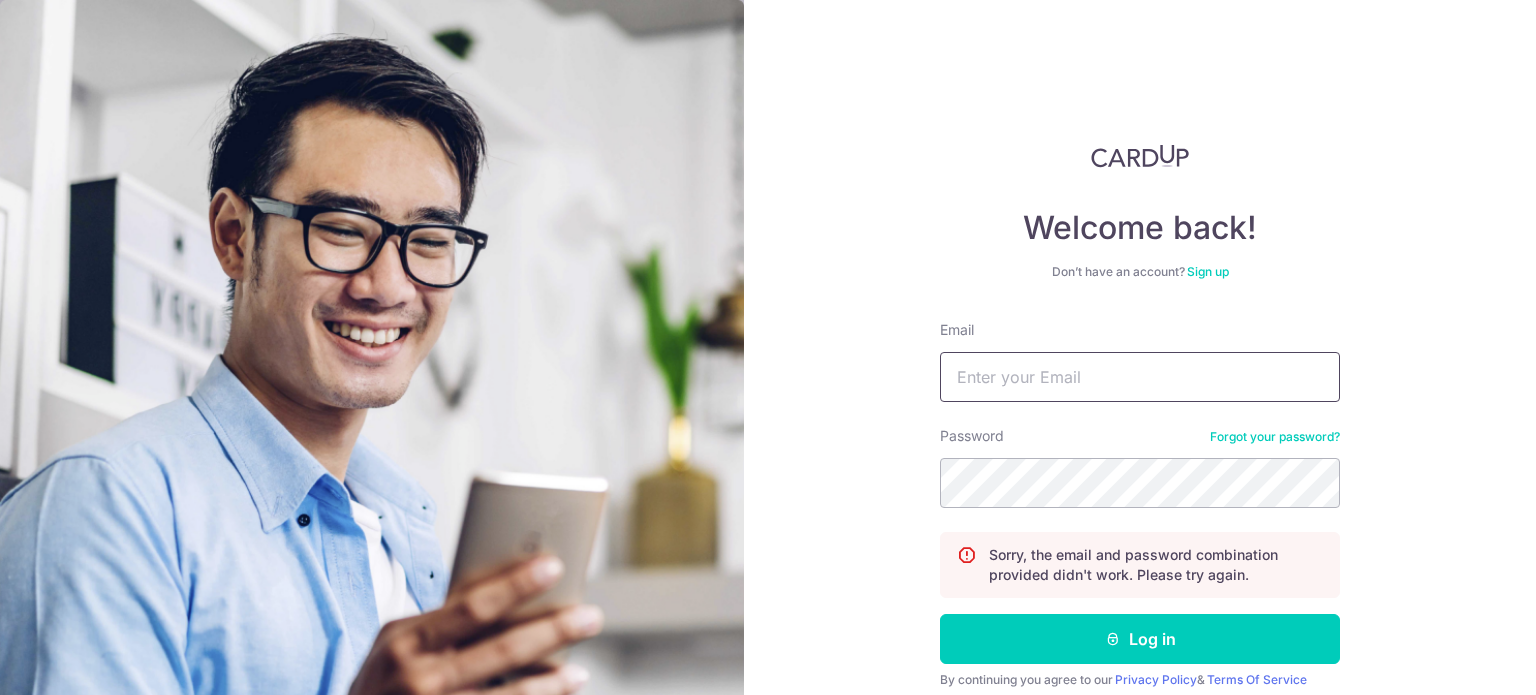 click on "Email" at bounding box center (1140, 377) 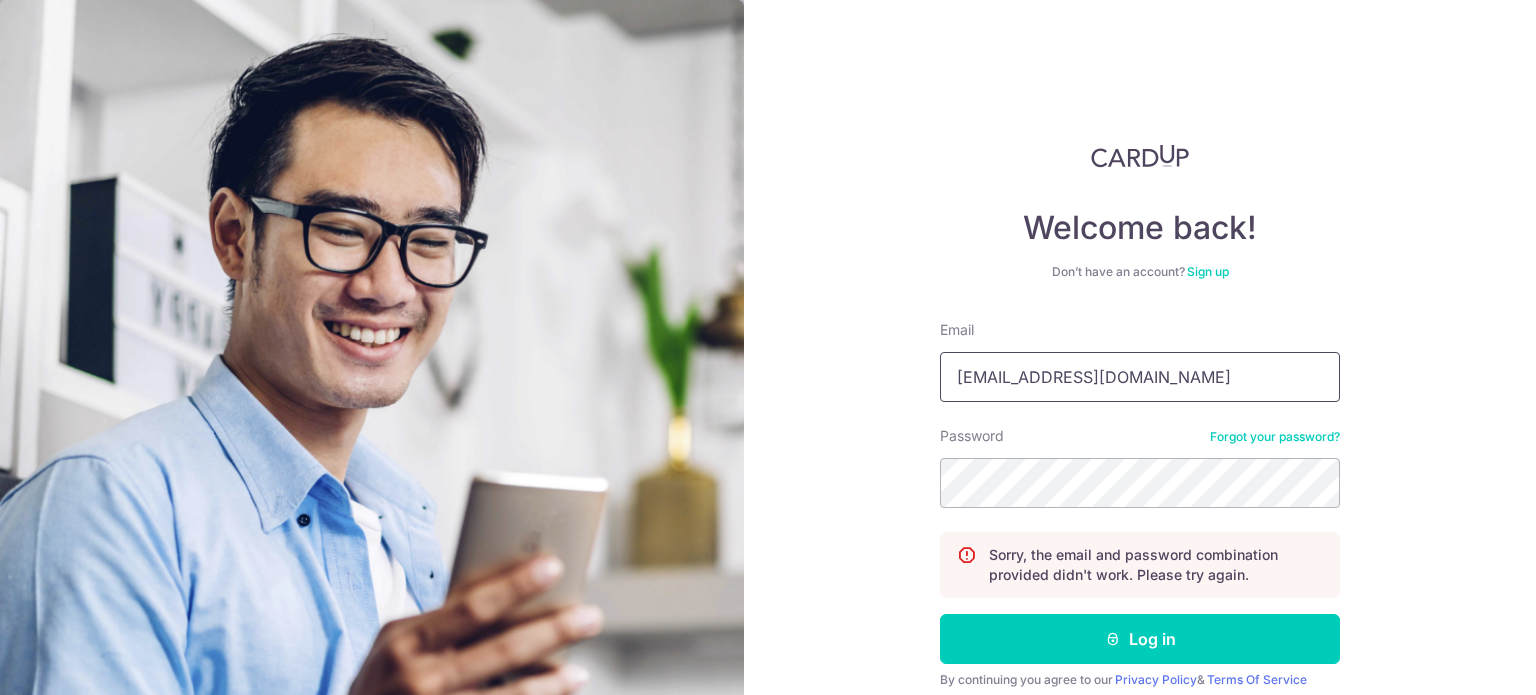 type on "gabrielhannahtatli@gmail.com" 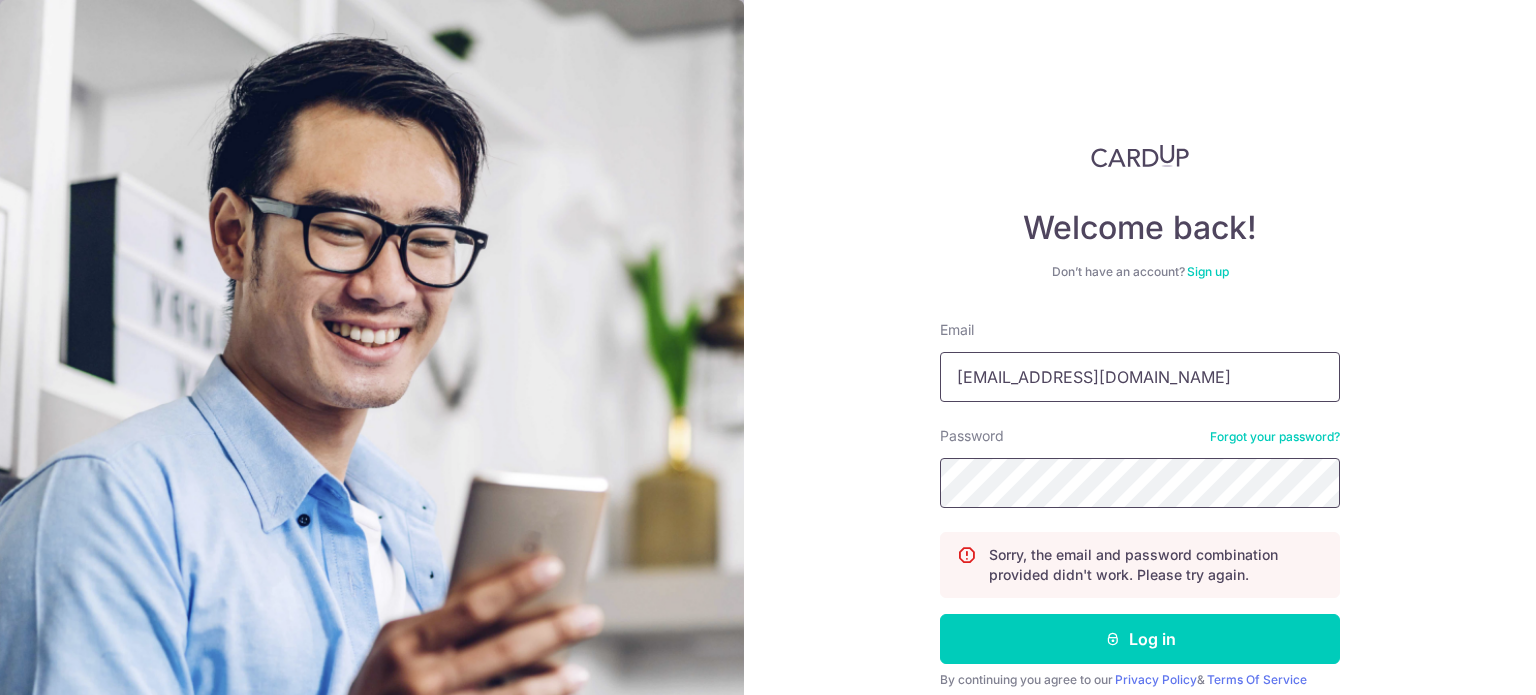click on "Log in" at bounding box center (1140, 639) 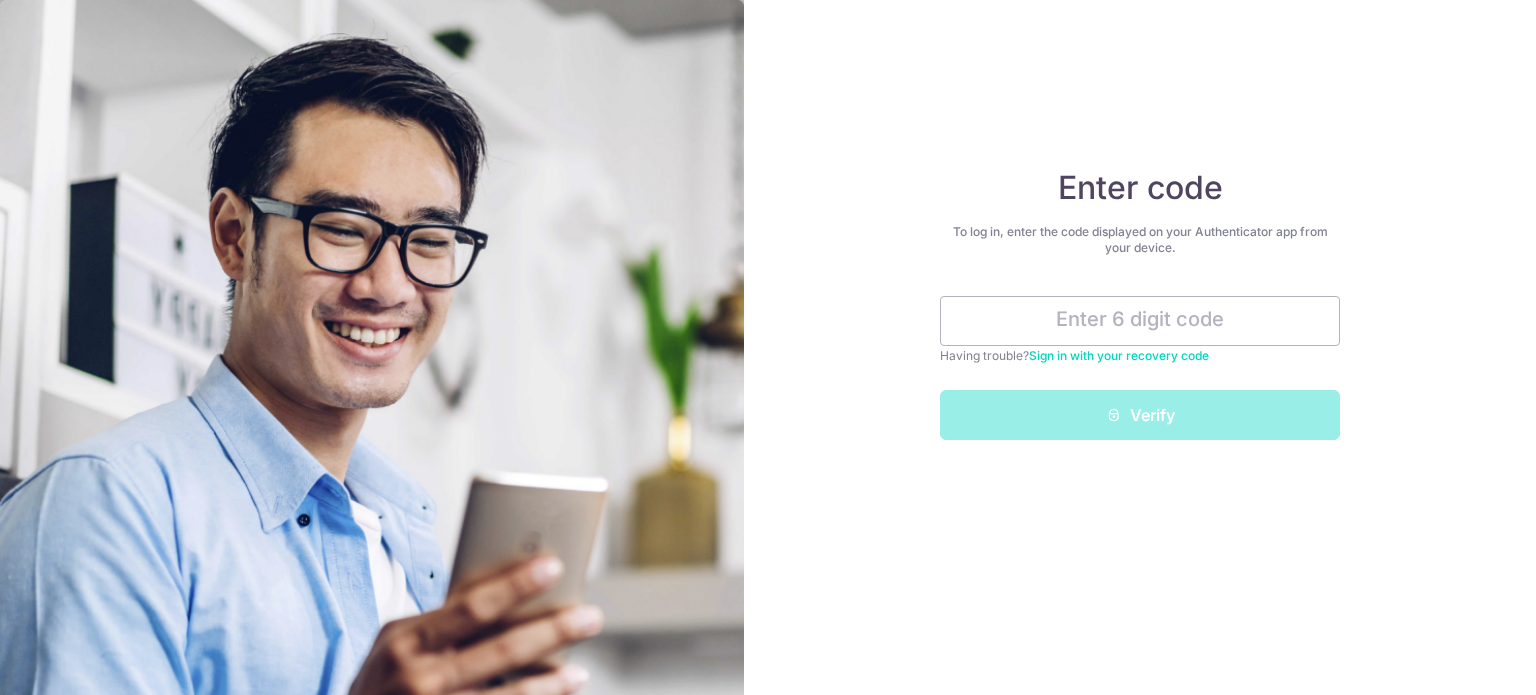 scroll, scrollTop: 0, scrollLeft: 0, axis: both 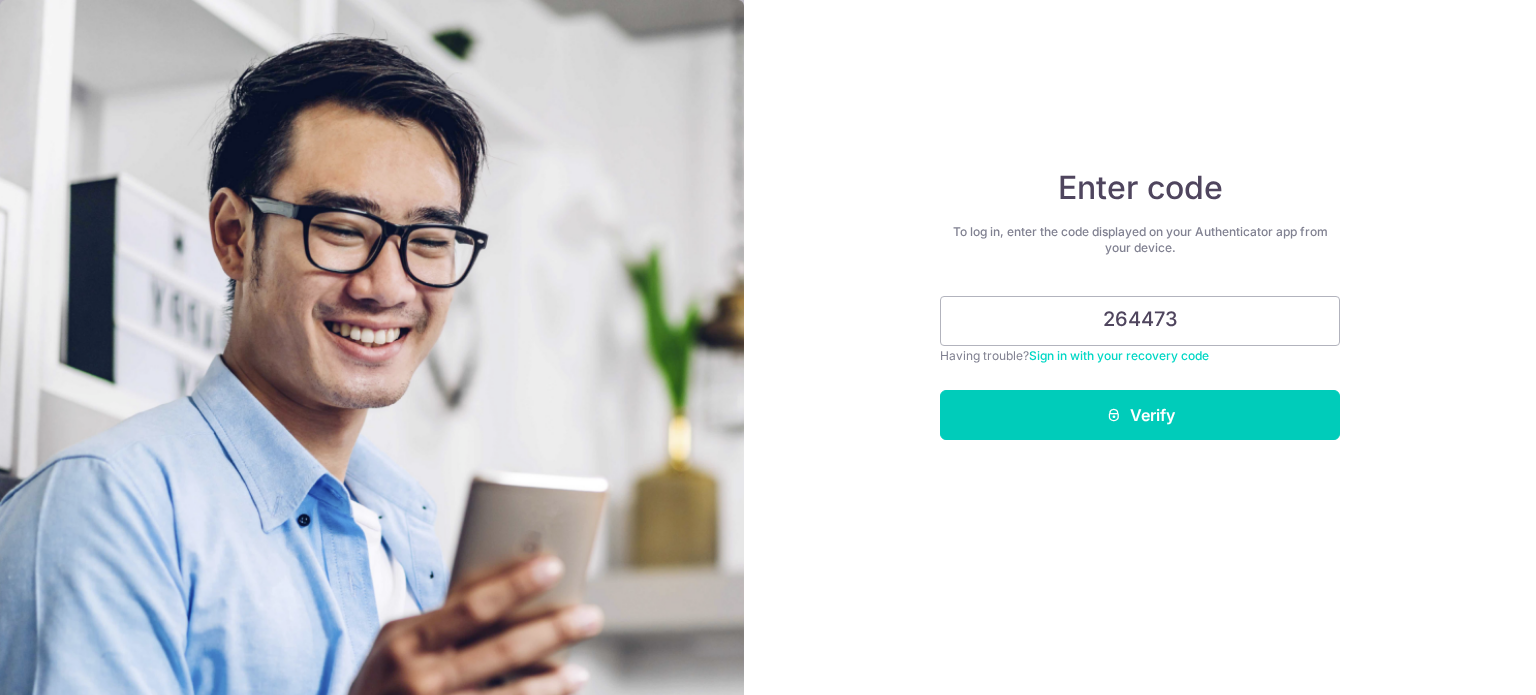 type on "264473" 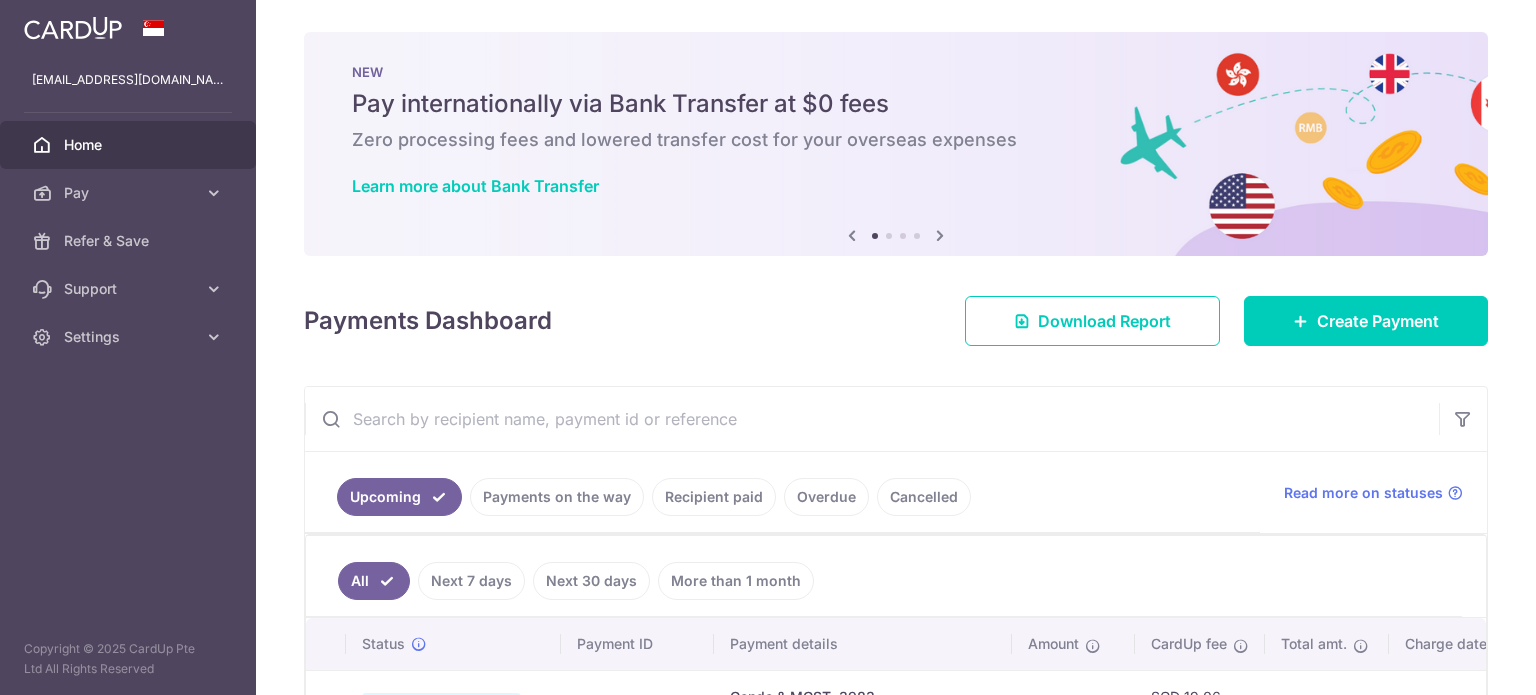 scroll, scrollTop: 0, scrollLeft: 0, axis: both 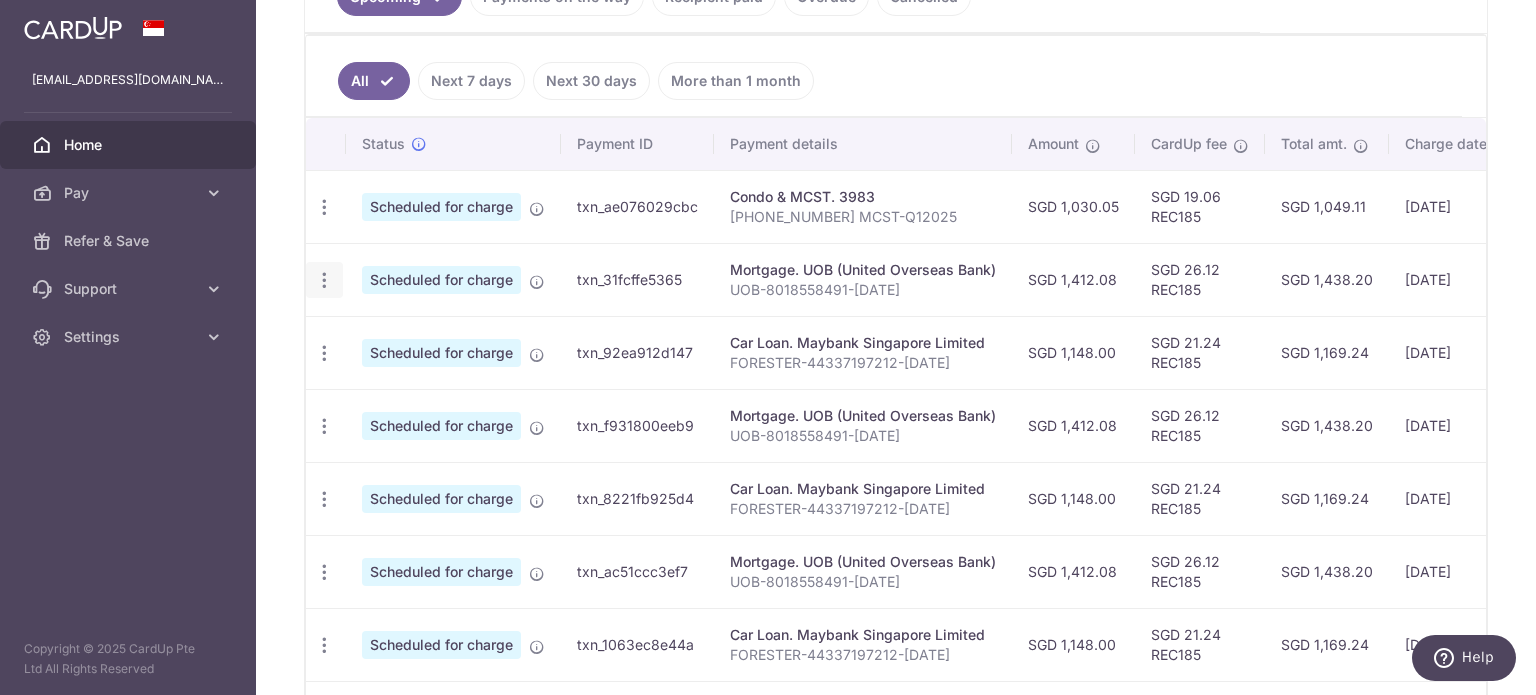 click at bounding box center [324, 207] 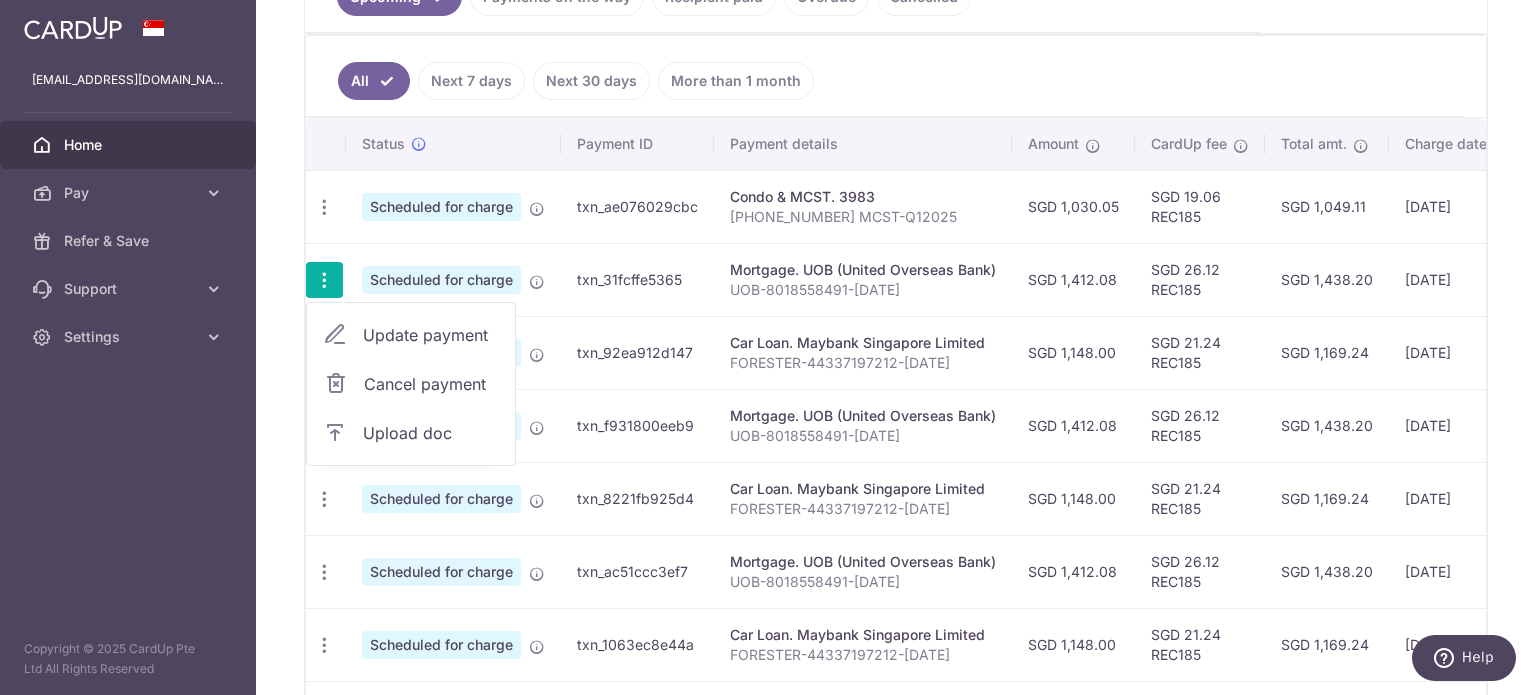 click on "Update payment" at bounding box center [431, 335] 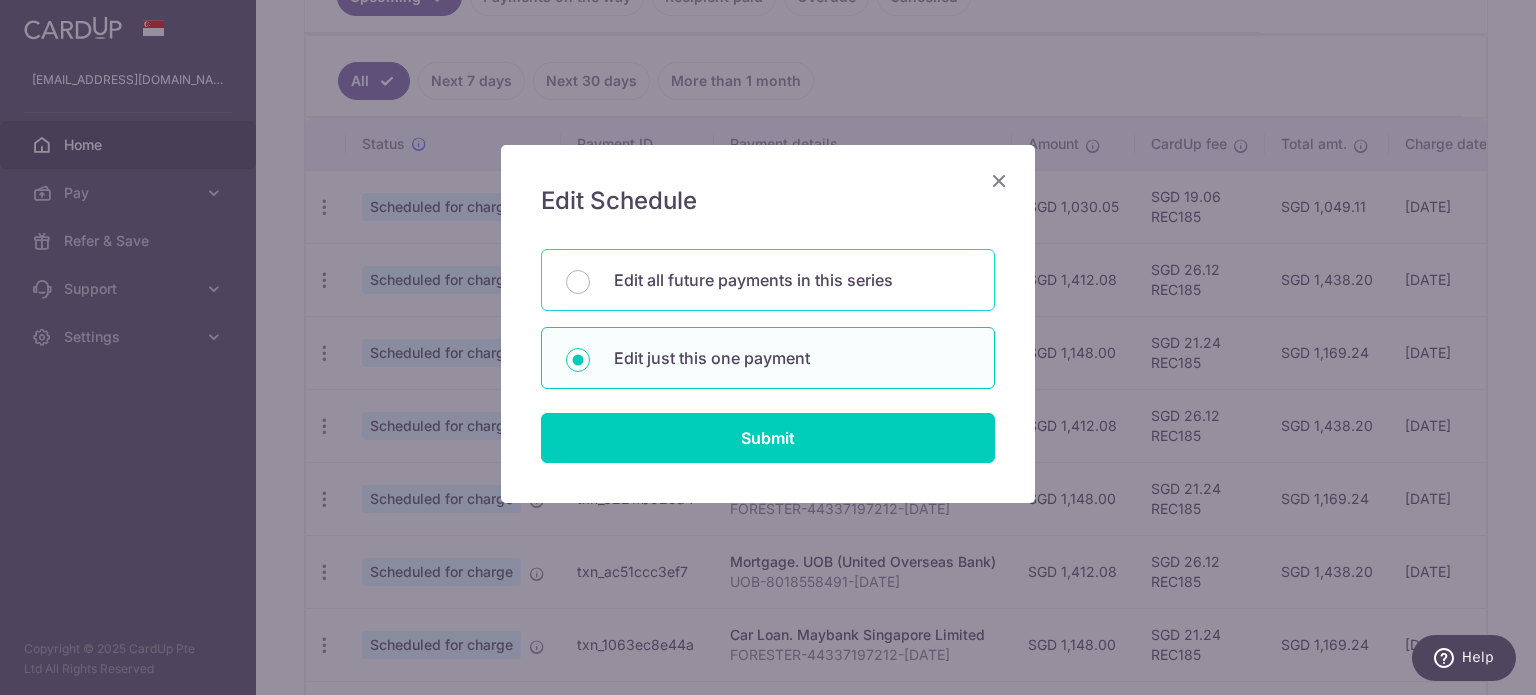 click on "Edit all future payments in this series" at bounding box center (792, 280) 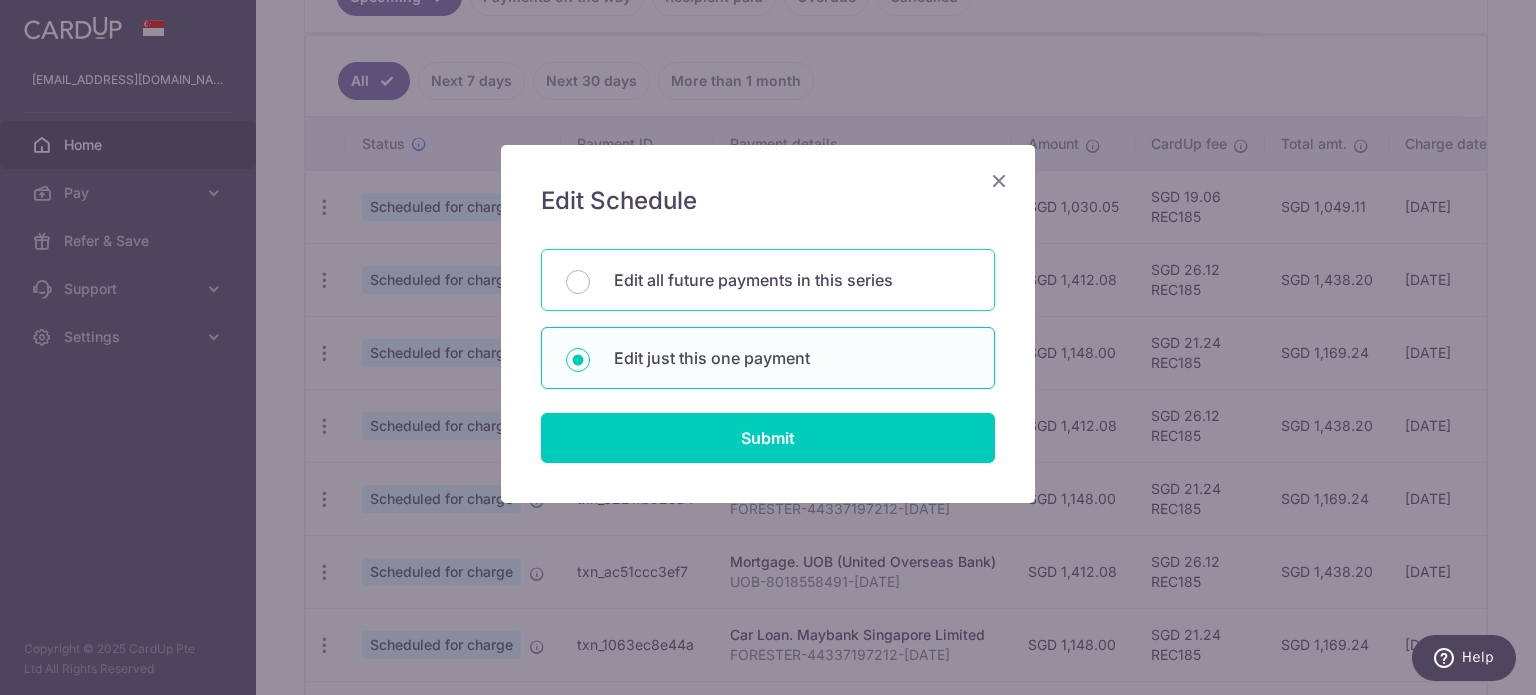 click on "Edit all future payments in this series" at bounding box center (578, 282) 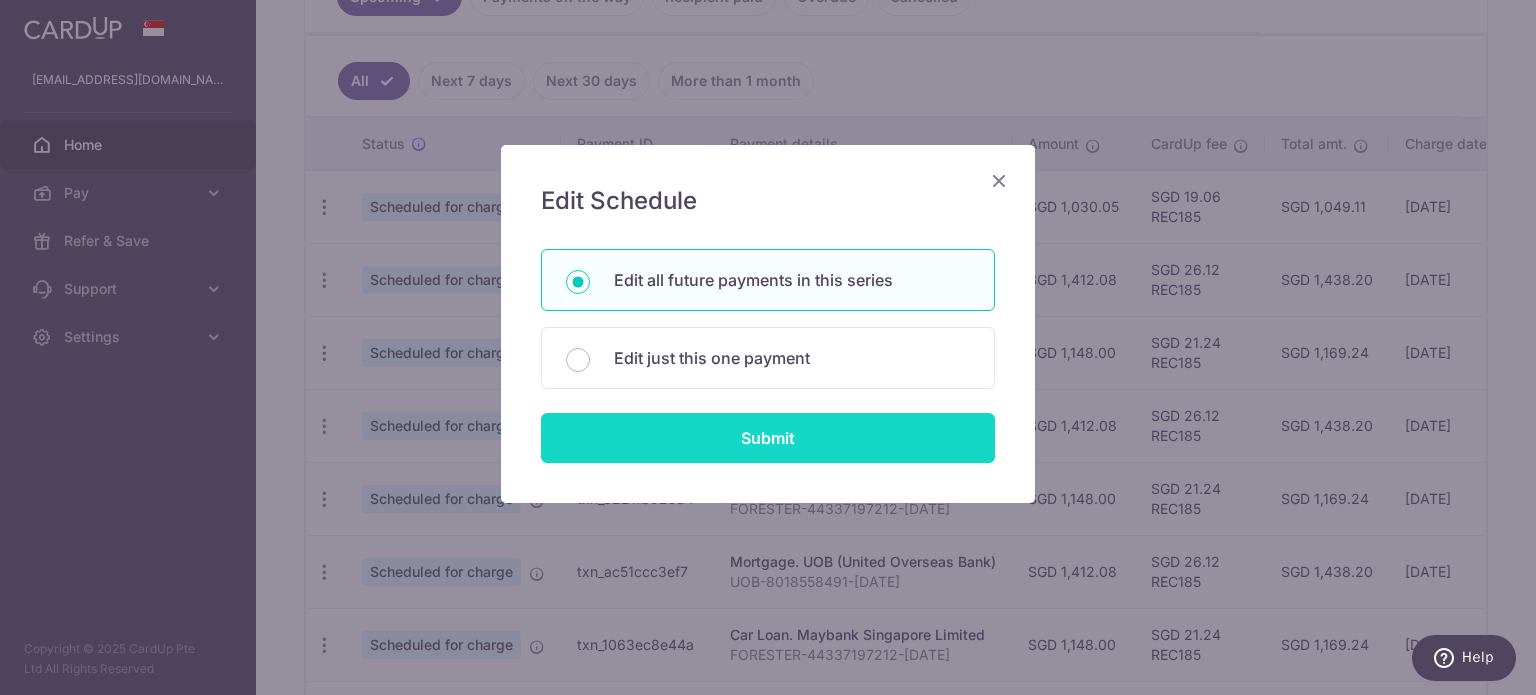 click on "Submit" at bounding box center [768, 438] 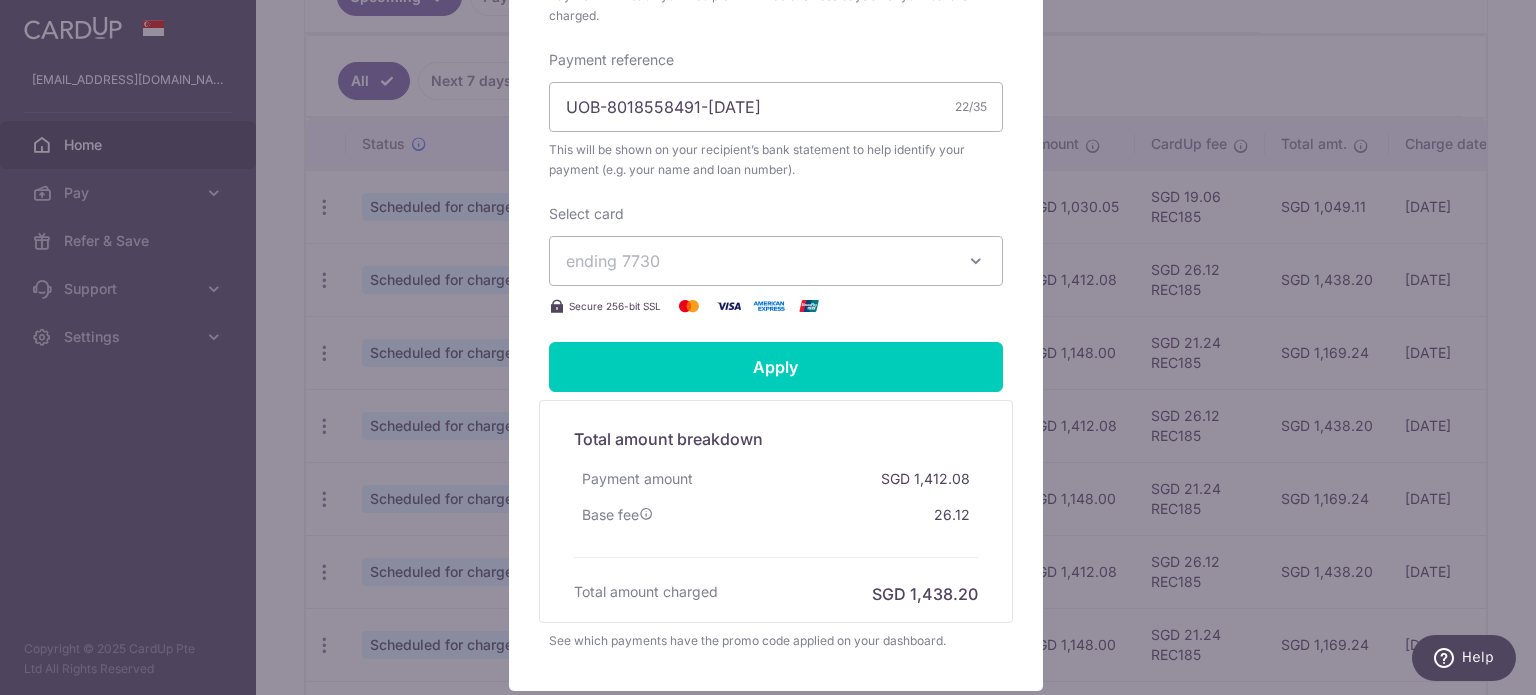 scroll, scrollTop: 700, scrollLeft: 0, axis: vertical 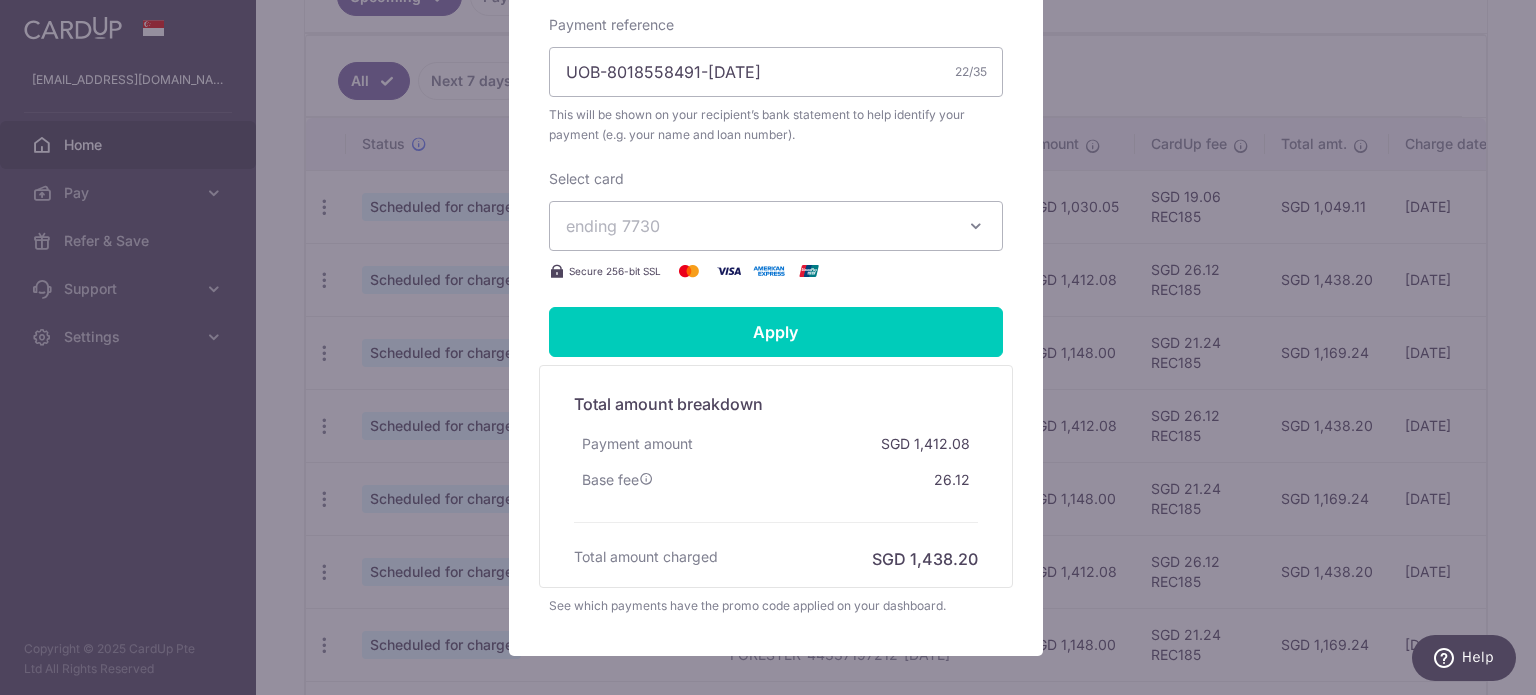 click on "ending 7730" at bounding box center [776, 226] 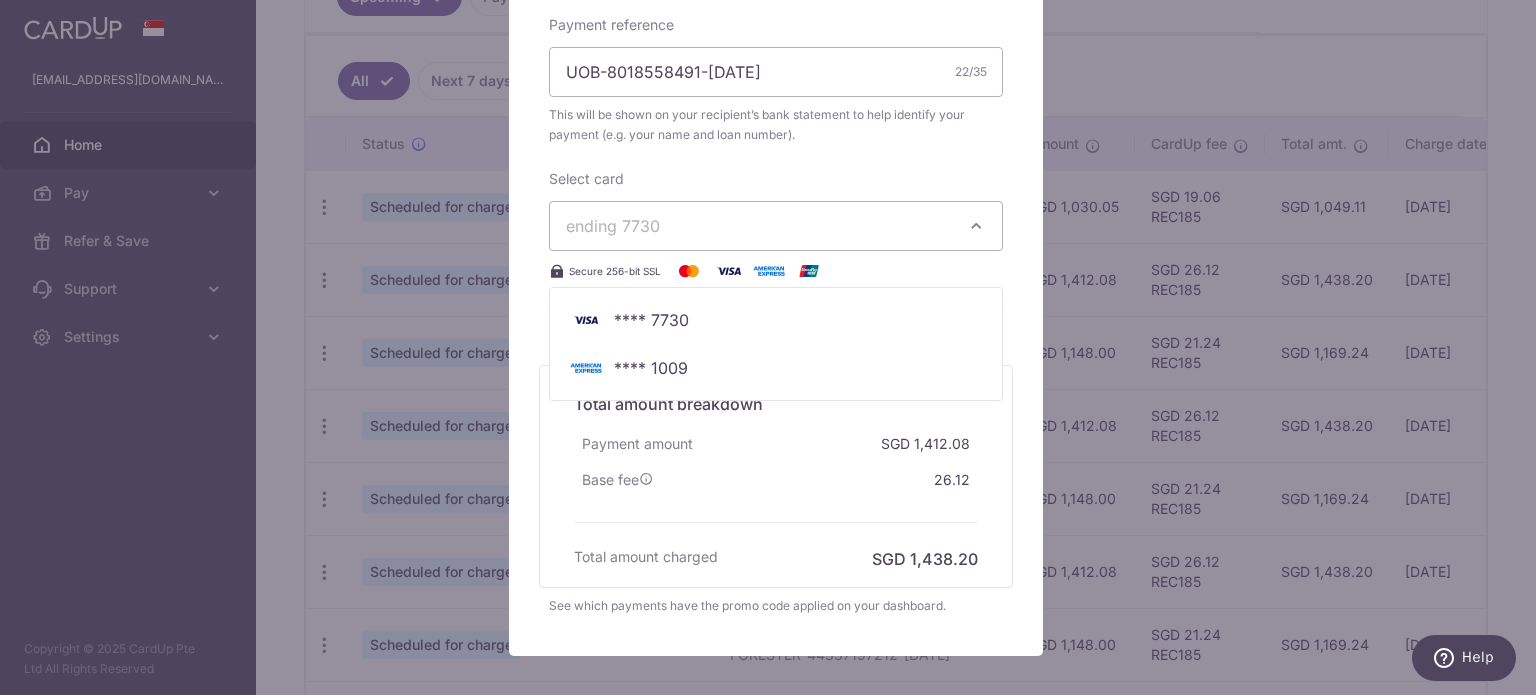 click on "Edit payment
By clicking apply,  you will make changes to all  113  payments to  UOB (United Overseas Bank)  scheduled from
01/08/2025 to 01/12/2034 .
By clicking below, you confirm you are editing this payment to  UOB (United Overseas Bank)  on
01/08/2025 ." at bounding box center (768, 347) 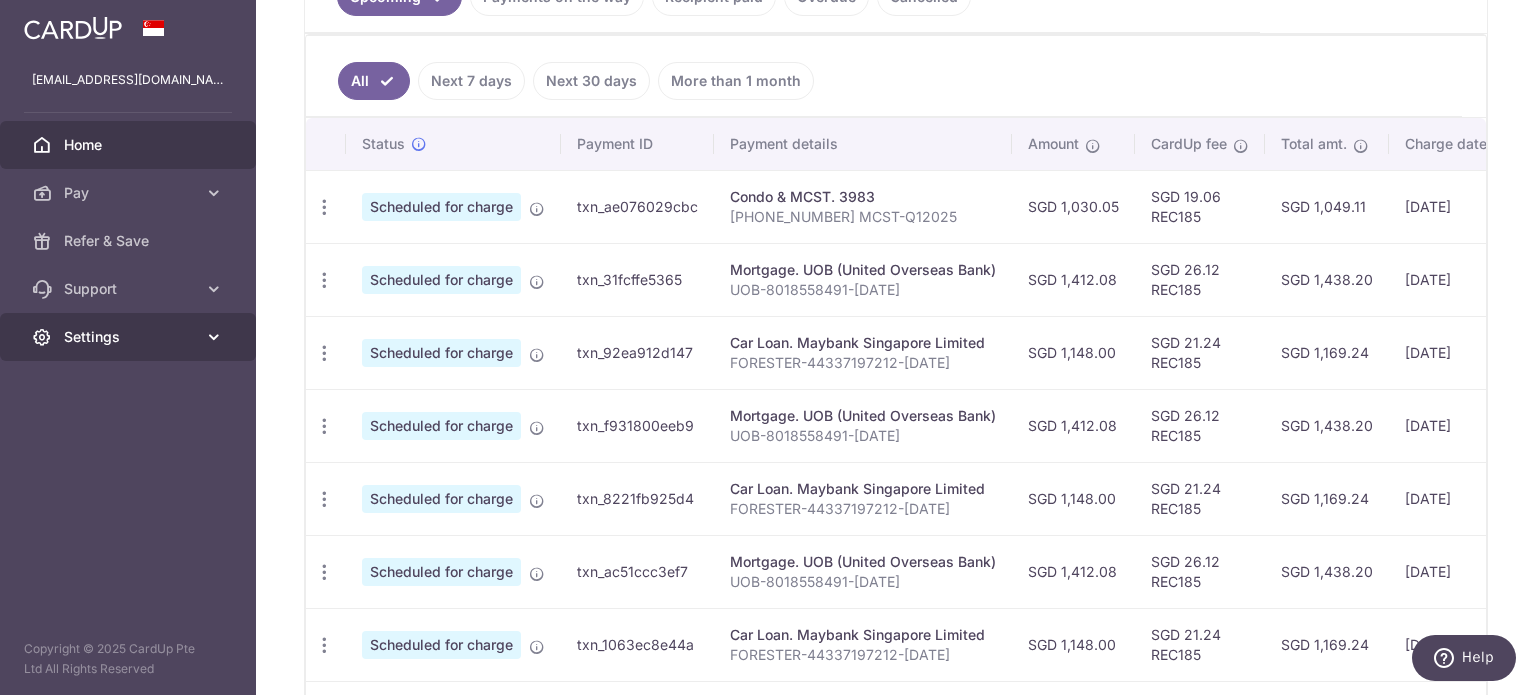 click on "Settings" at bounding box center [128, 337] 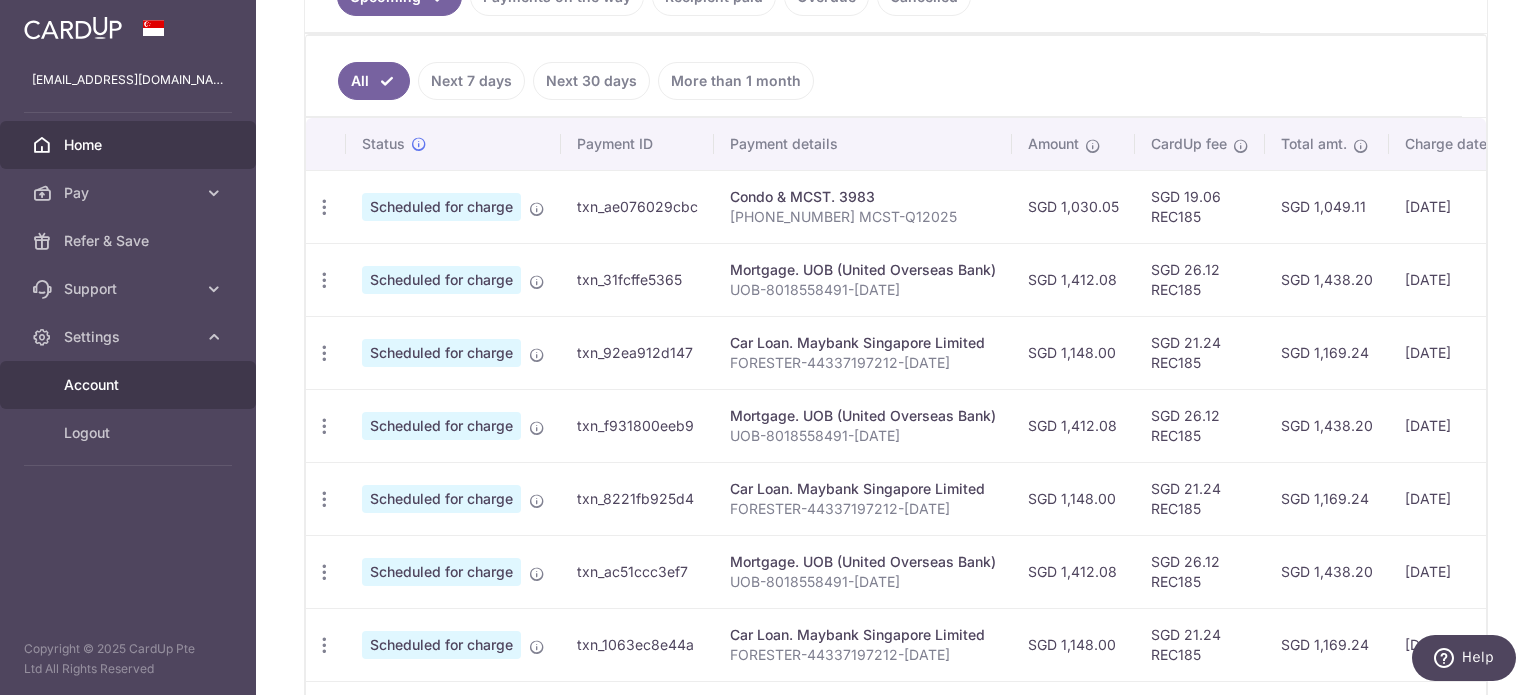 click on "Account" at bounding box center (130, 385) 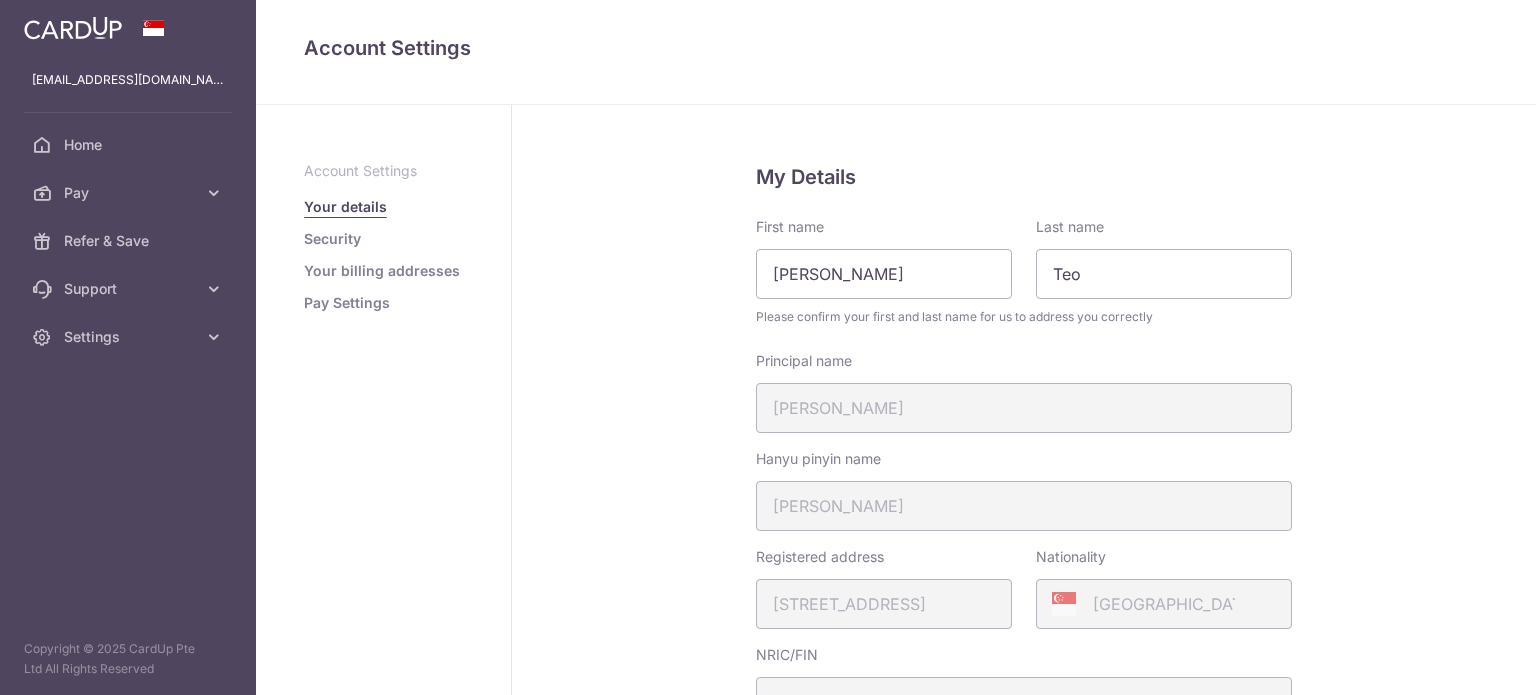 scroll, scrollTop: 0, scrollLeft: 0, axis: both 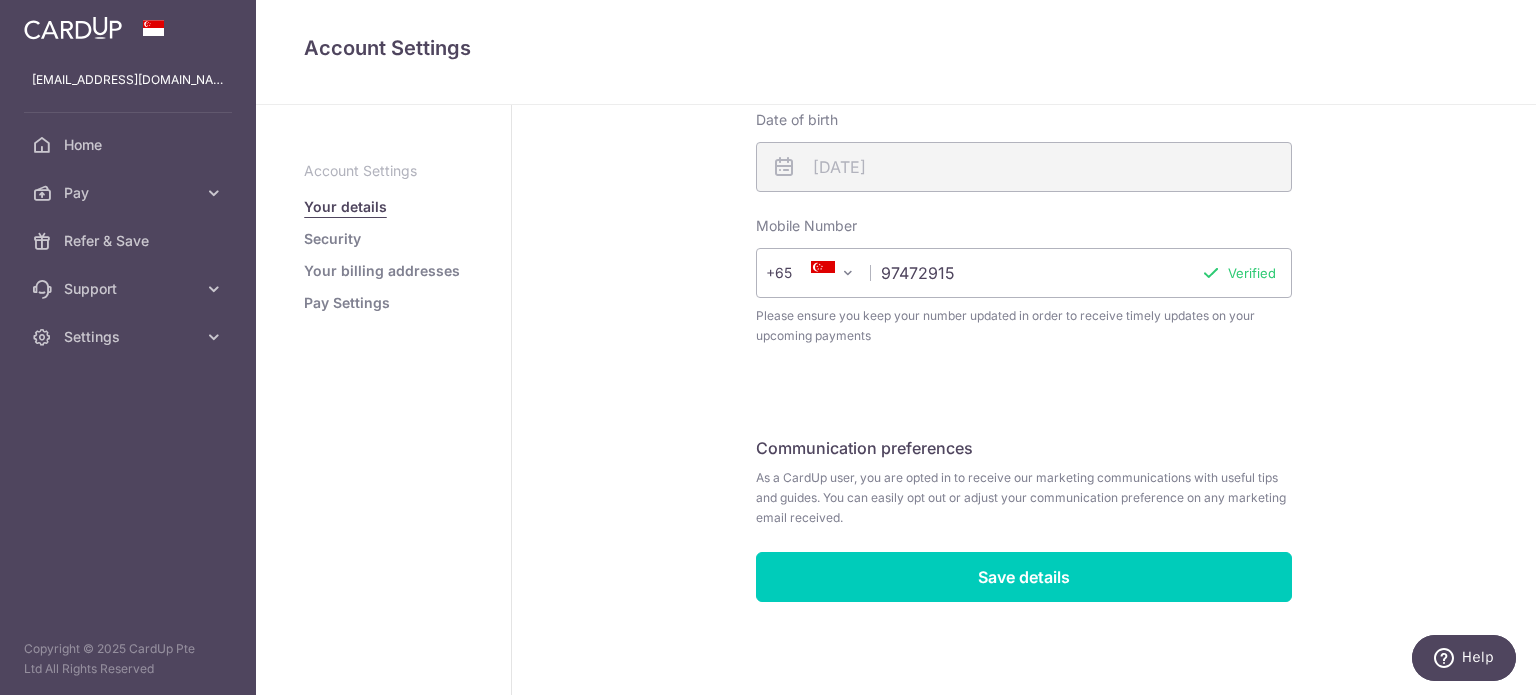 click on "Security" at bounding box center [332, 239] 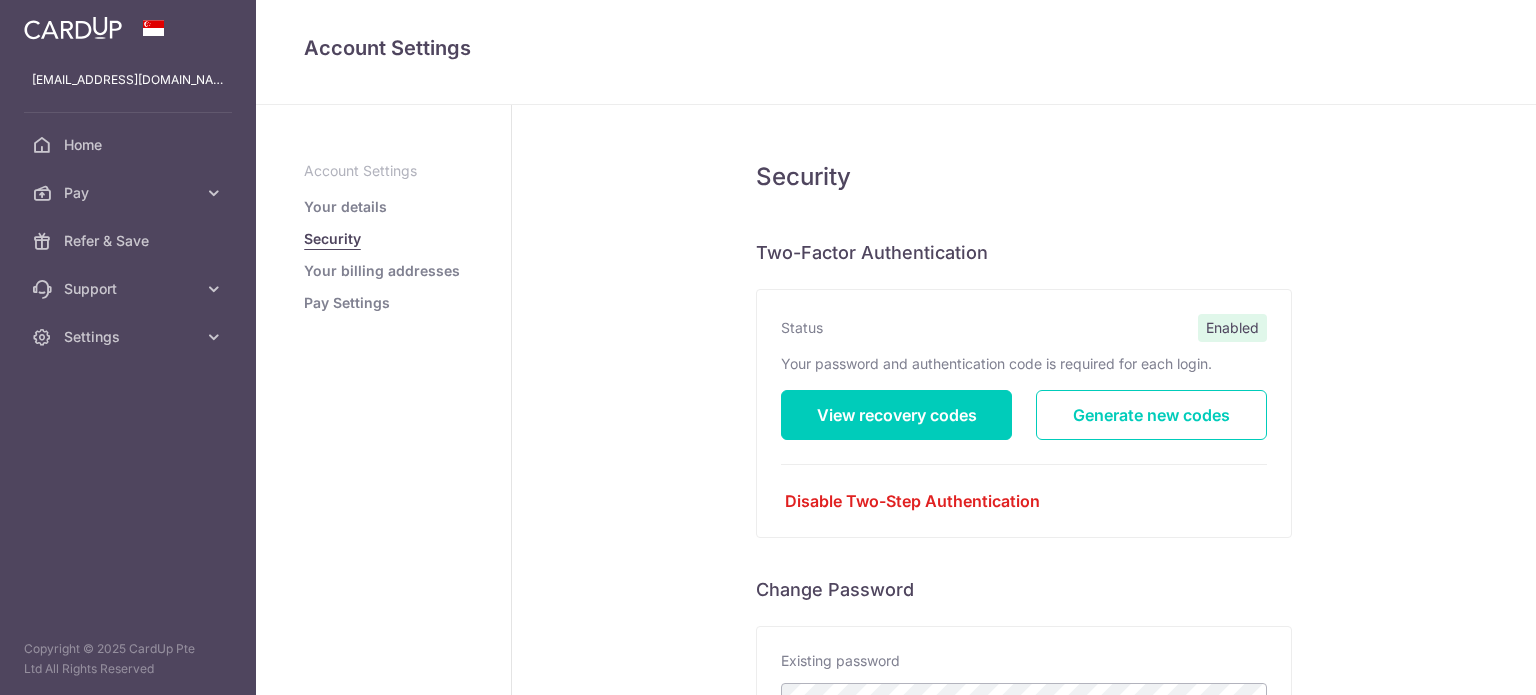 scroll, scrollTop: 0, scrollLeft: 0, axis: both 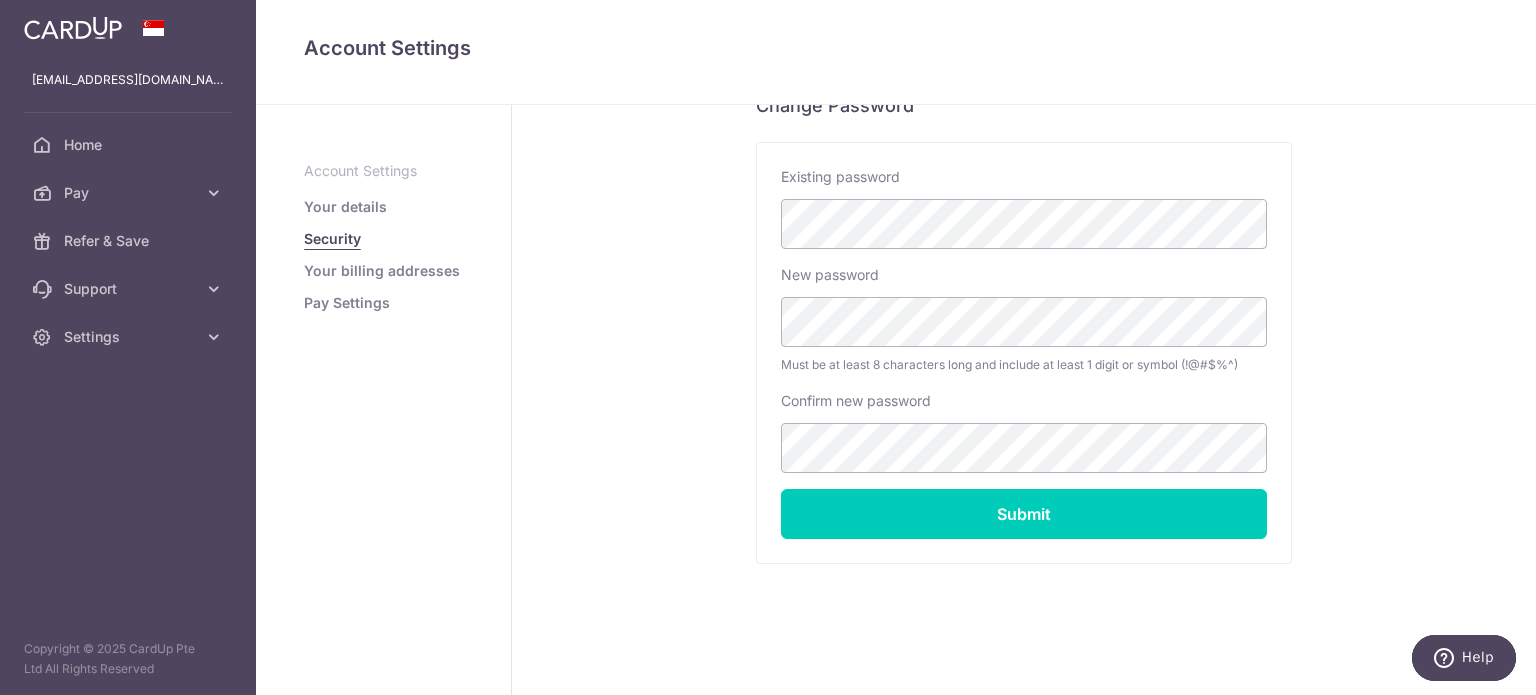 click on "Pay Settings" at bounding box center (347, 303) 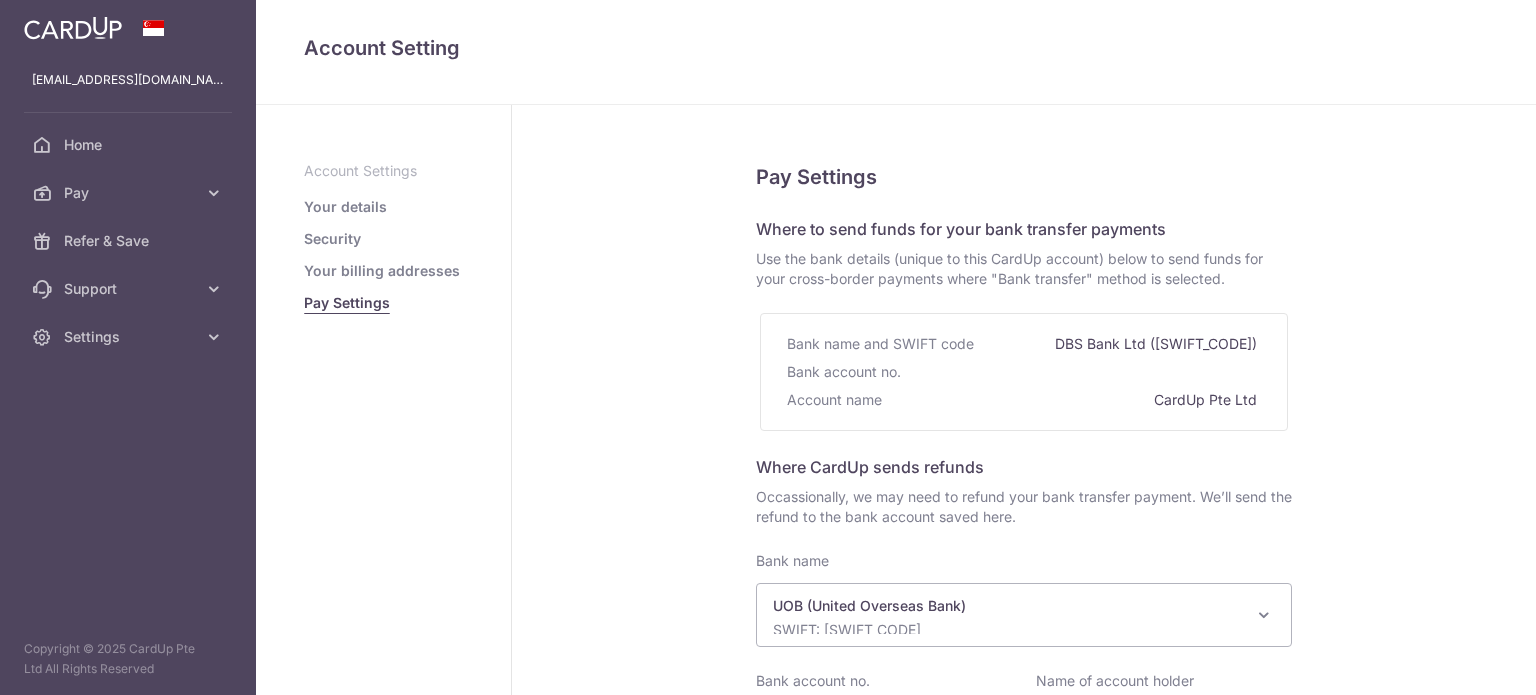 select on "18" 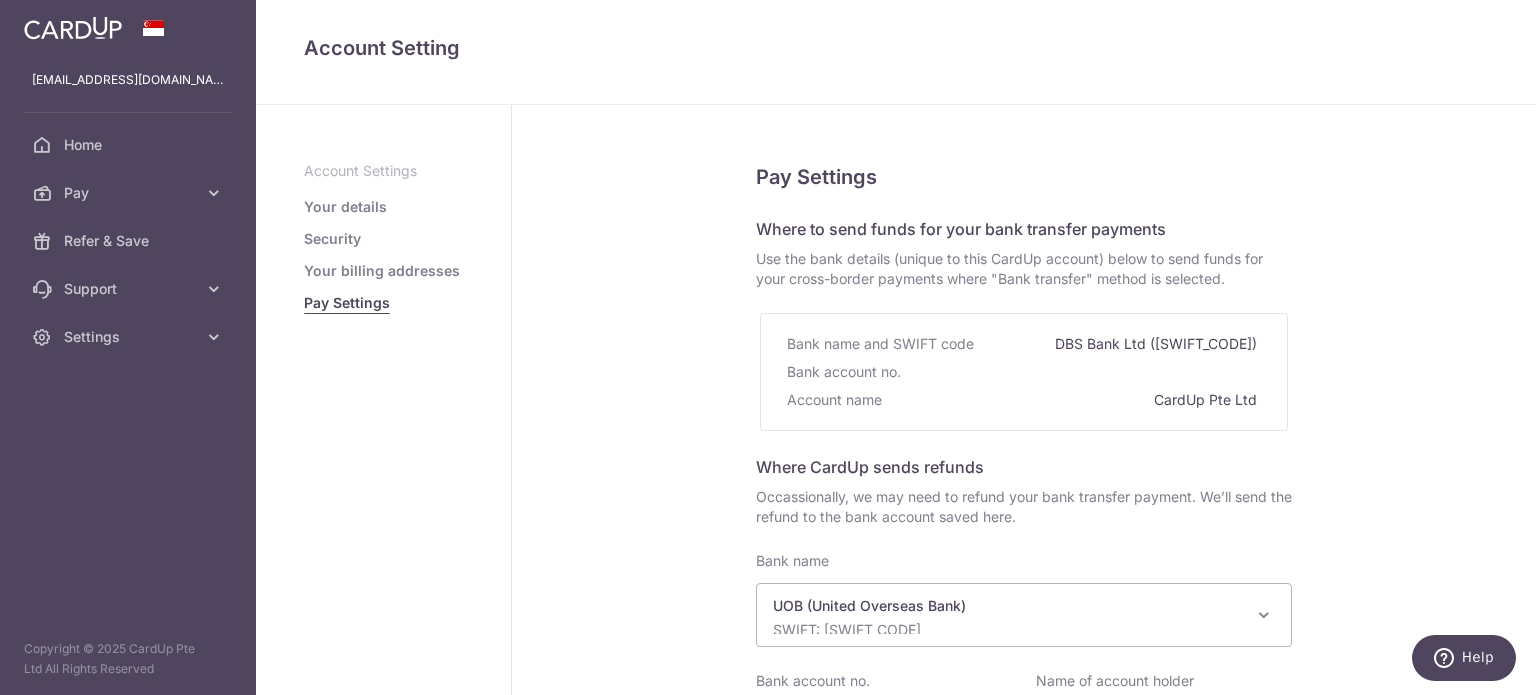scroll, scrollTop: 0, scrollLeft: 0, axis: both 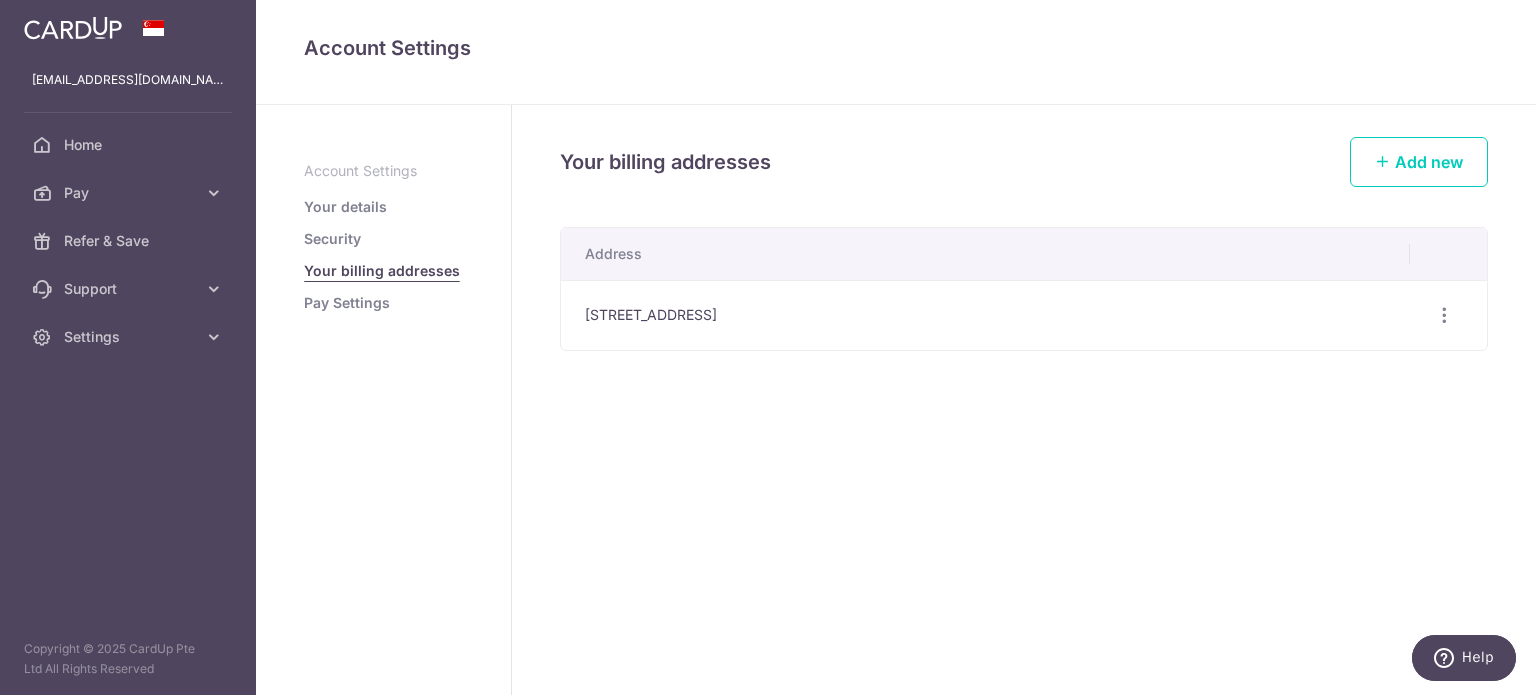 click on "Pay Settings" at bounding box center [347, 303] 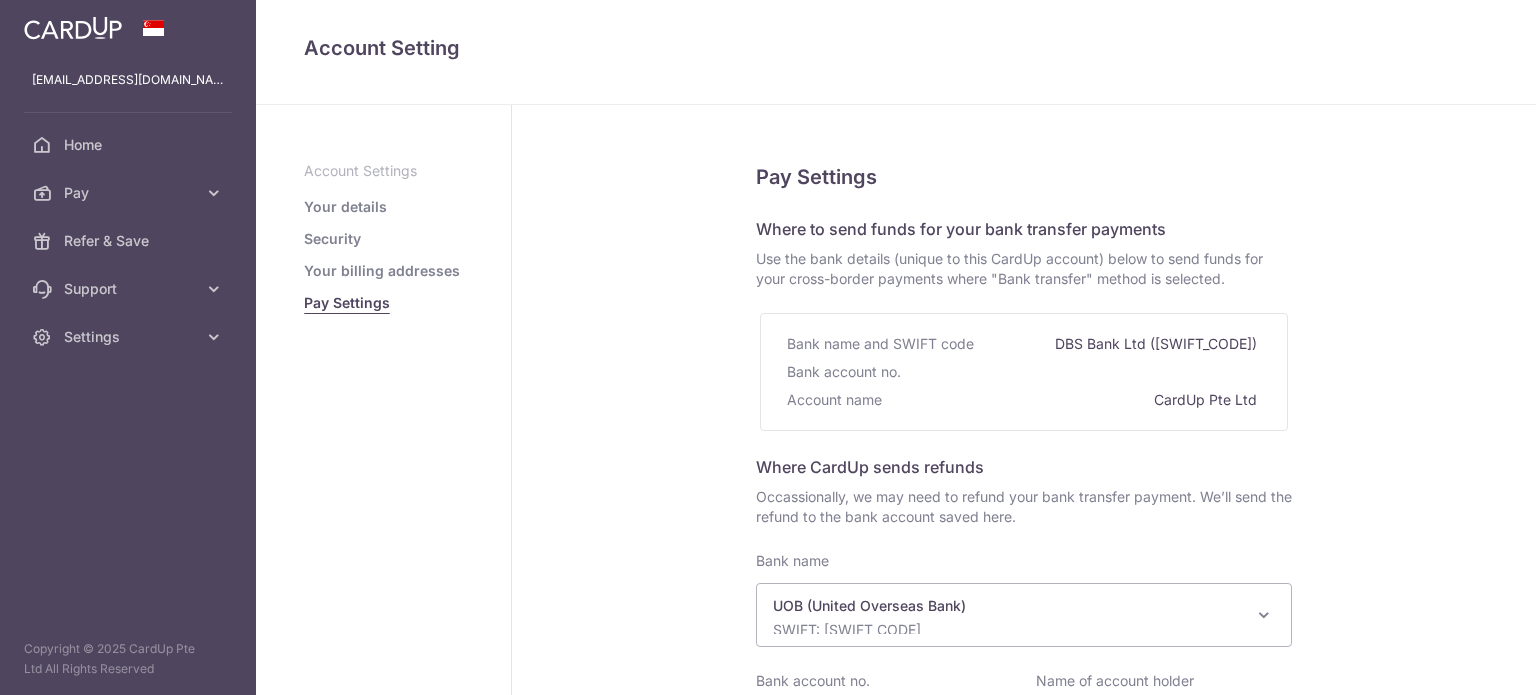 select on "18" 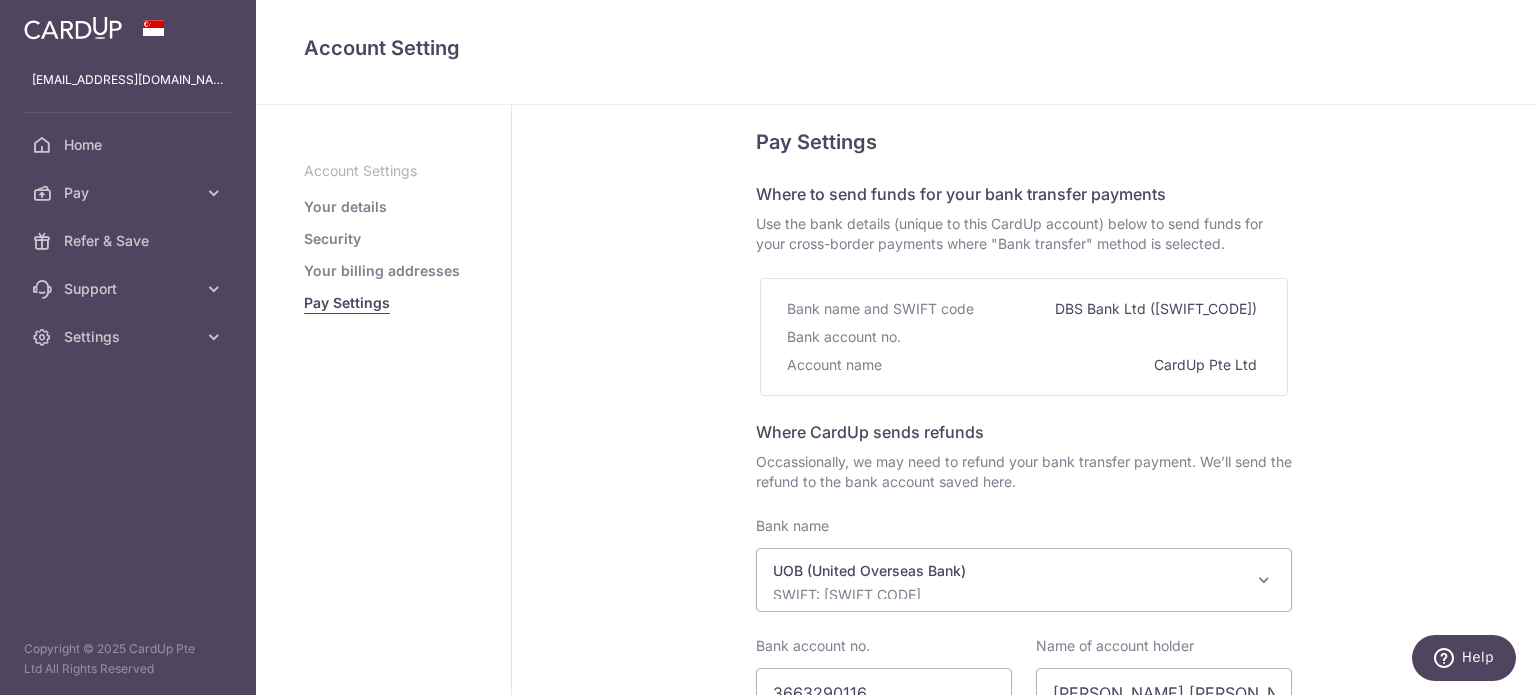 scroll, scrollTop: 0, scrollLeft: 0, axis: both 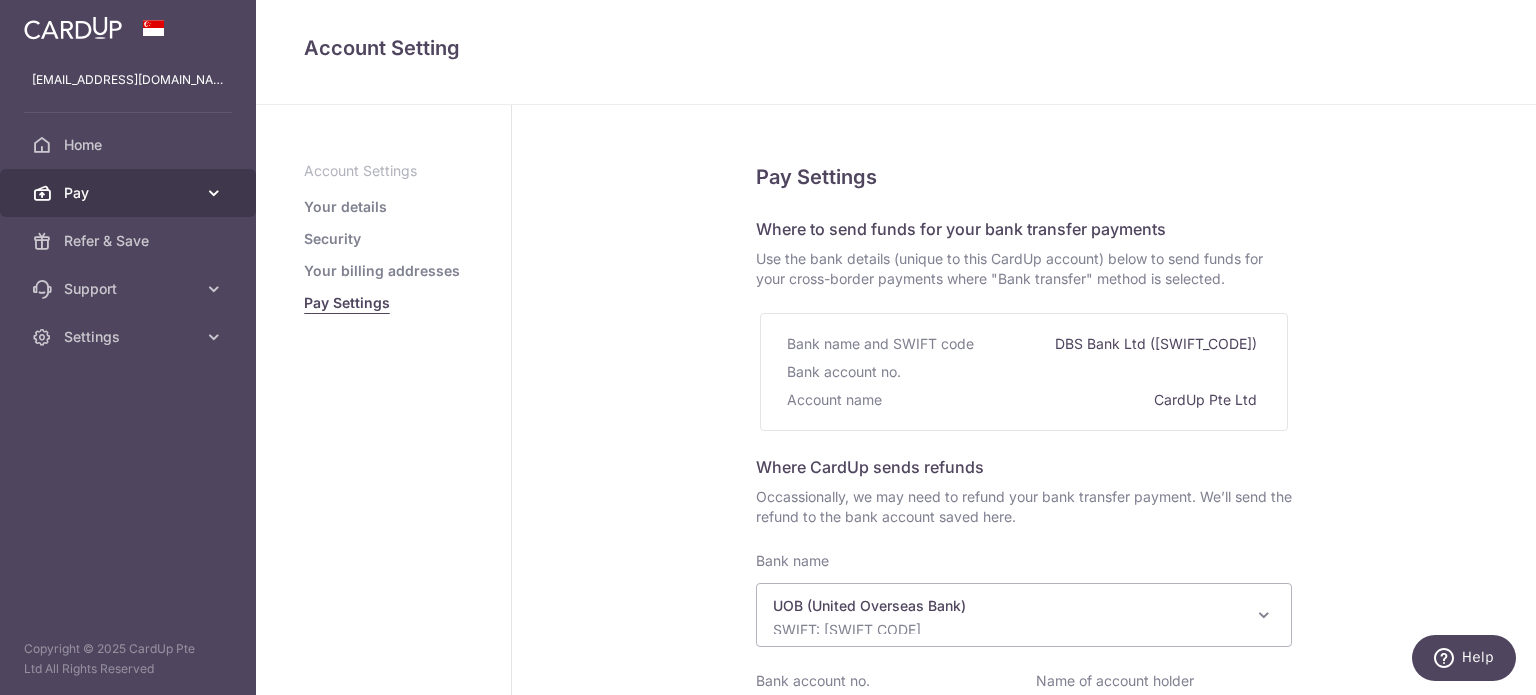 click on "Pay" at bounding box center [130, 193] 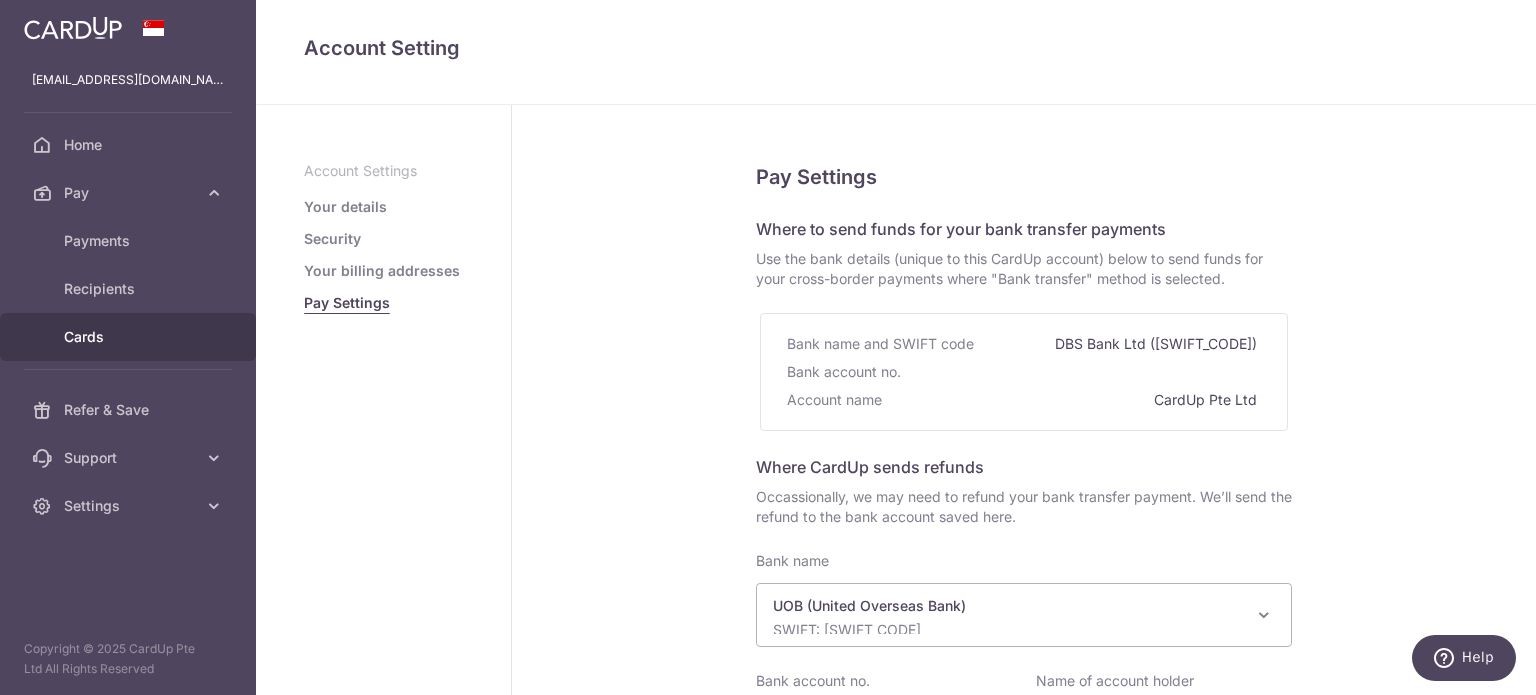 click on "Cards" at bounding box center [130, 337] 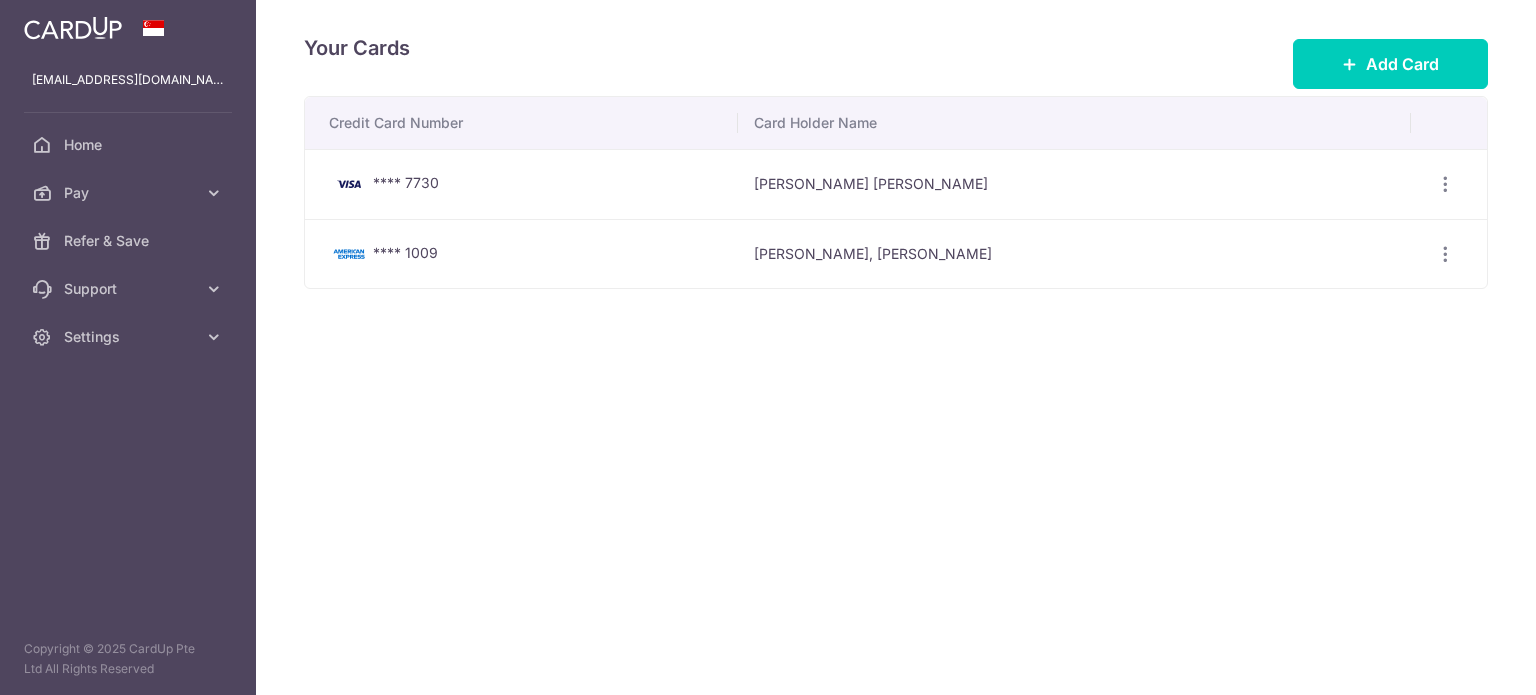 scroll, scrollTop: 0, scrollLeft: 0, axis: both 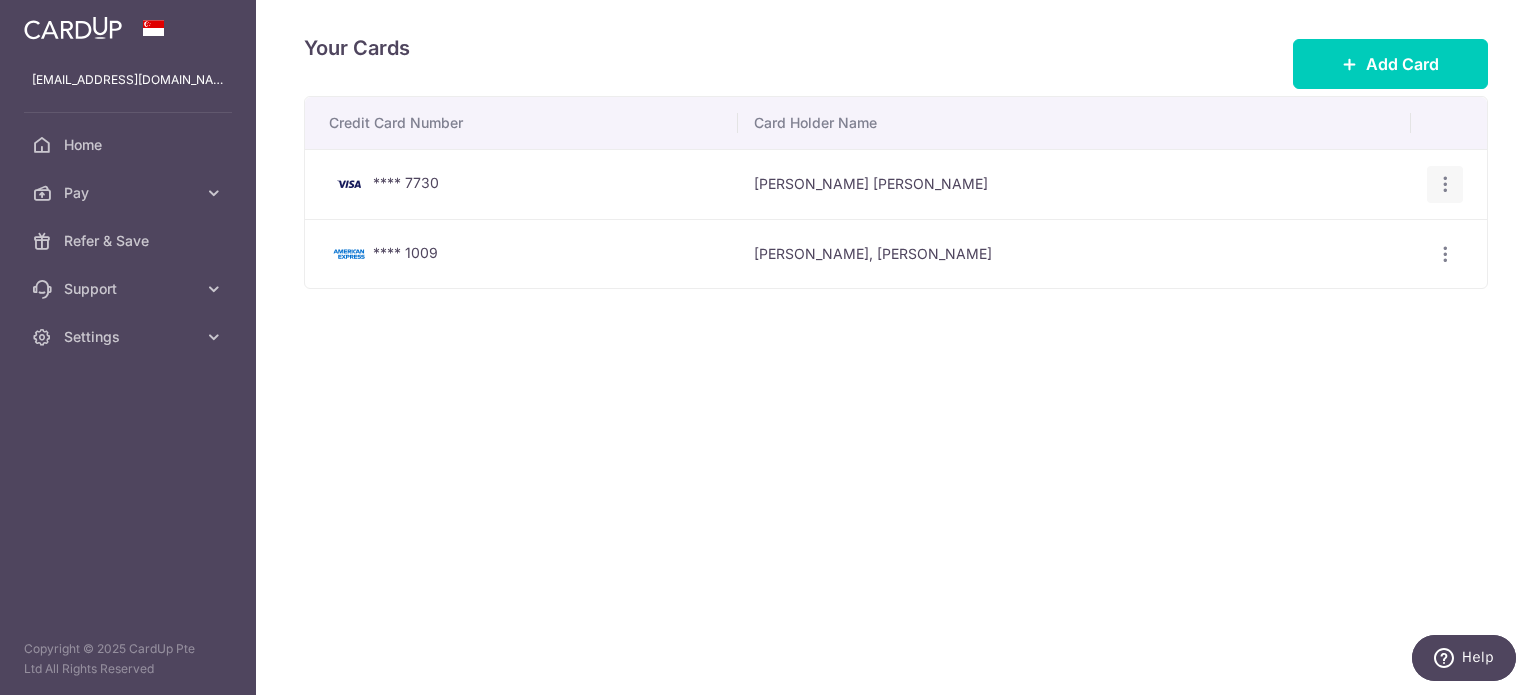 click at bounding box center [1445, 184] 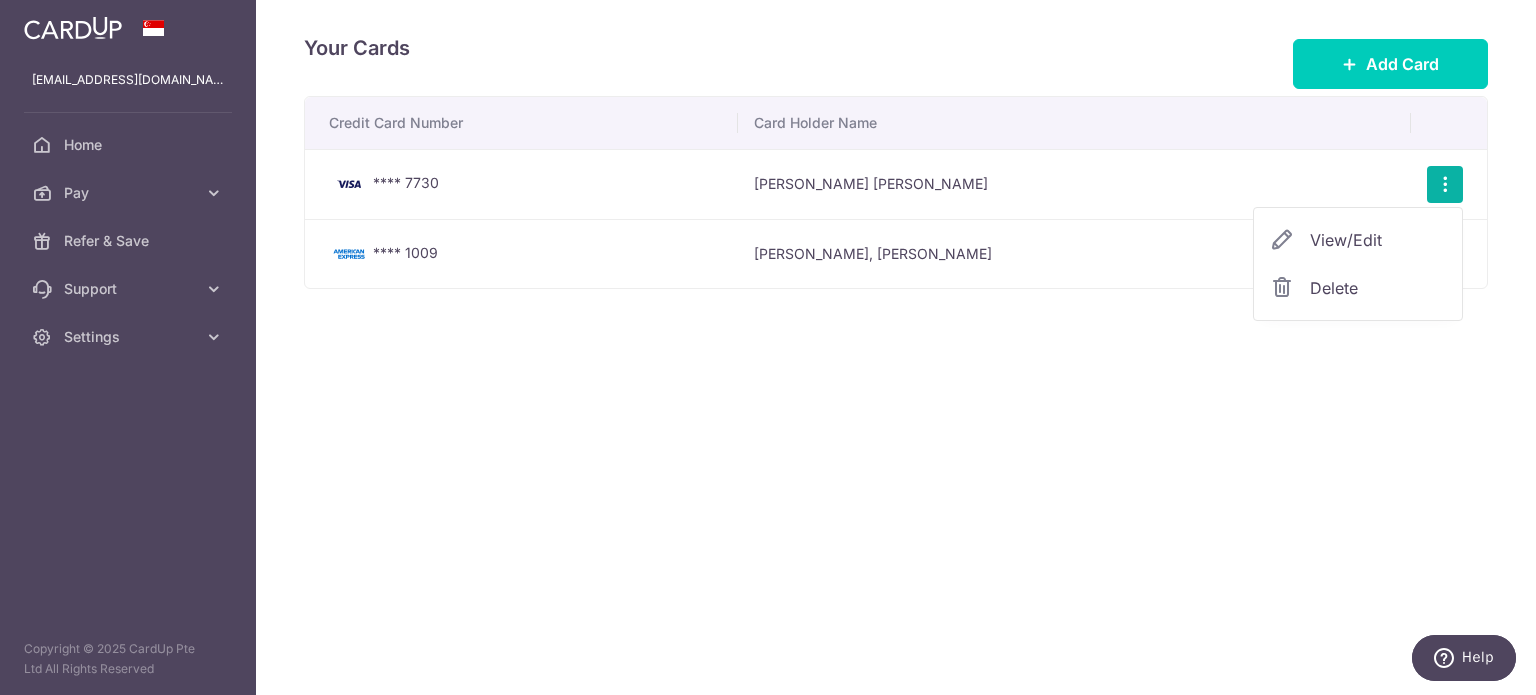 click on "View/Edit" at bounding box center [1378, 240] 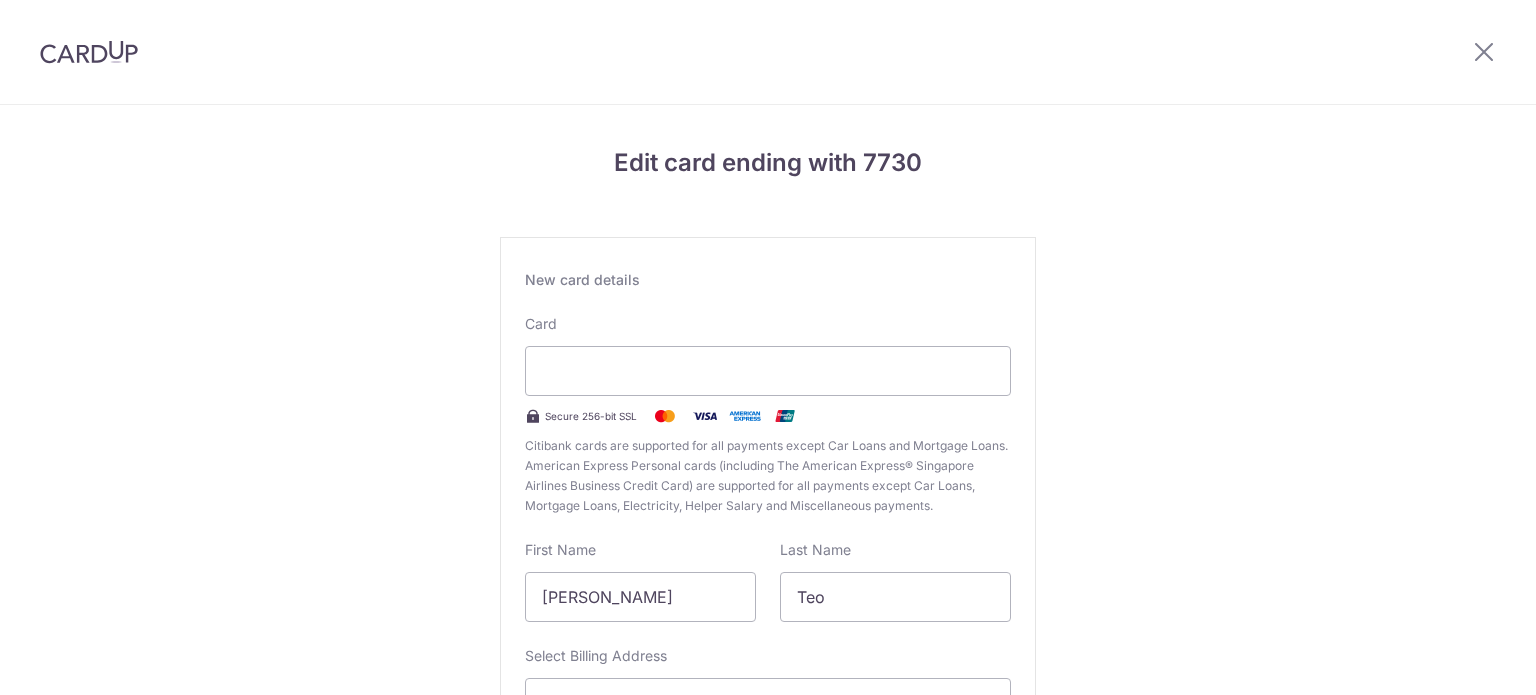 scroll, scrollTop: 0, scrollLeft: 0, axis: both 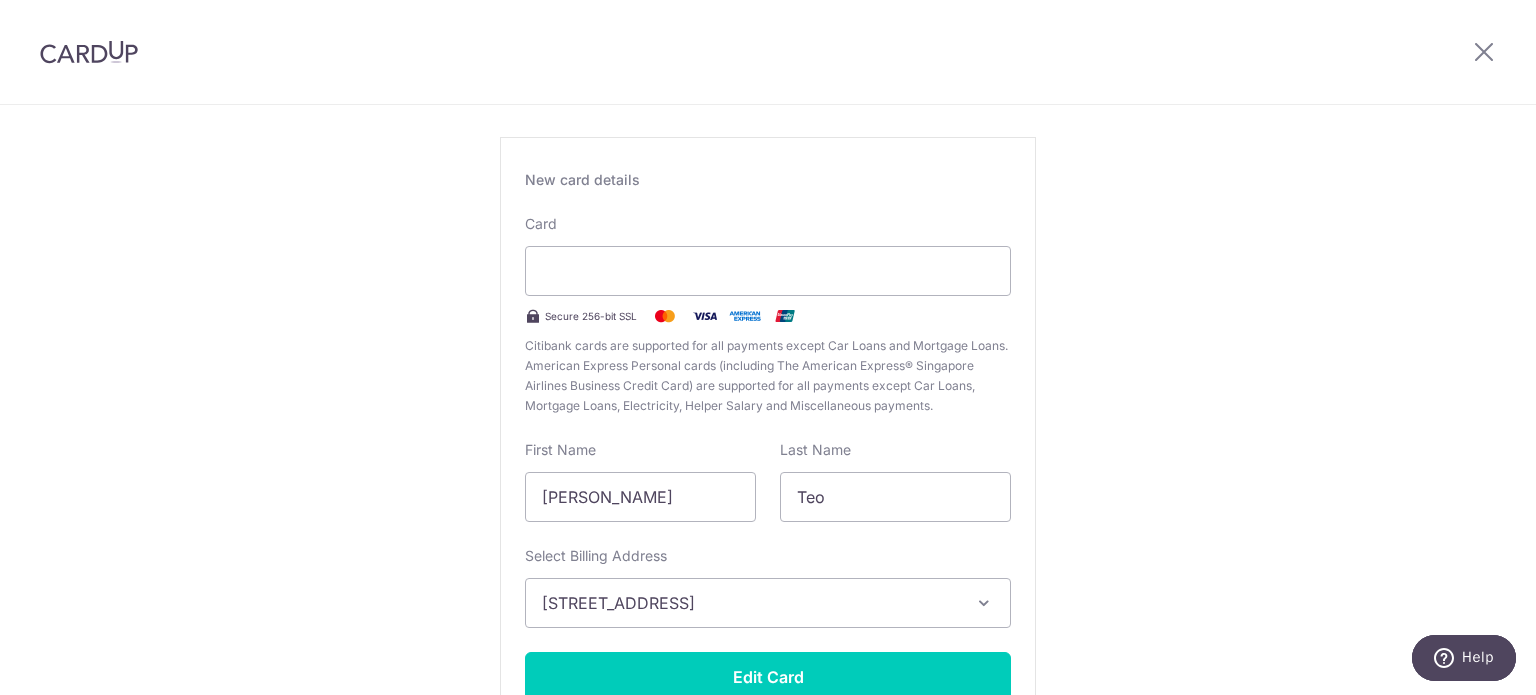 drag, startPoint x: 1360, startPoint y: 350, endPoint x: 1191, endPoint y: 335, distance: 169.66437 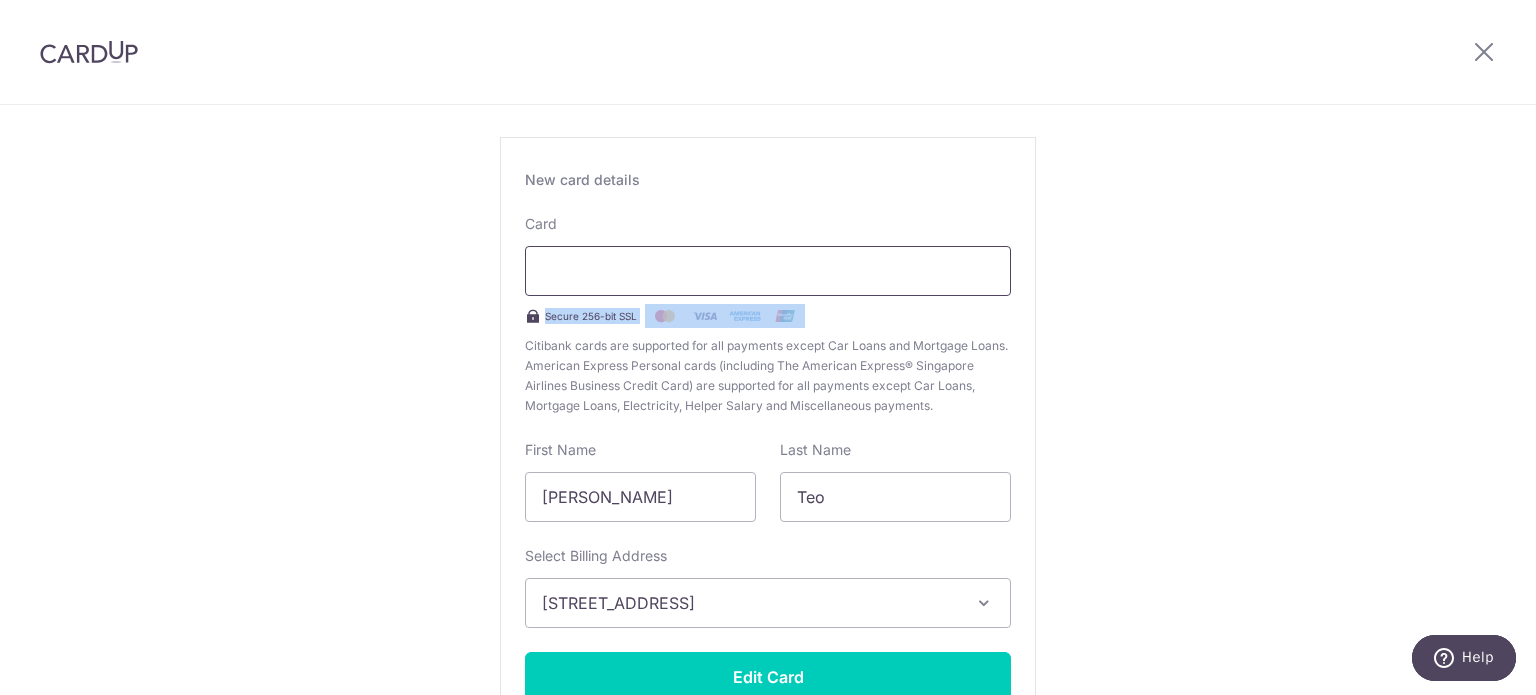 drag, startPoint x: 895, startPoint y: 291, endPoint x: 788, endPoint y: 283, distance: 107.298645 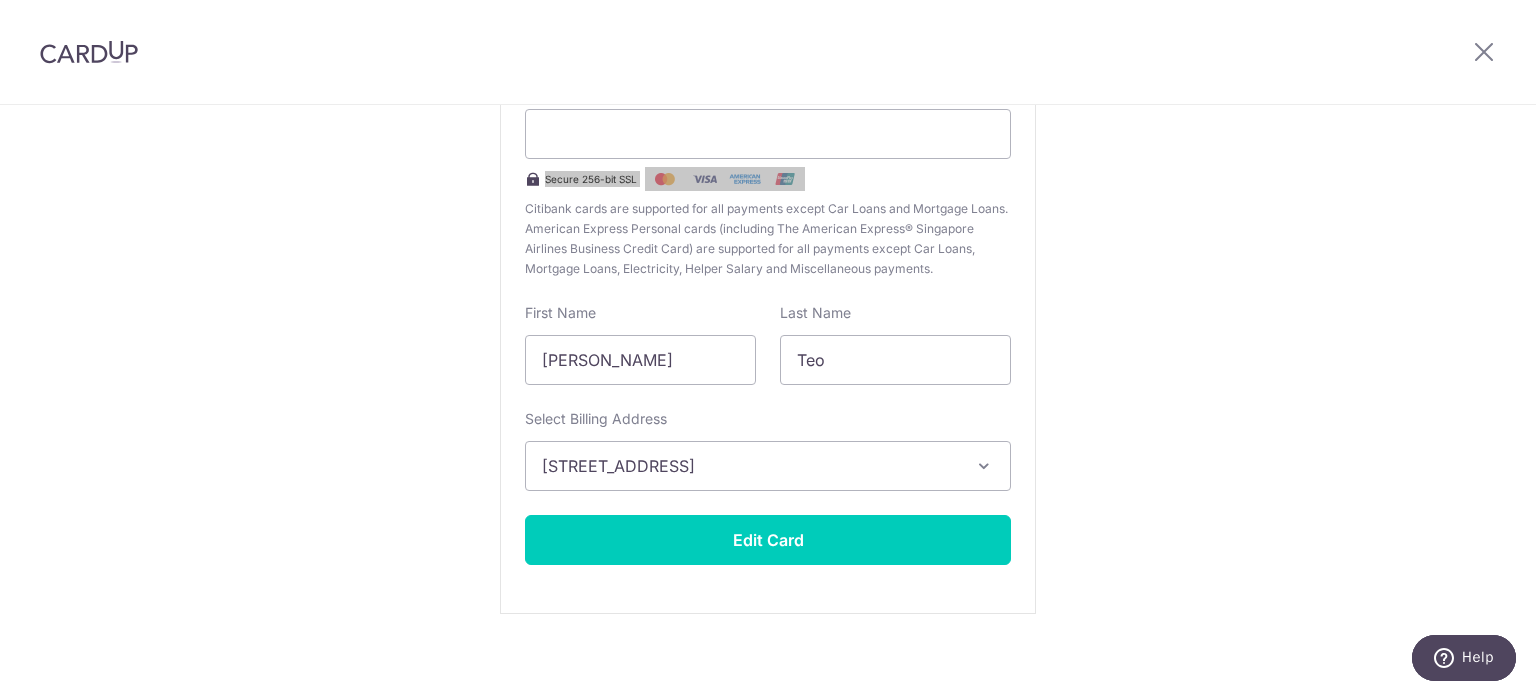 scroll, scrollTop: 248, scrollLeft: 0, axis: vertical 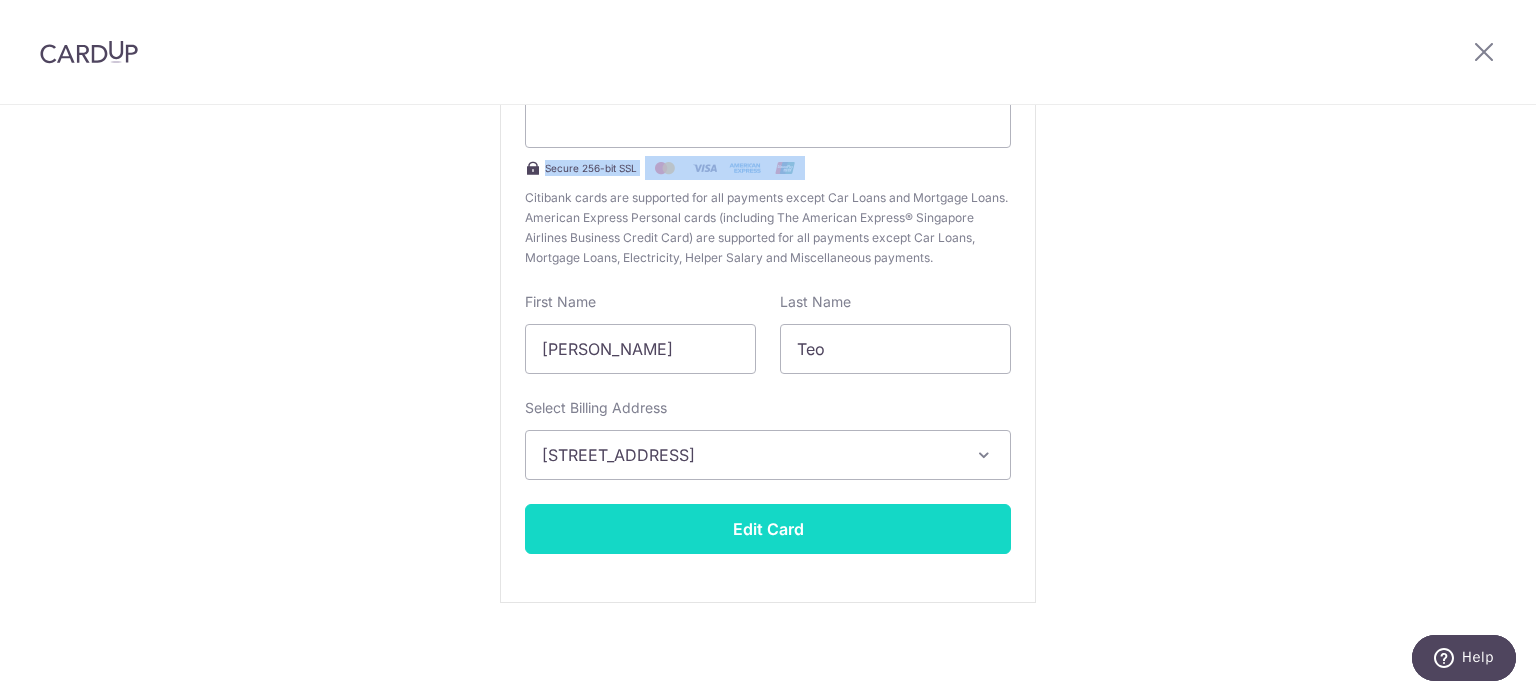 click on "Edit Card" at bounding box center [768, 529] 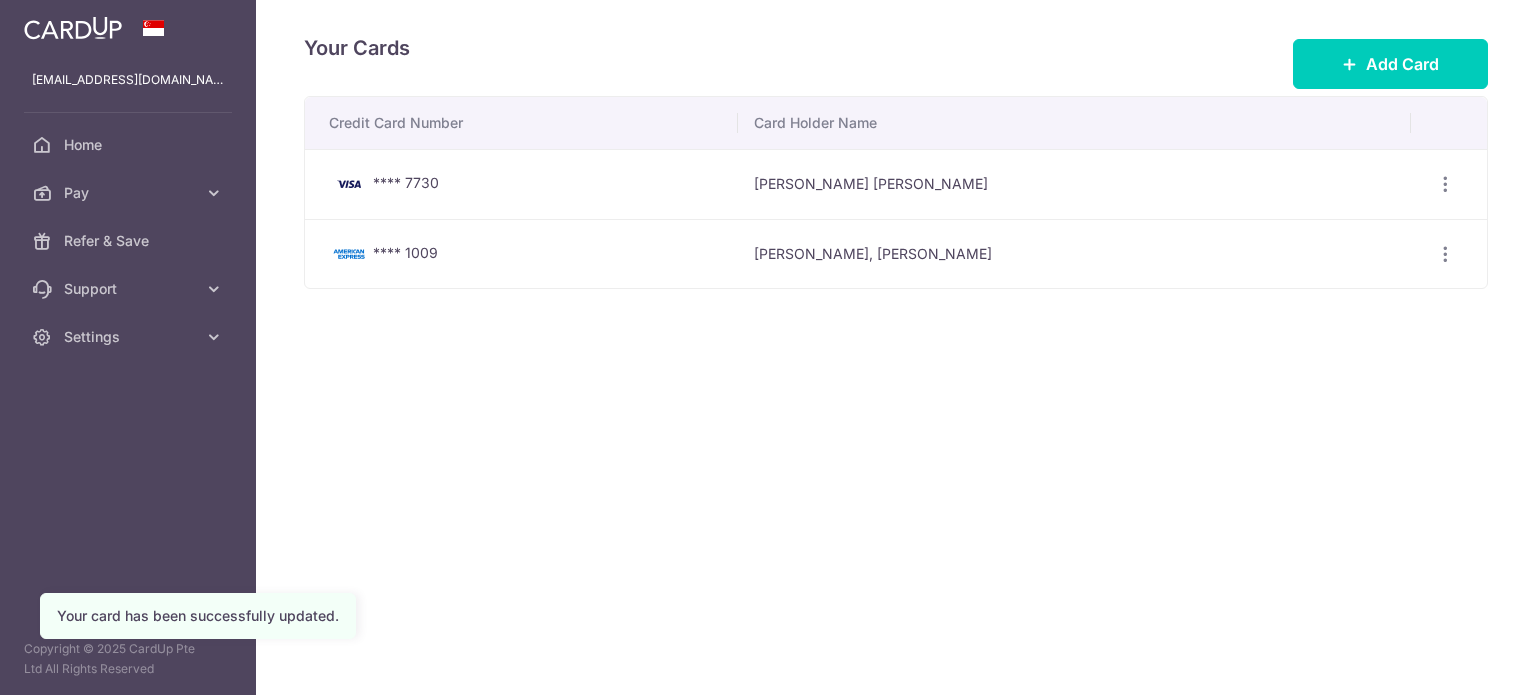 scroll, scrollTop: 0, scrollLeft: 0, axis: both 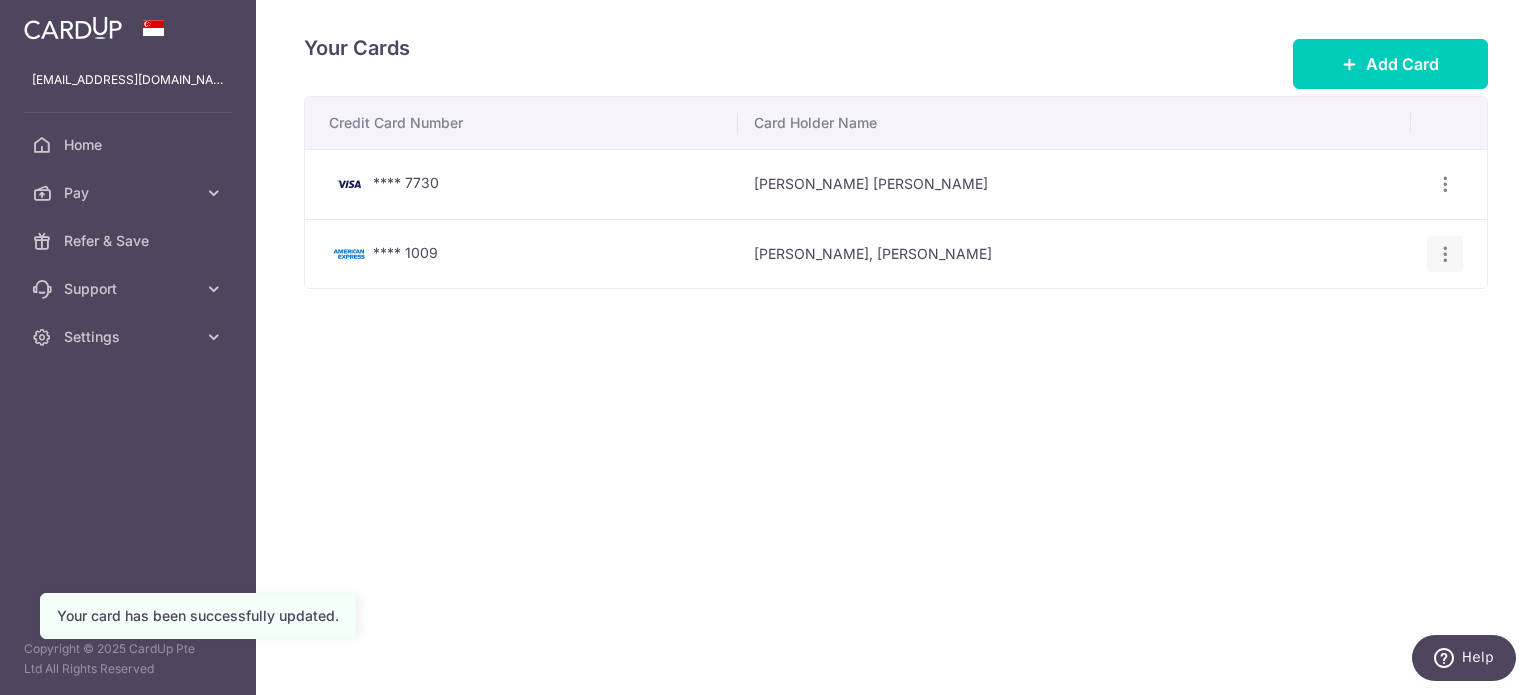 click on "View/Edit
[GEOGRAPHIC_DATA]" at bounding box center [1445, 254] 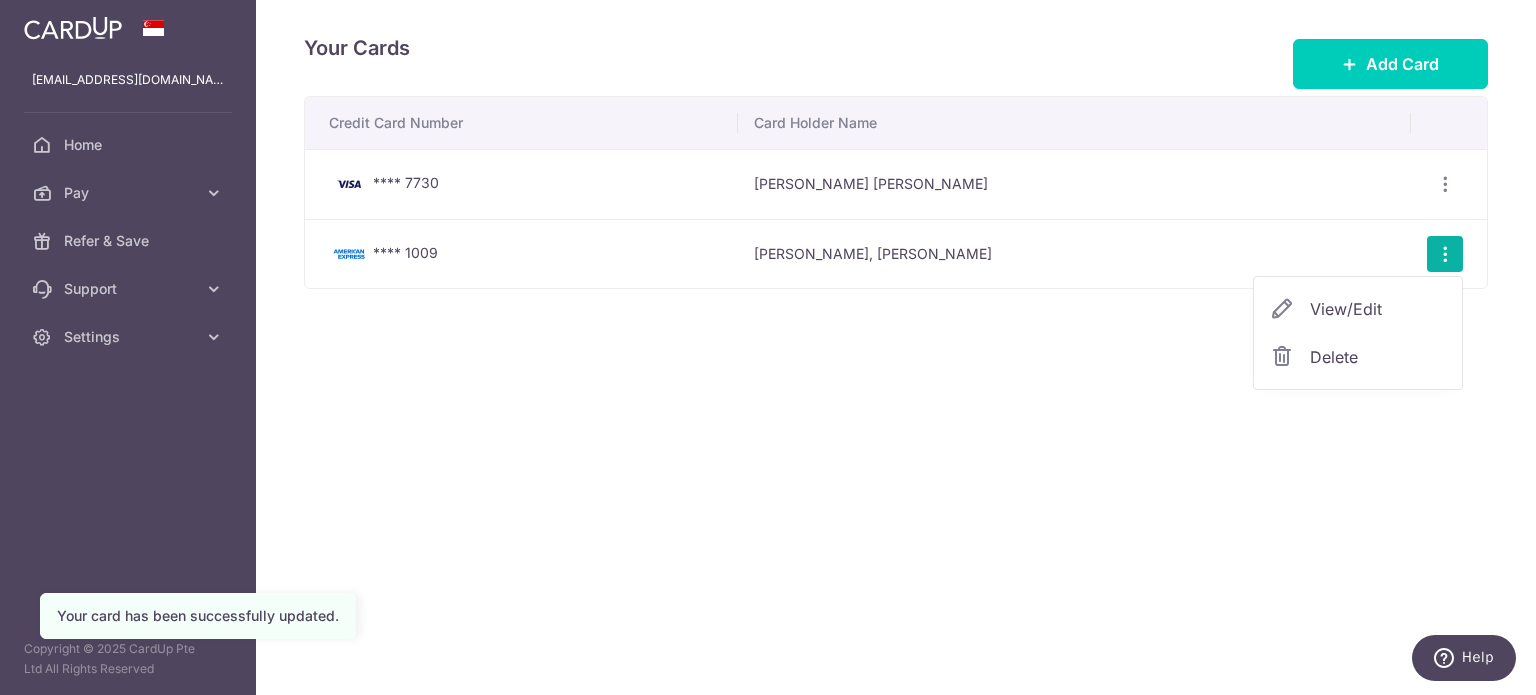 click on "Delete" at bounding box center (1358, 357) 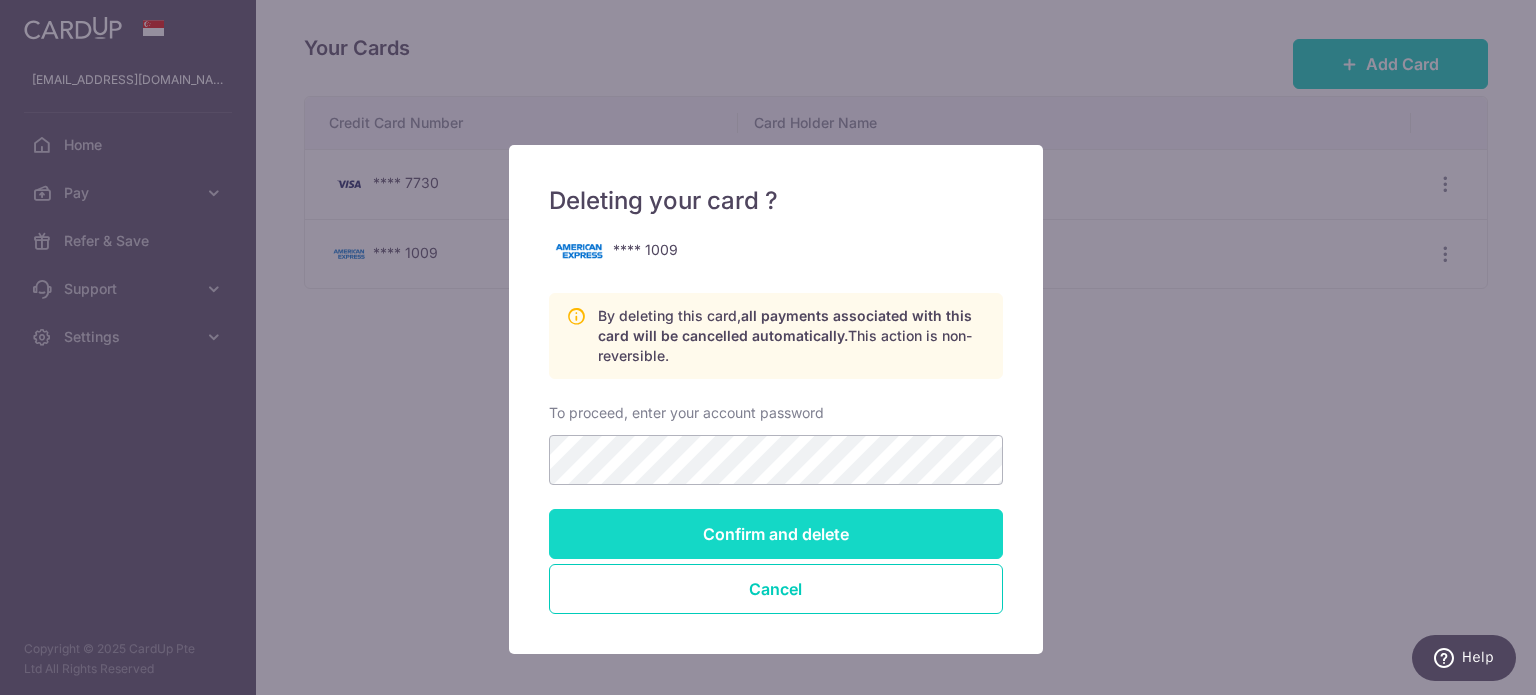 click on "Confirm and delete" at bounding box center (776, 534) 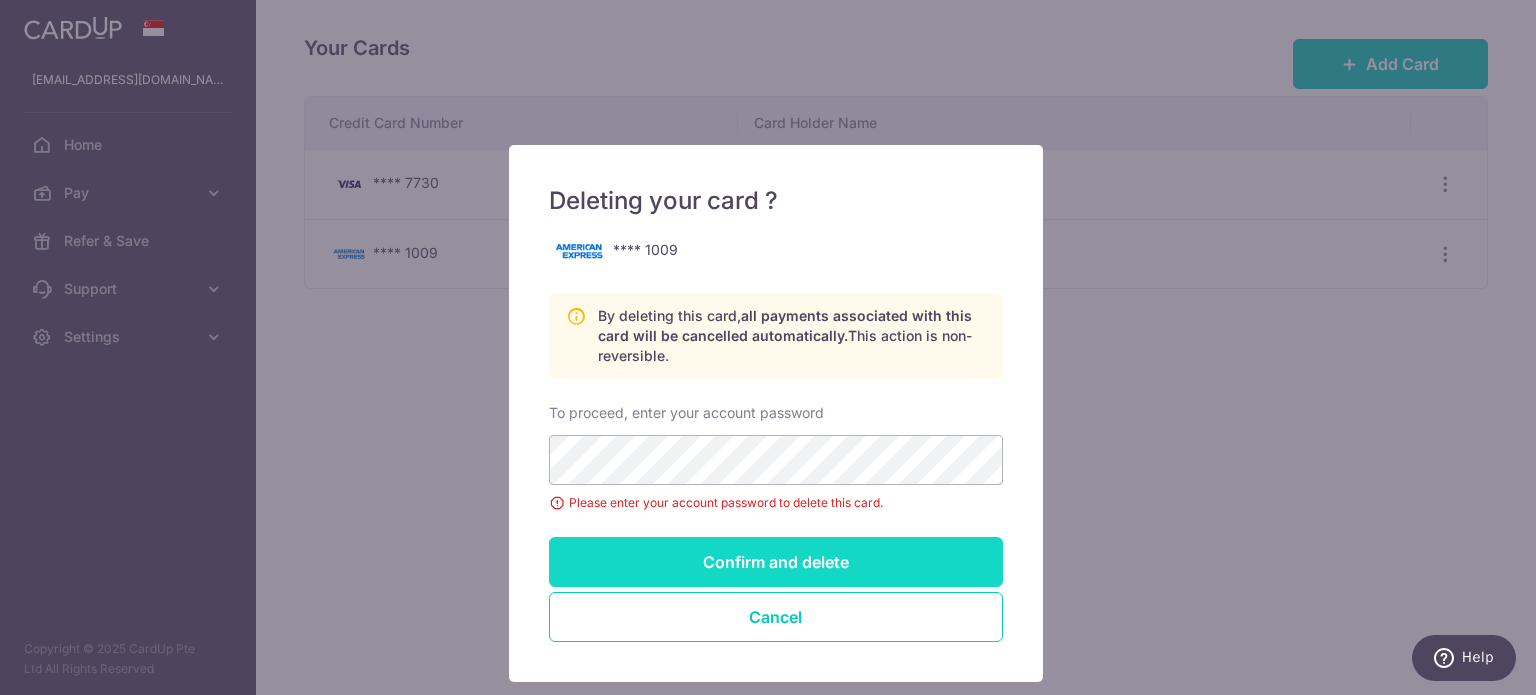 click on "Confirm and delete" at bounding box center (776, 562) 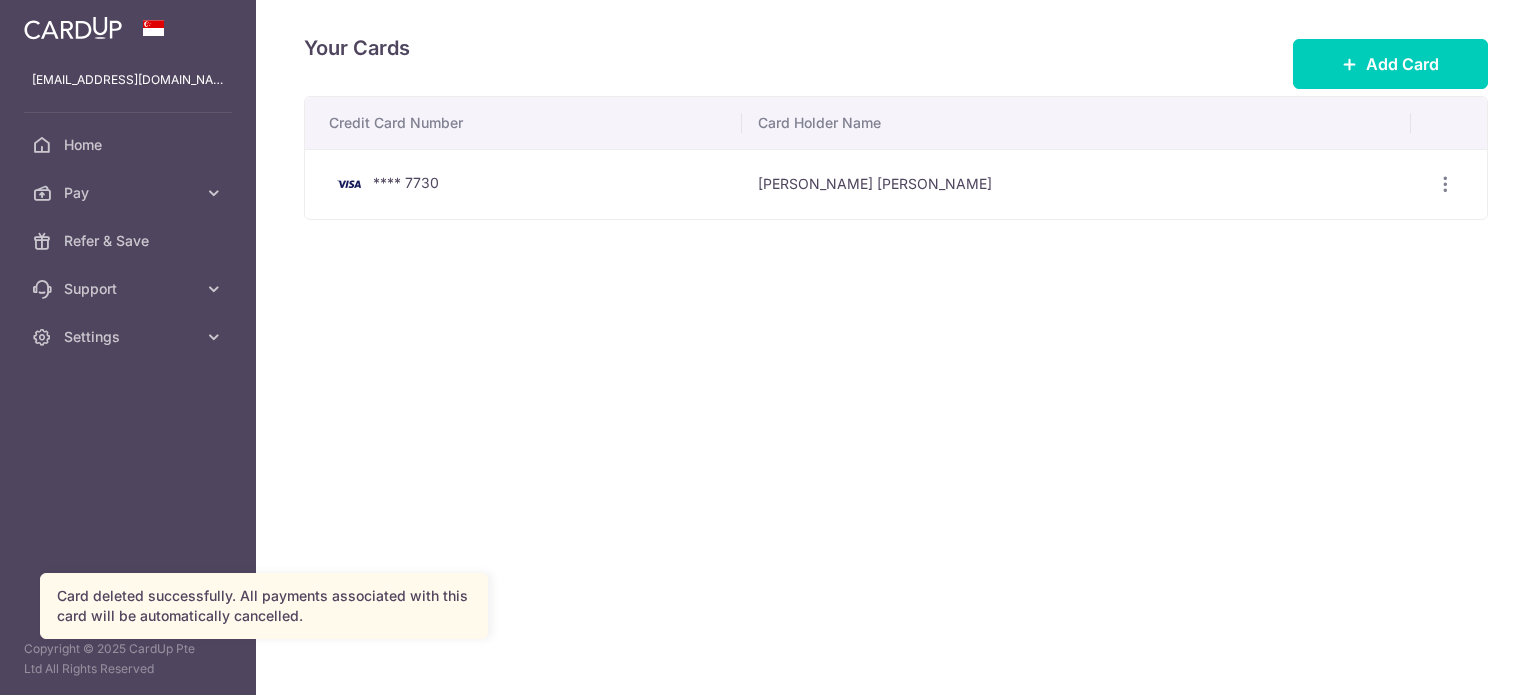 scroll, scrollTop: 0, scrollLeft: 0, axis: both 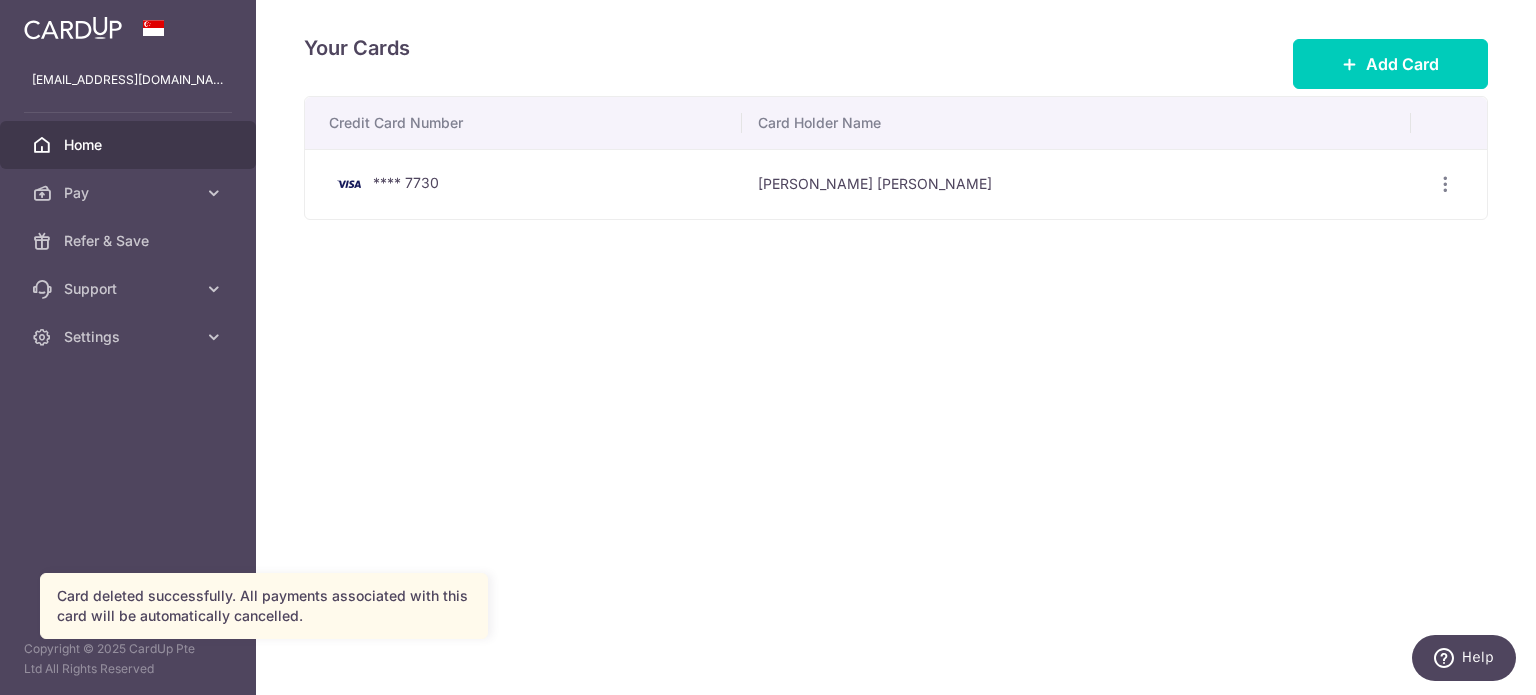 click on "Home" at bounding box center (130, 145) 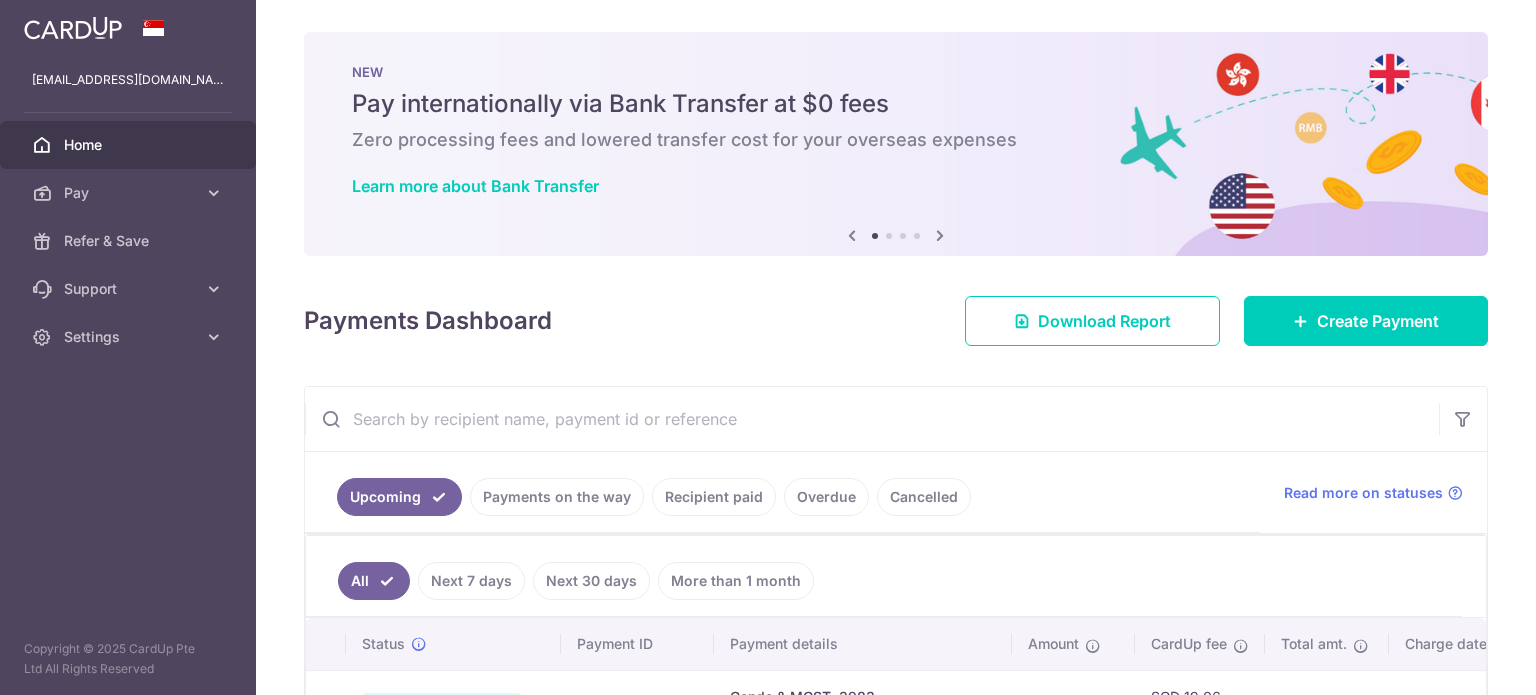 scroll, scrollTop: 0, scrollLeft: 0, axis: both 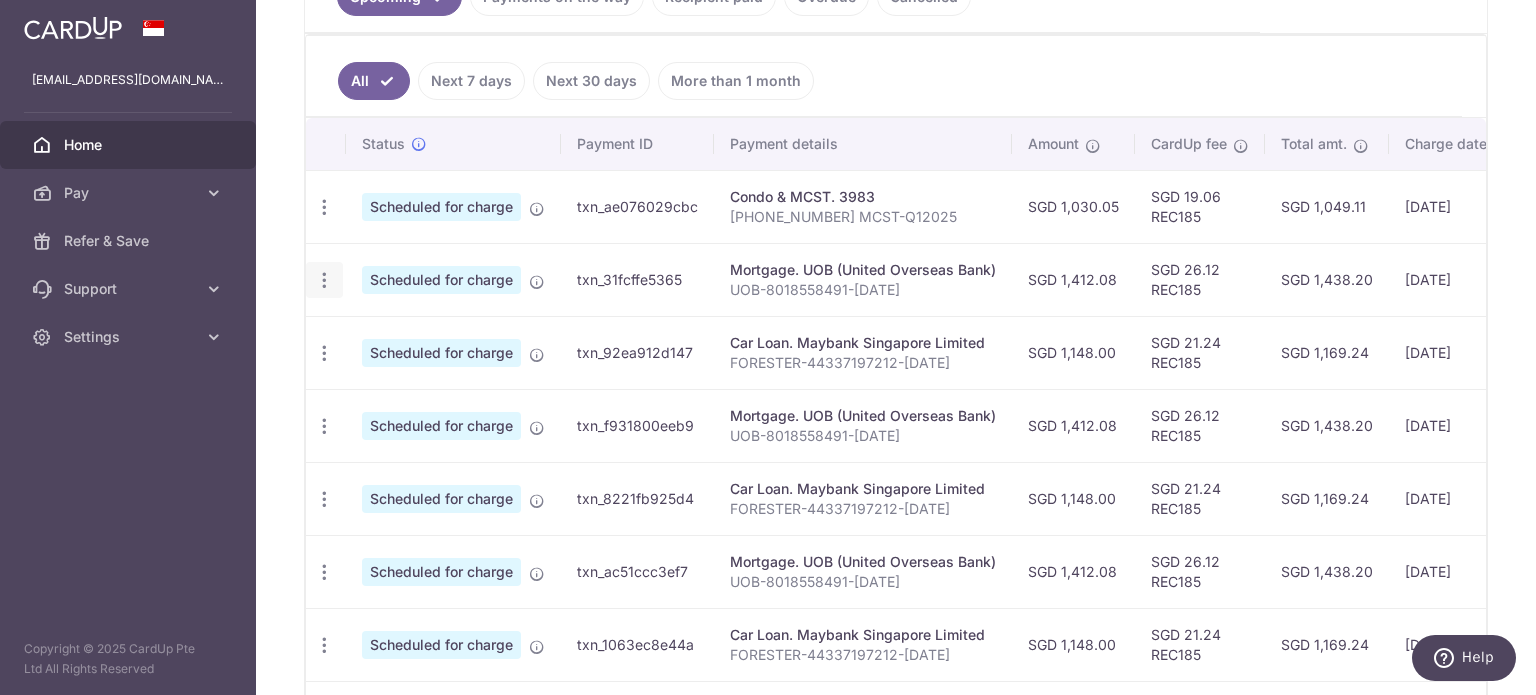 click at bounding box center (324, 207) 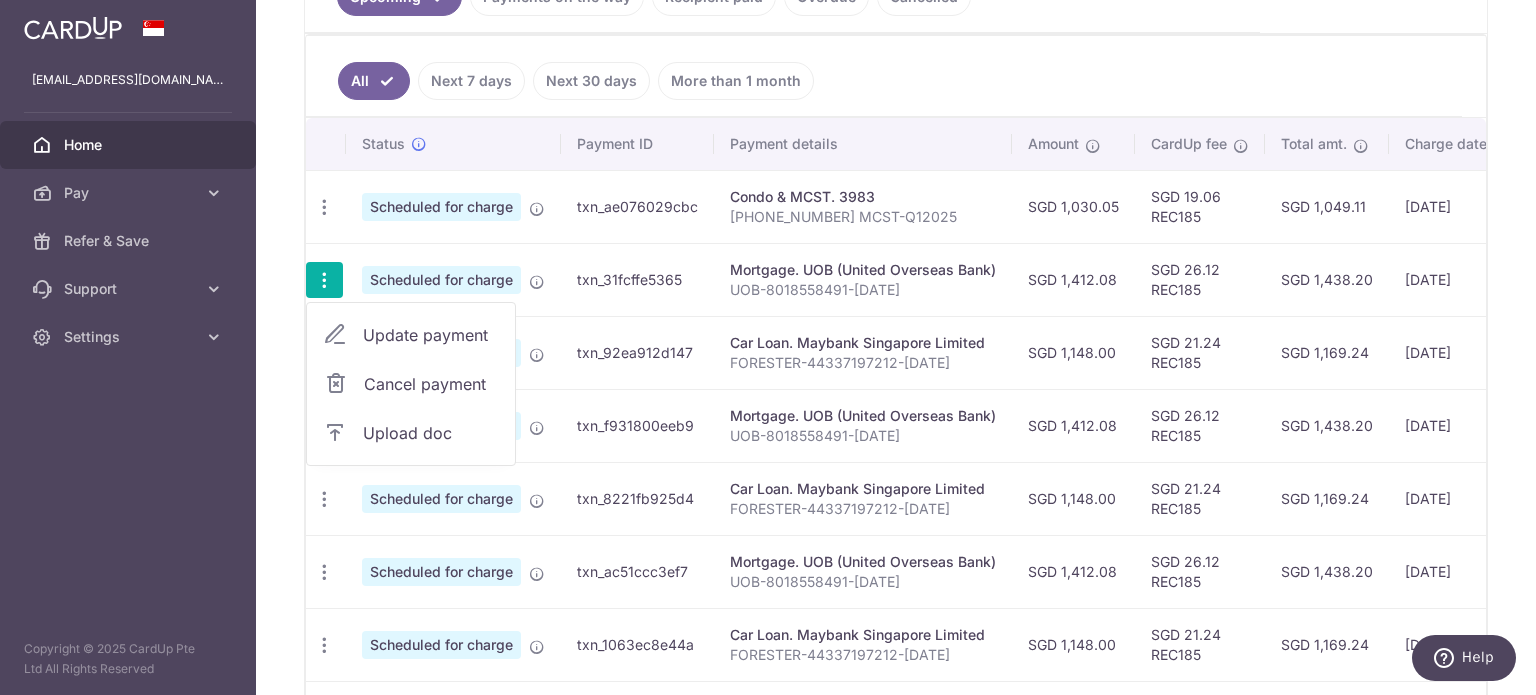 click on "Update payment" at bounding box center (431, 335) 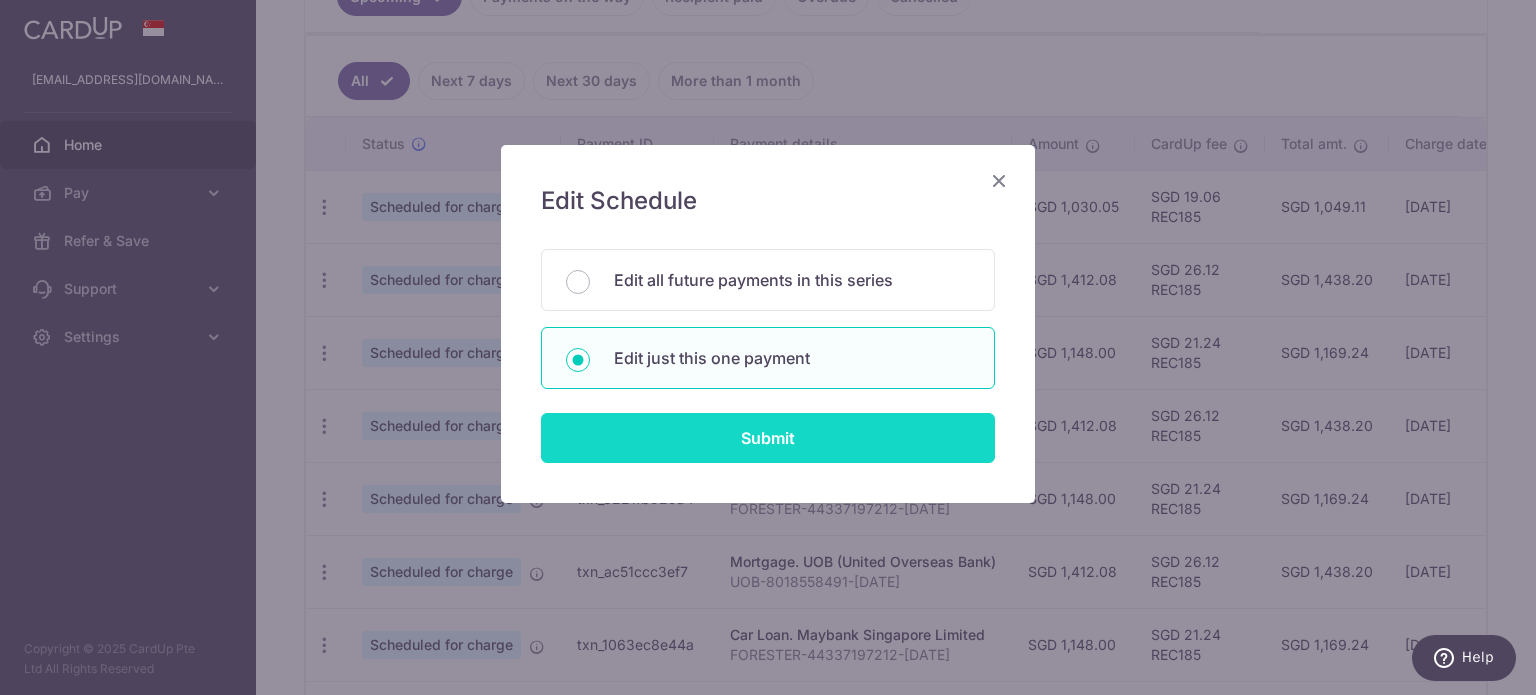 click on "Submit" at bounding box center [768, 438] 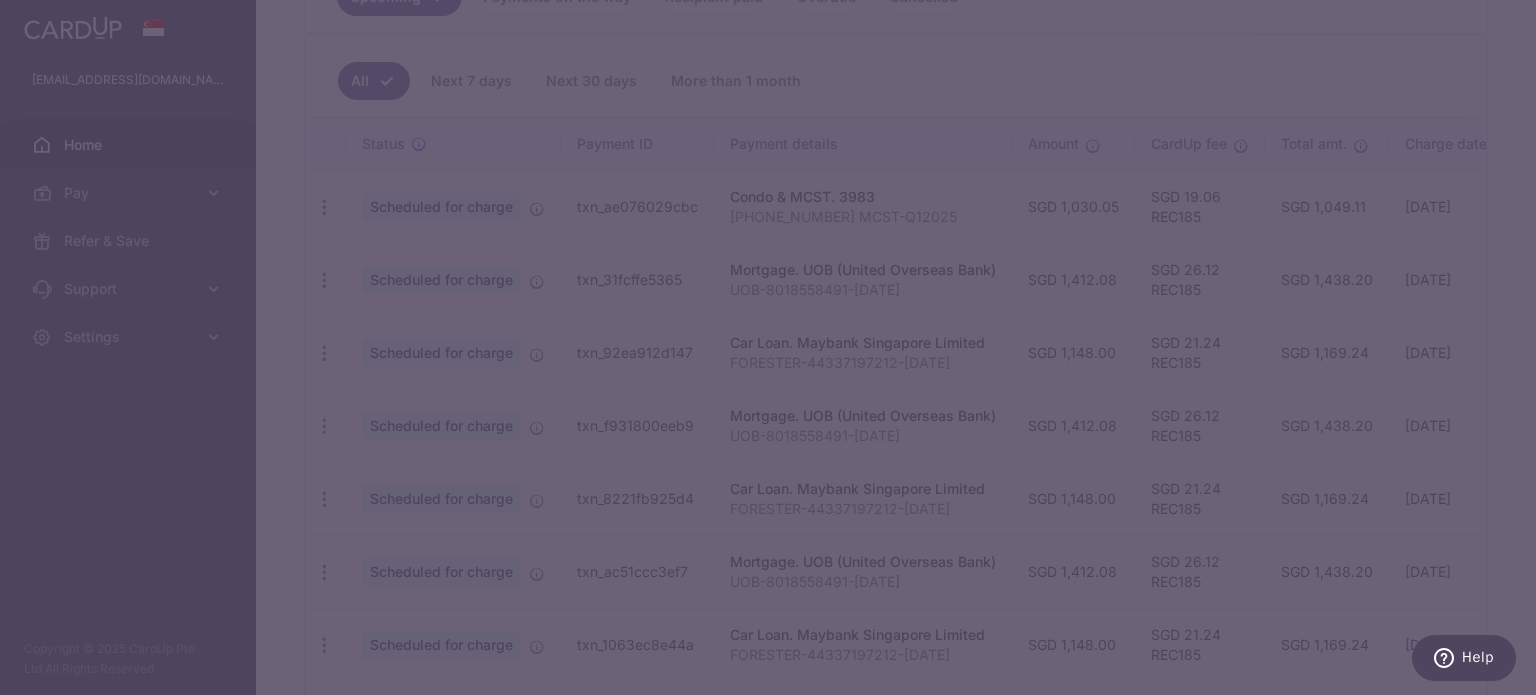 type on "REC185" 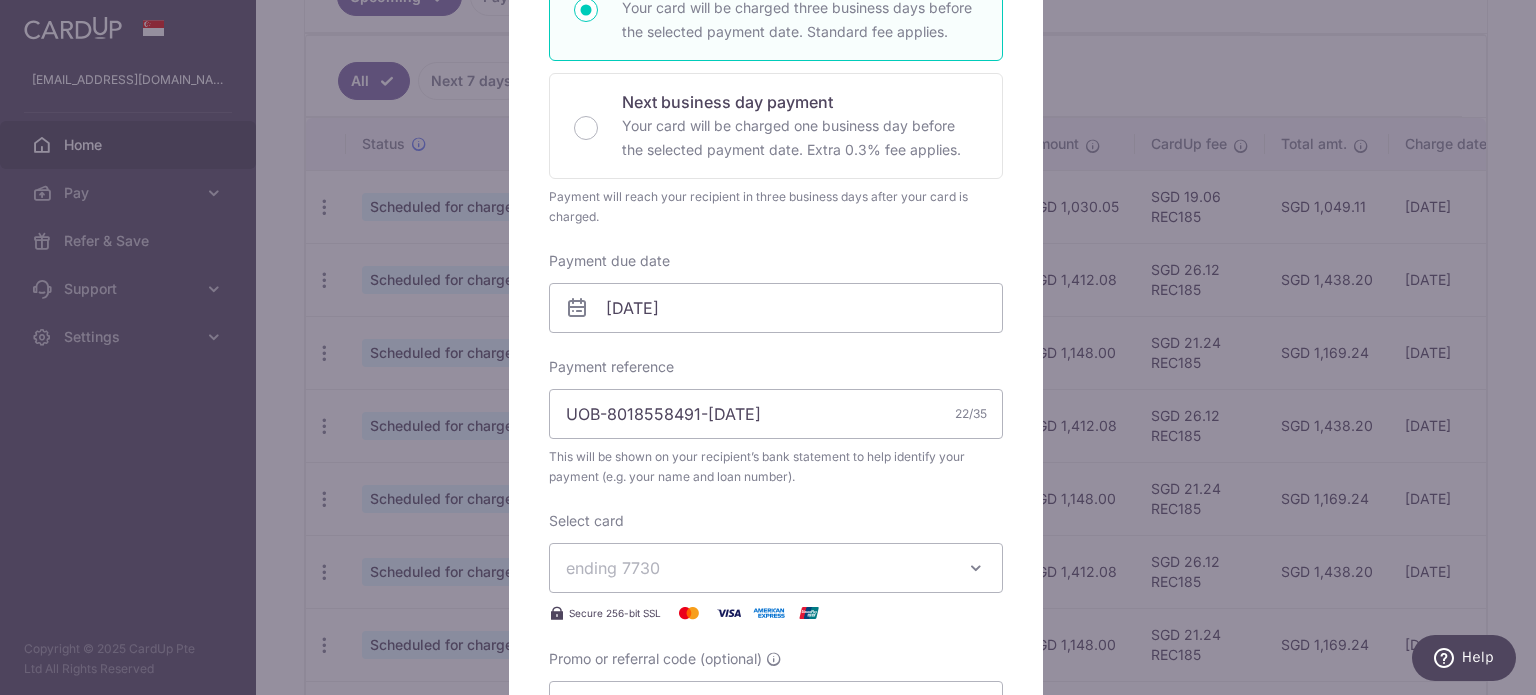 scroll, scrollTop: 500, scrollLeft: 0, axis: vertical 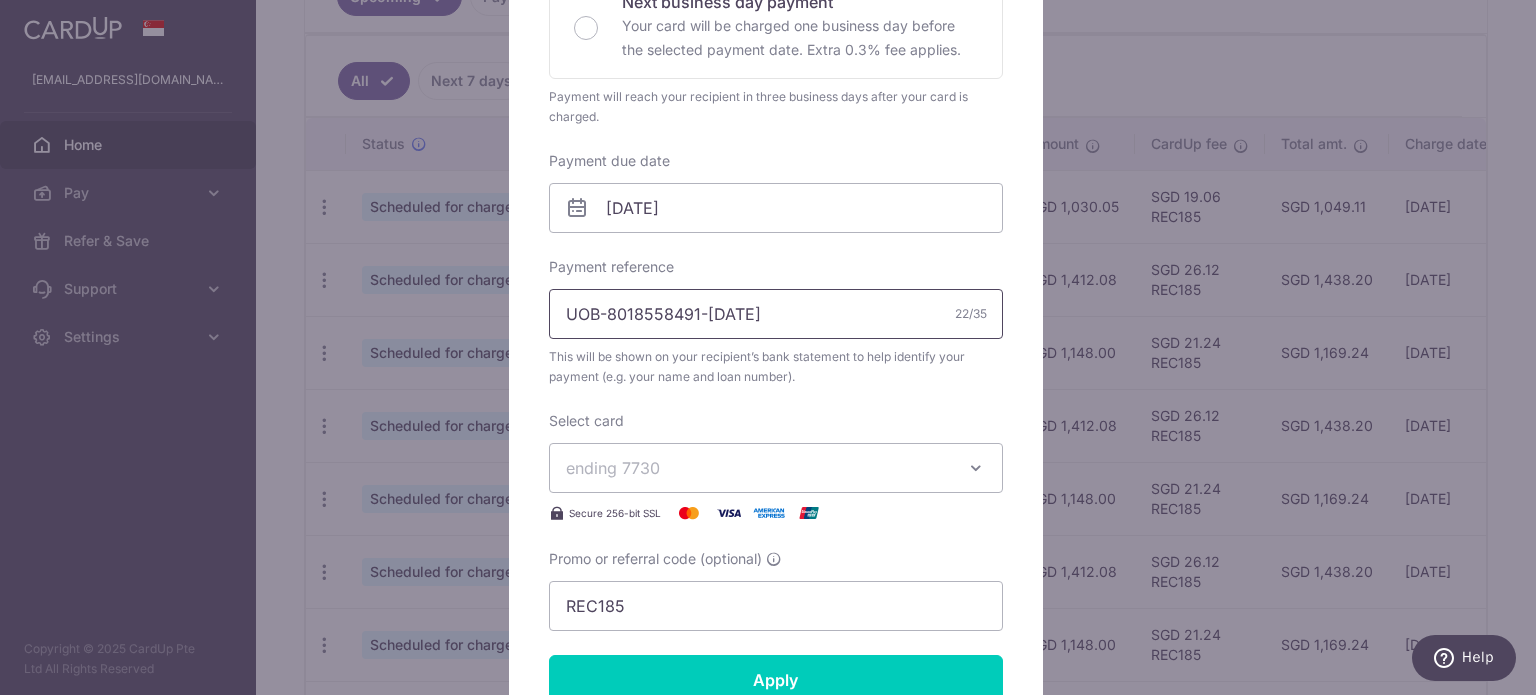 click on "UOB-8018558491-[DATE]" at bounding box center [776, 314] 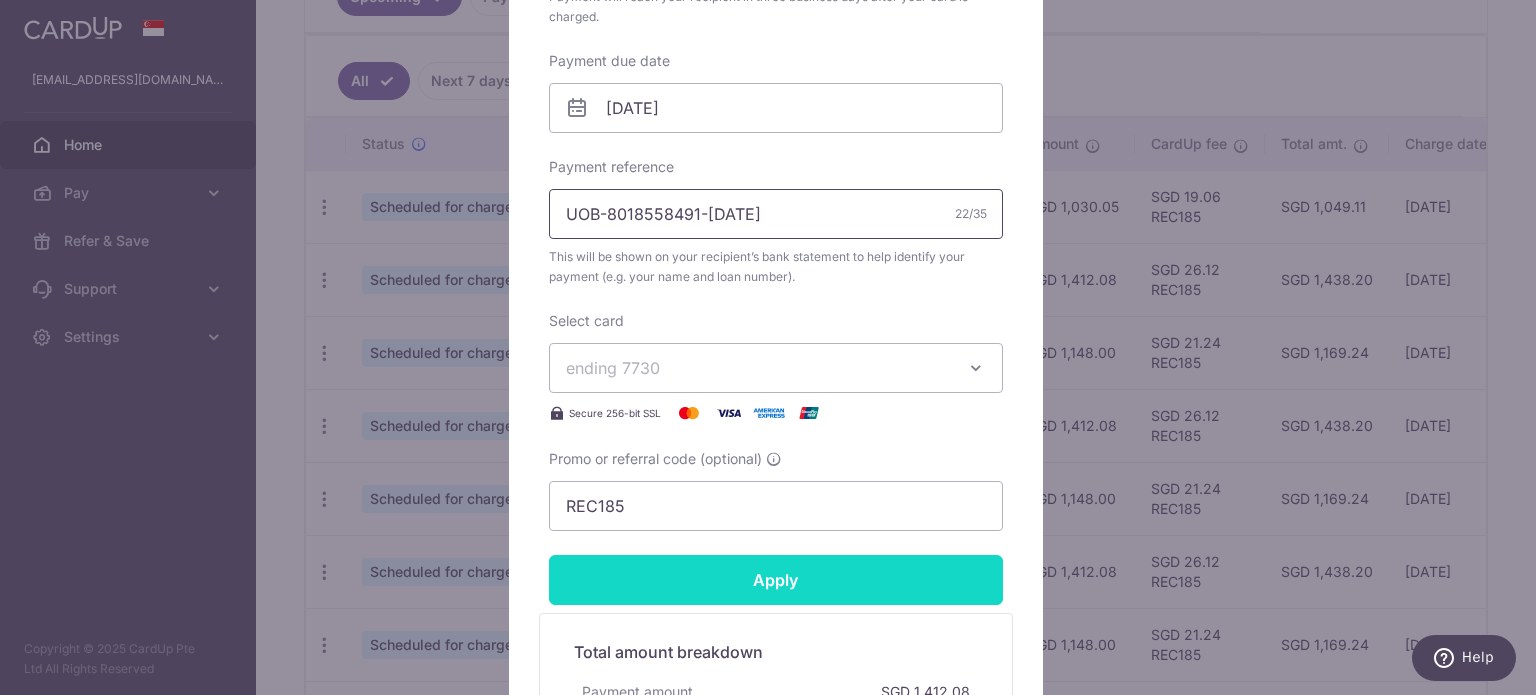 type on "UOB-8018558491-[DATE]" 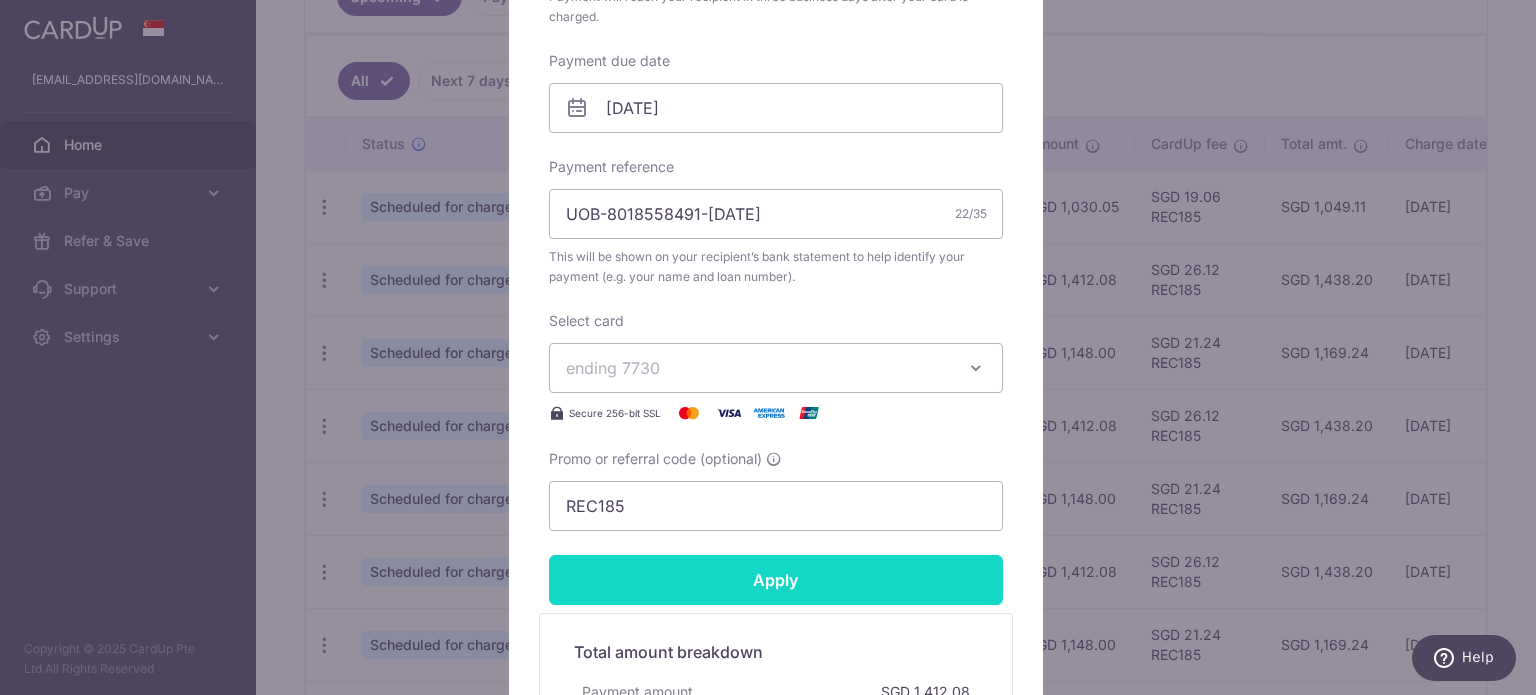 click on "Apply" at bounding box center (776, 580) 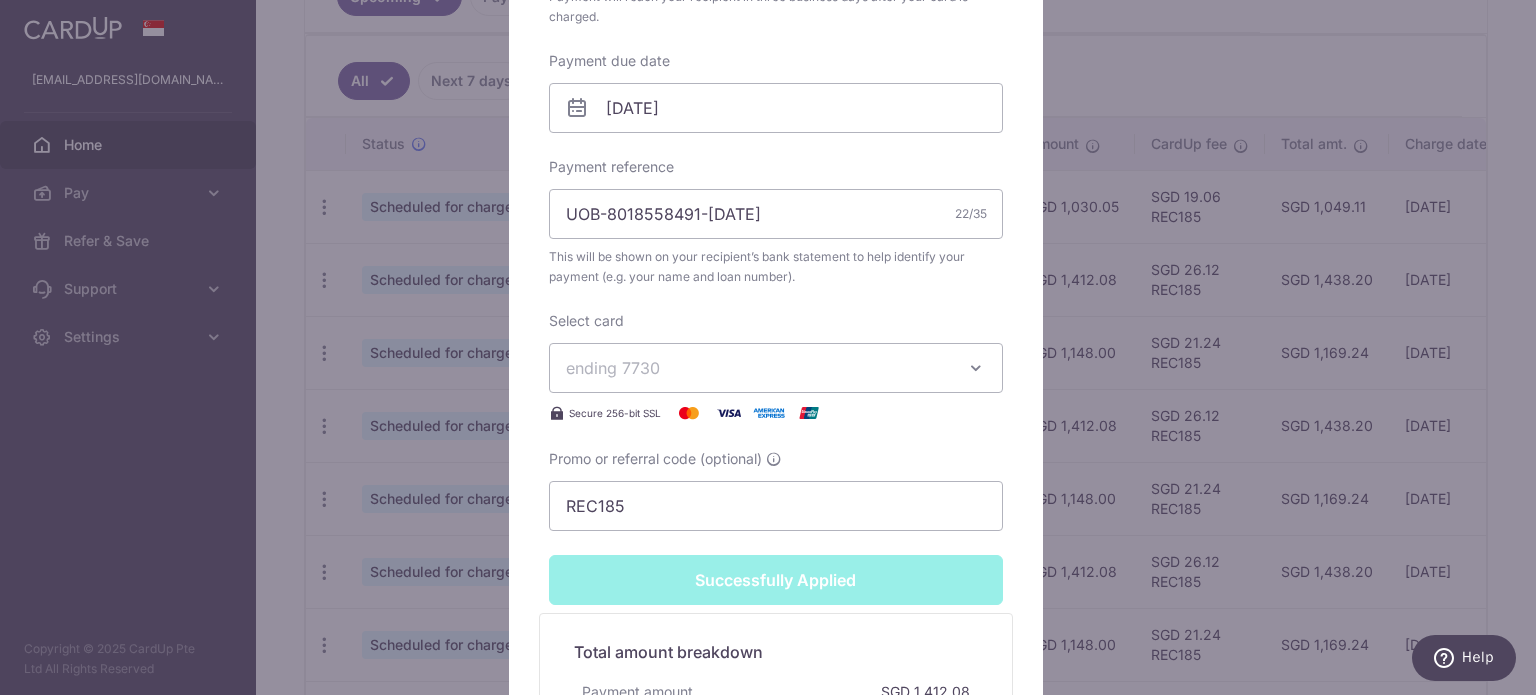 scroll, scrollTop: 669, scrollLeft: 0, axis: vertical 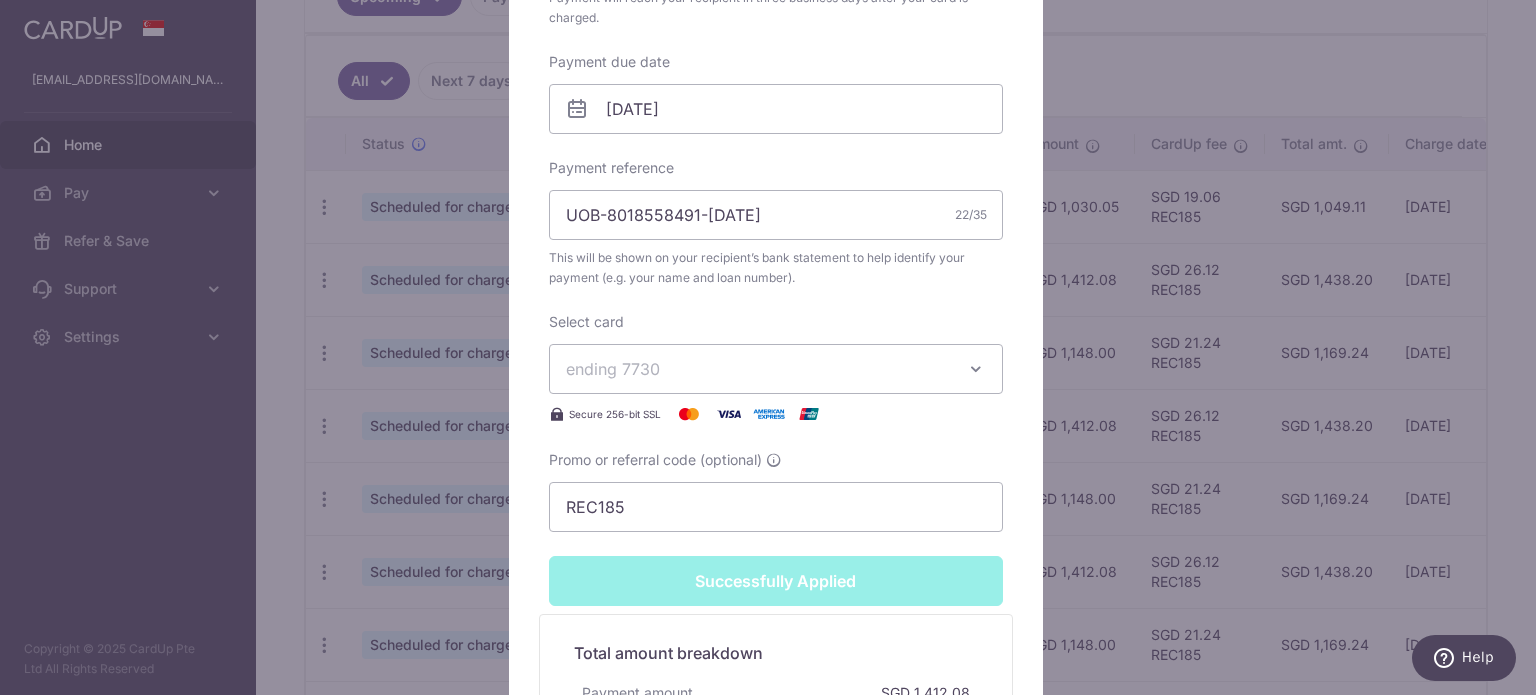 click on "ending 7730" at bounding box center [776, 369] 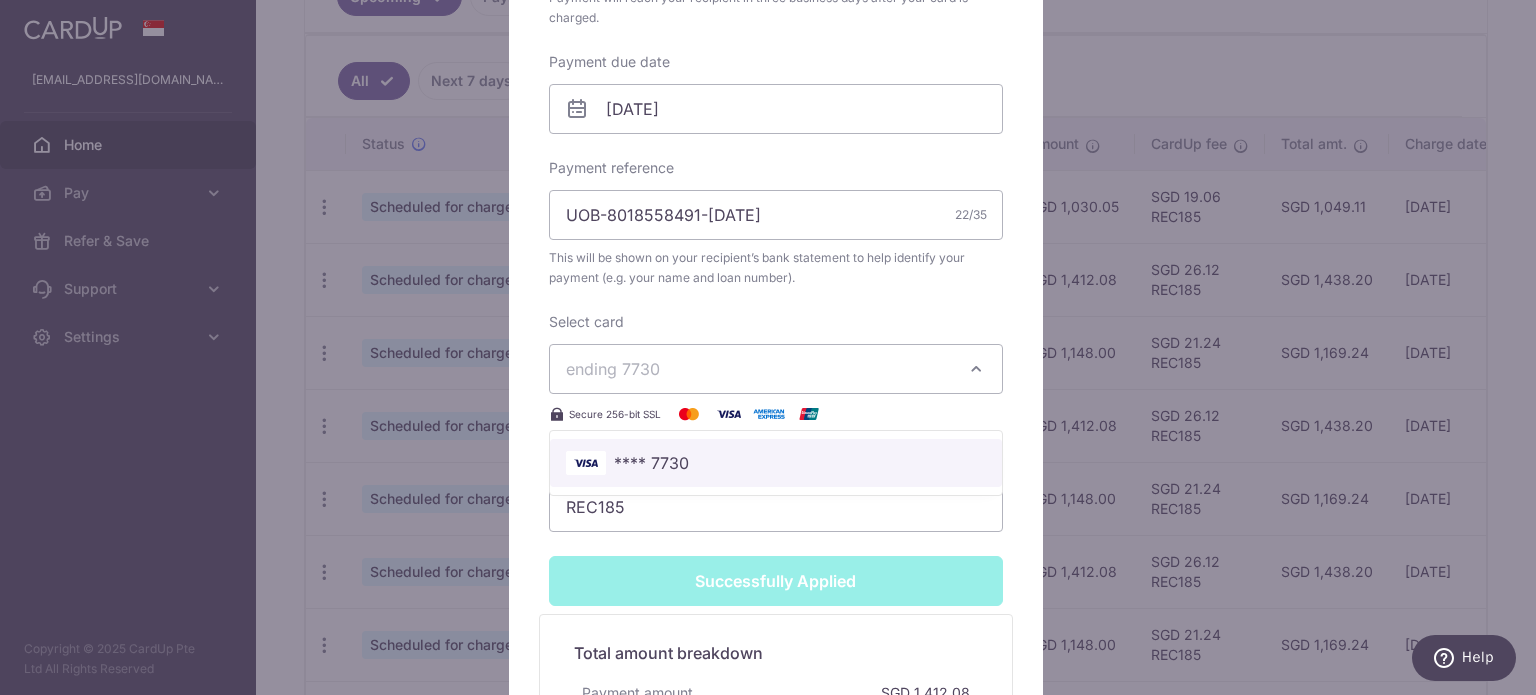 click on "**** 7730" at bounding box center (776, 463) 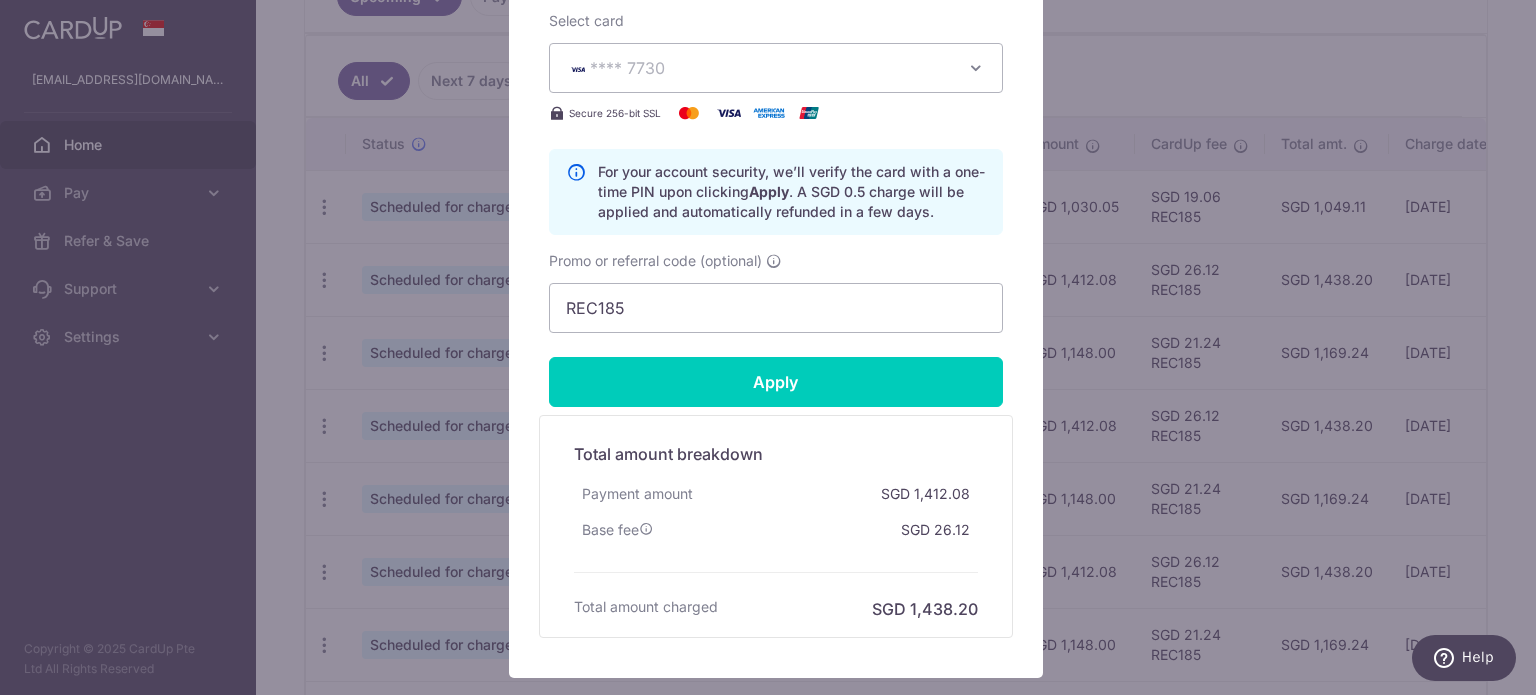 scroll, scrollTop: 1000, scrollLeft: 0, axis: vertical 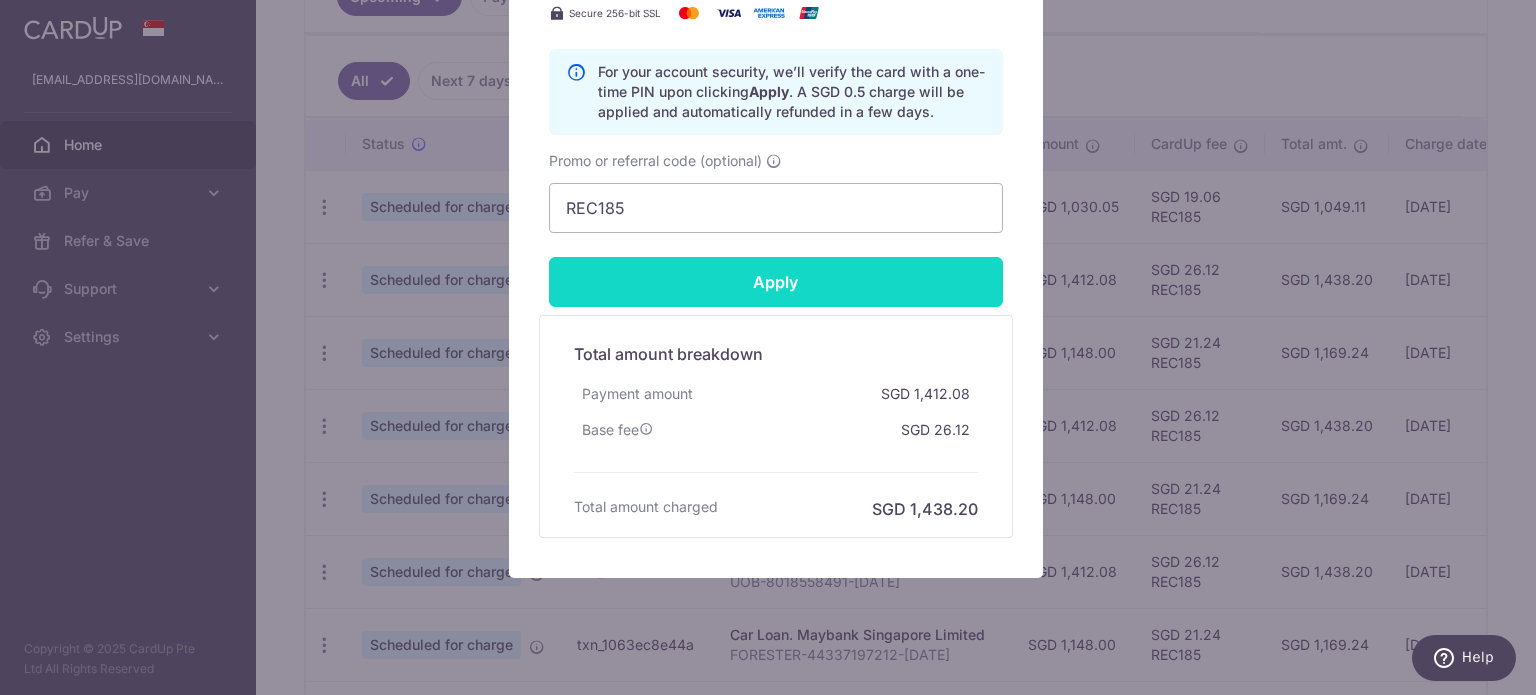 click on "Apply" at bounding box center [776, 282] 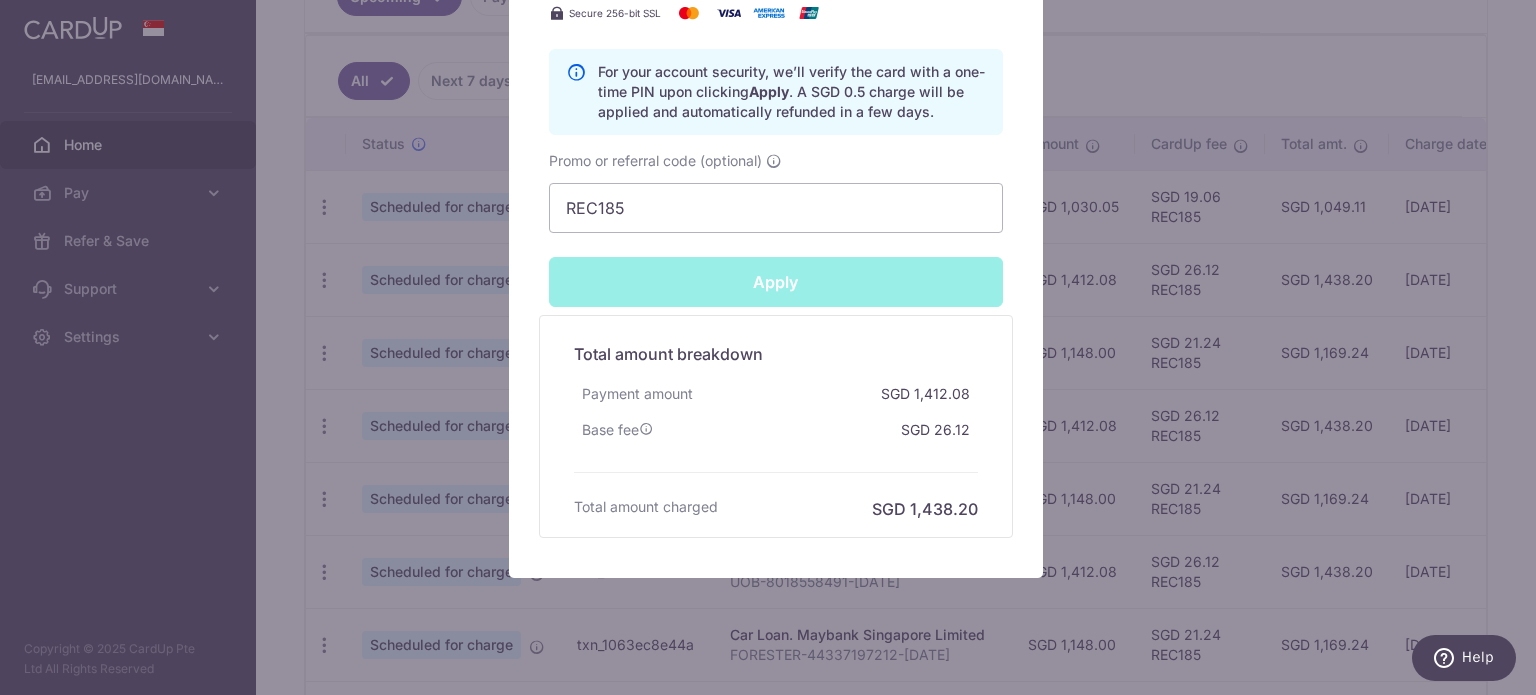 type on "Successfully Applied" 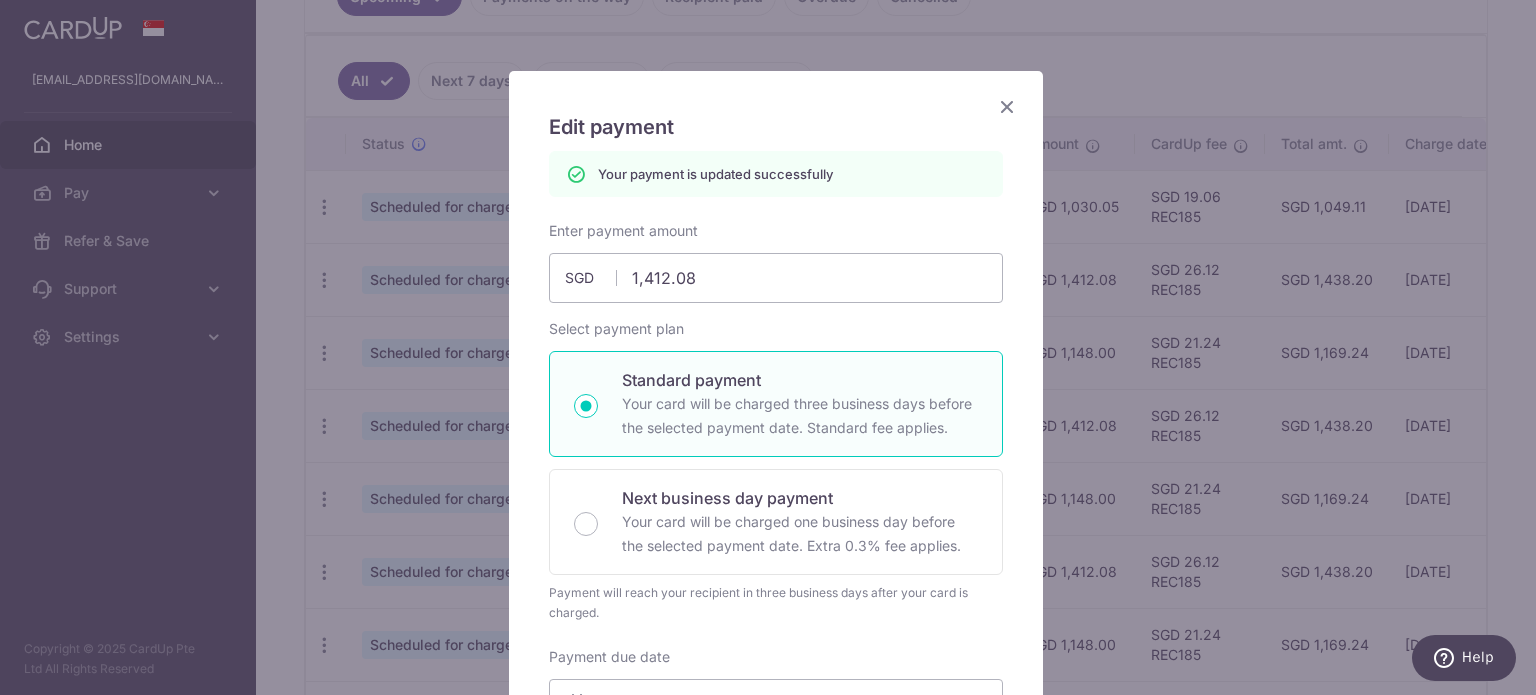 scroll, scrollTop: 69, scrollLeft: 0, axis: vertical 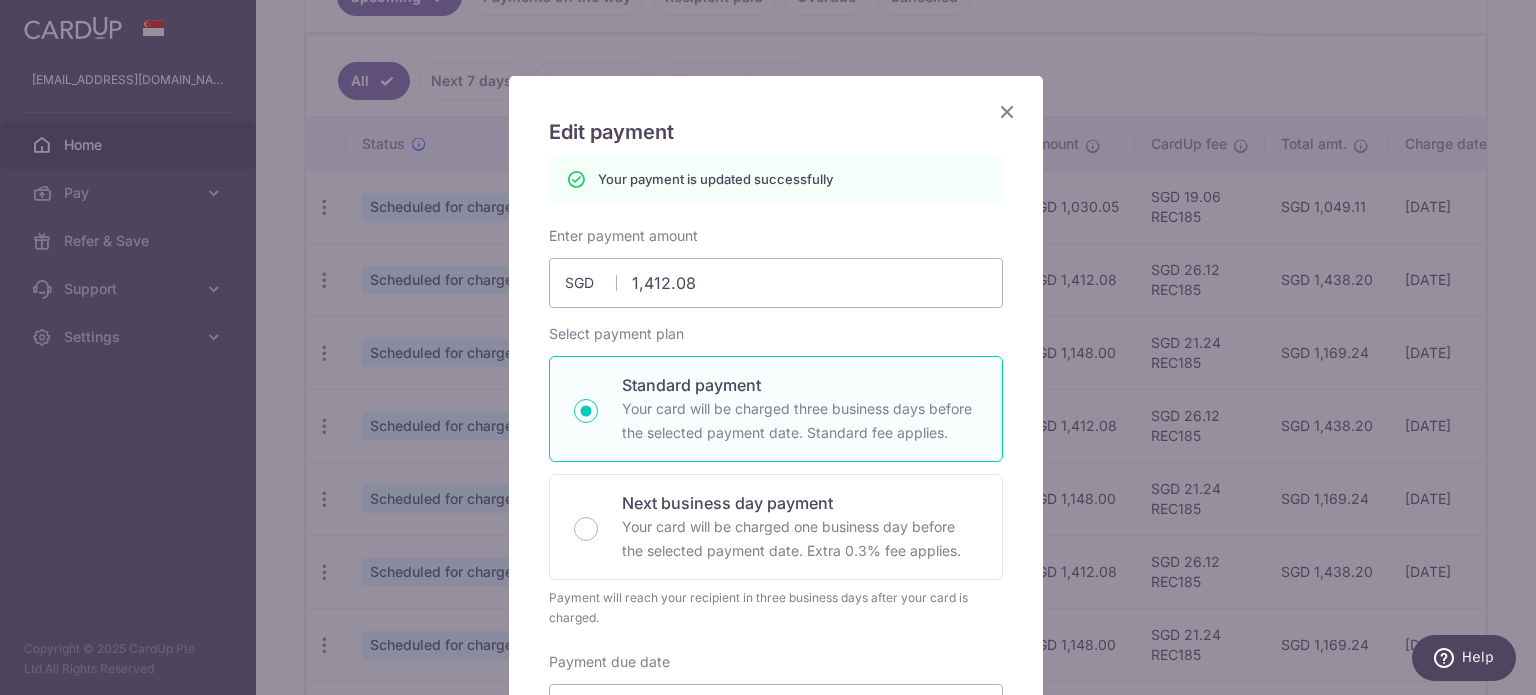 click at bounding box center [1007, 111] 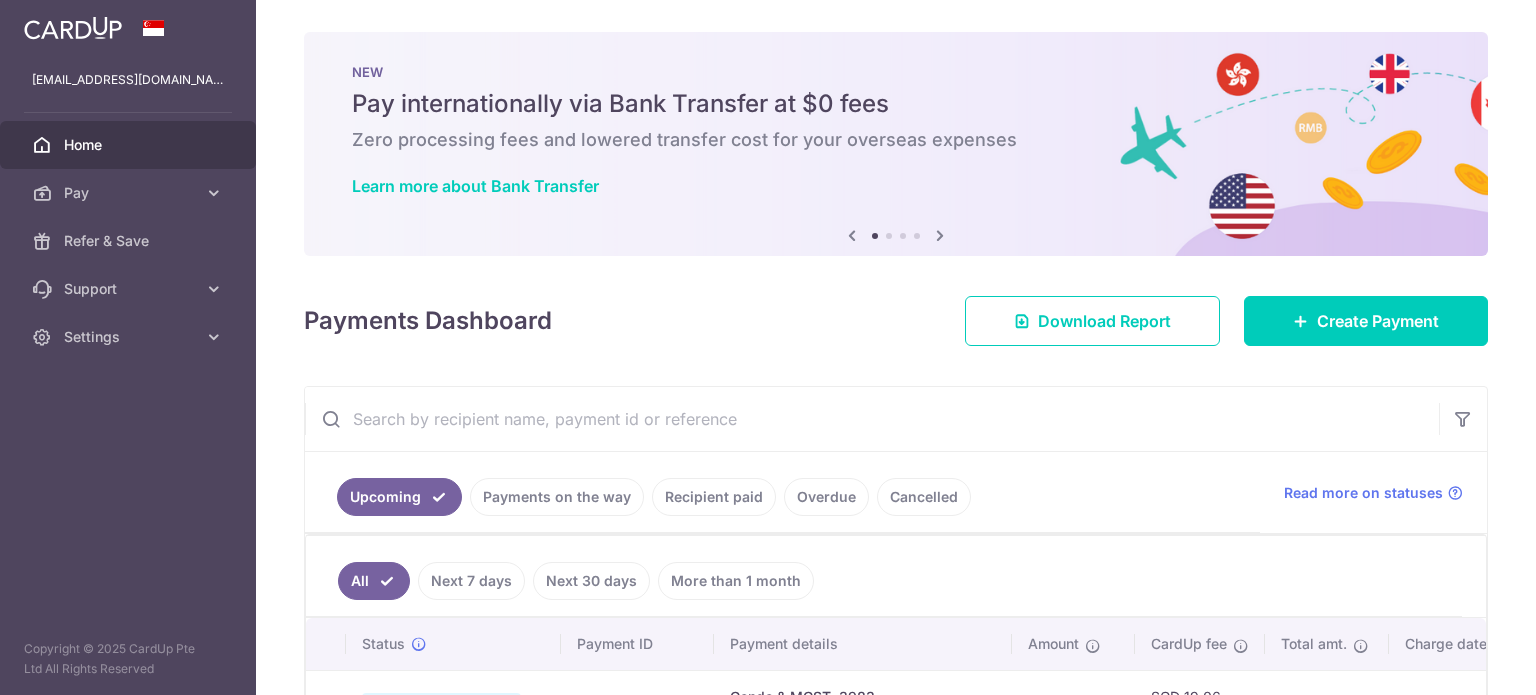scroll, scrollTop: 0, scrollLeft: 0, axis: both 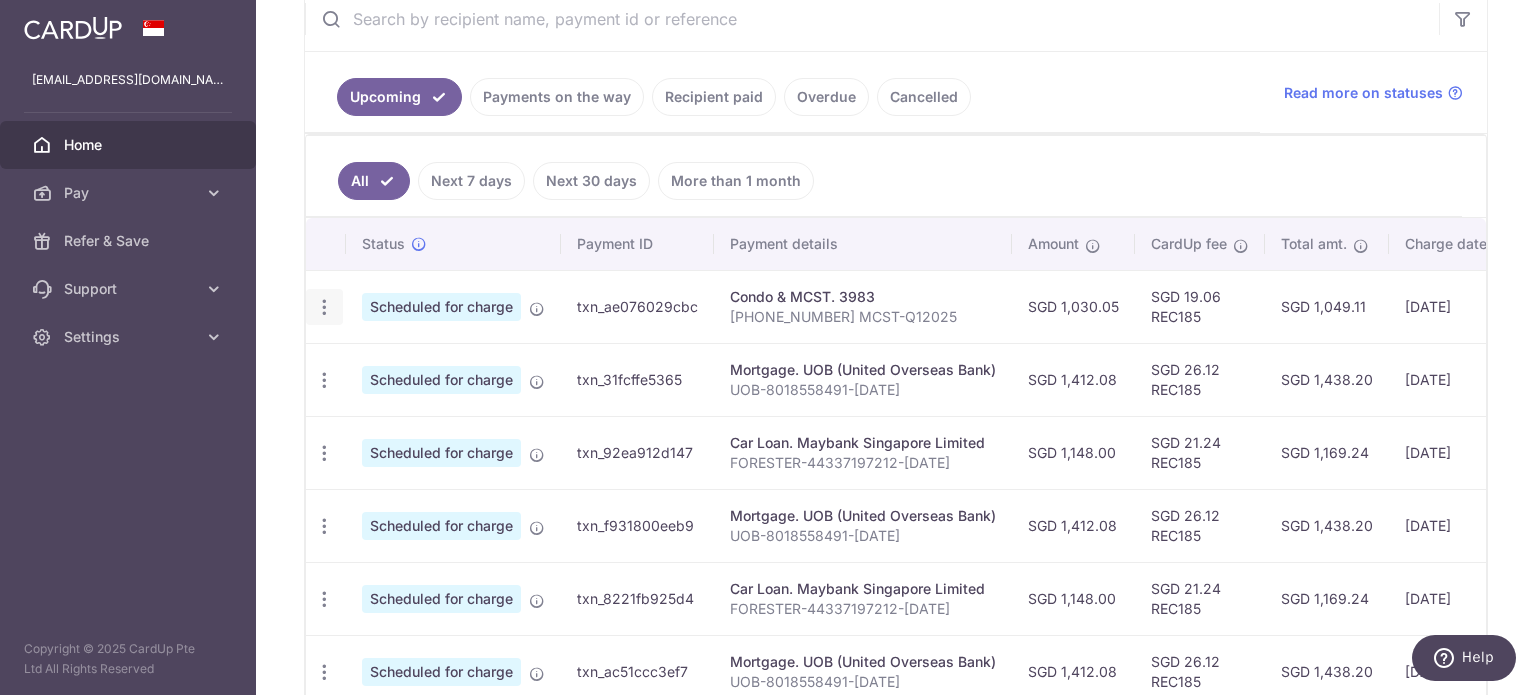 click at bounding box center (324, 307) 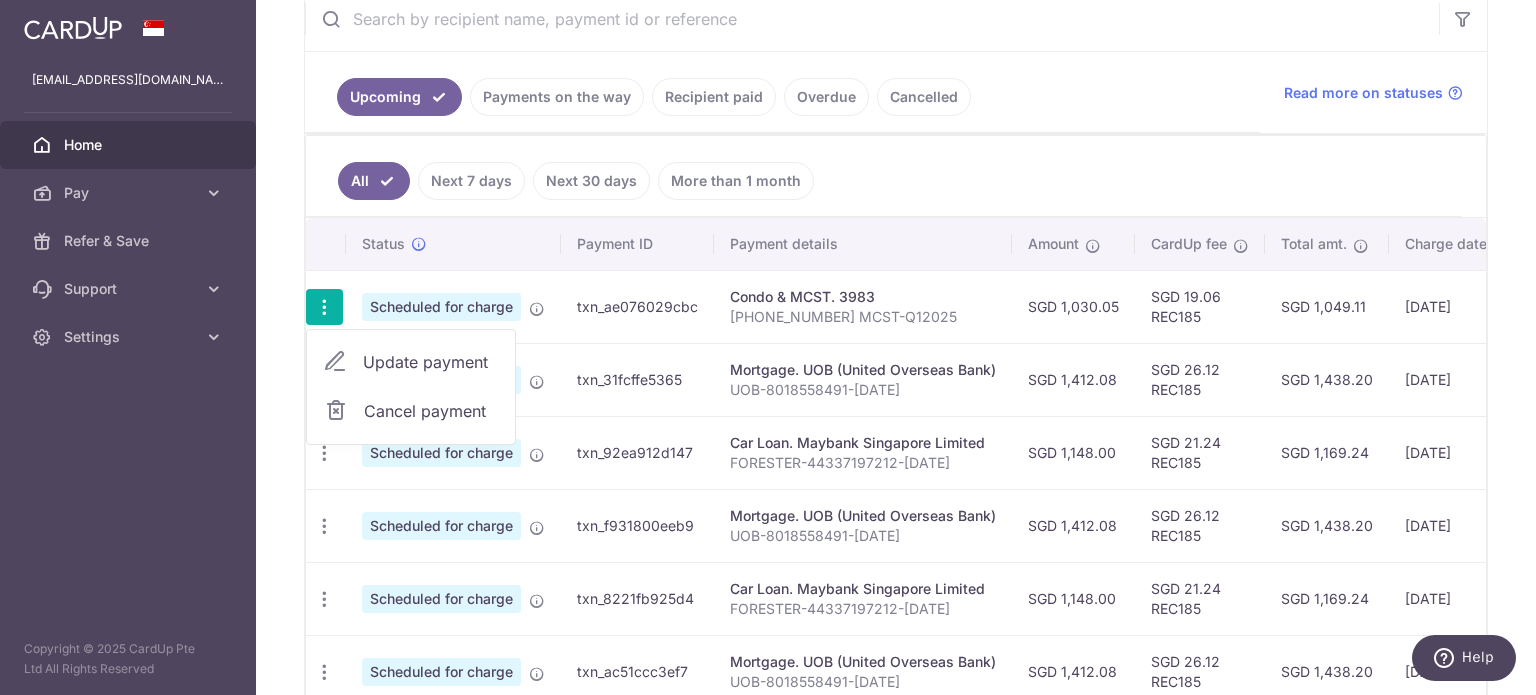 click on "Update payment" at bounding box center [431, 362] 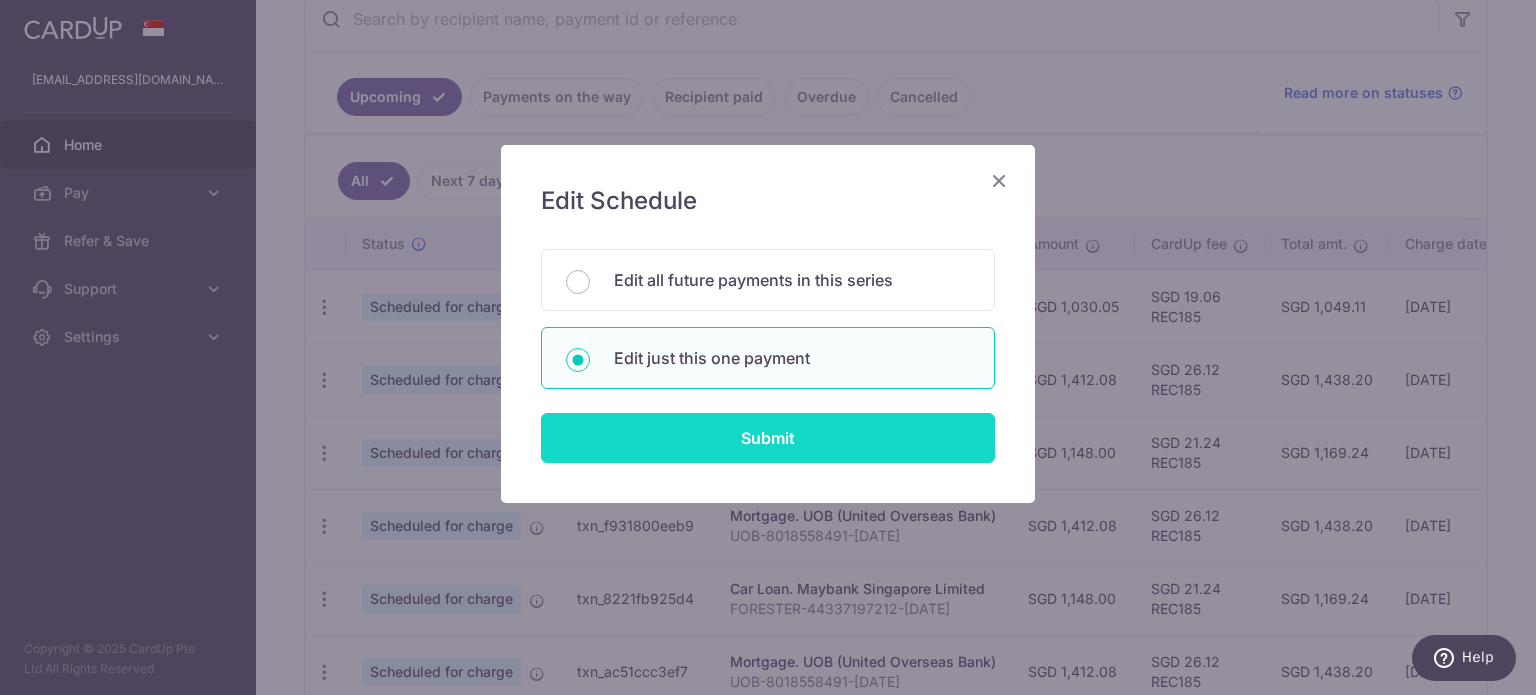 click on "Submit" at bounding box center [768, 438] 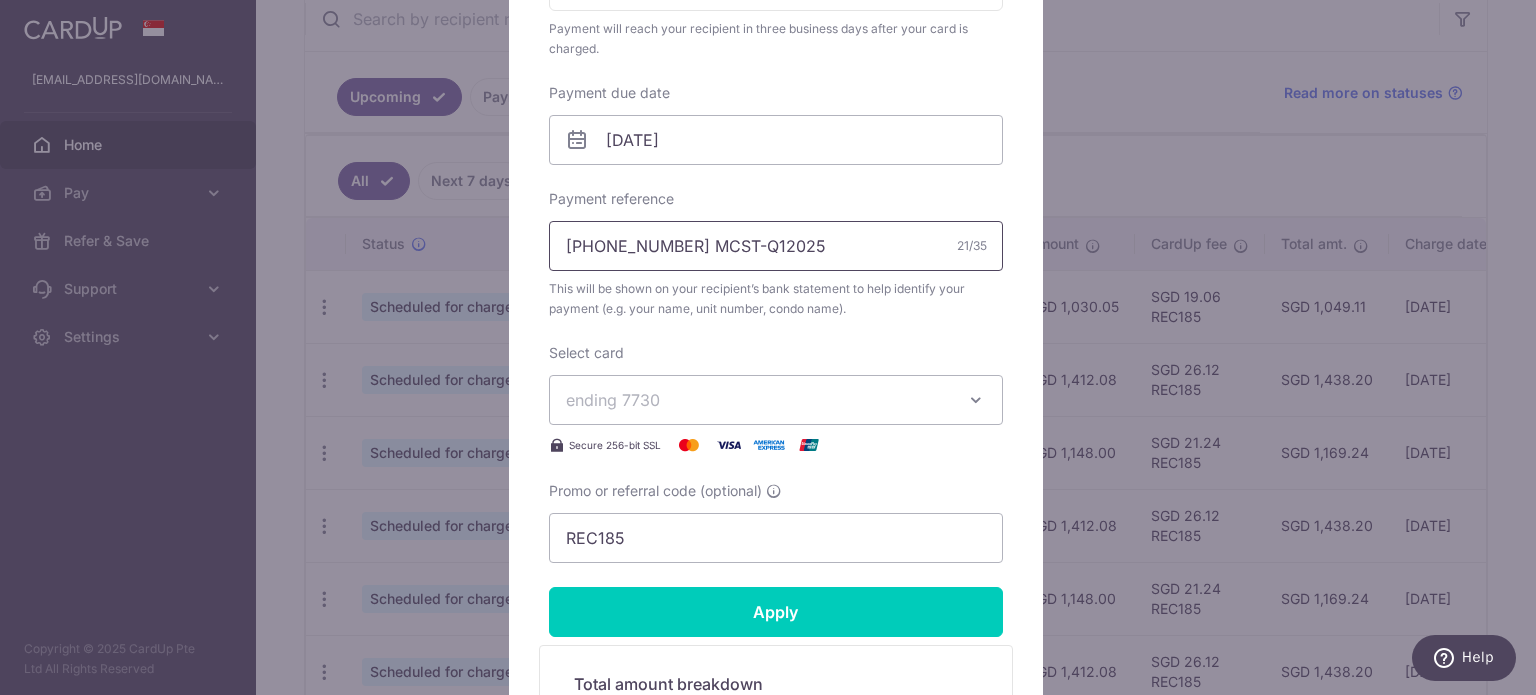 scroll, scrollTop: 600, scrollLeft: 0, axis: vertical 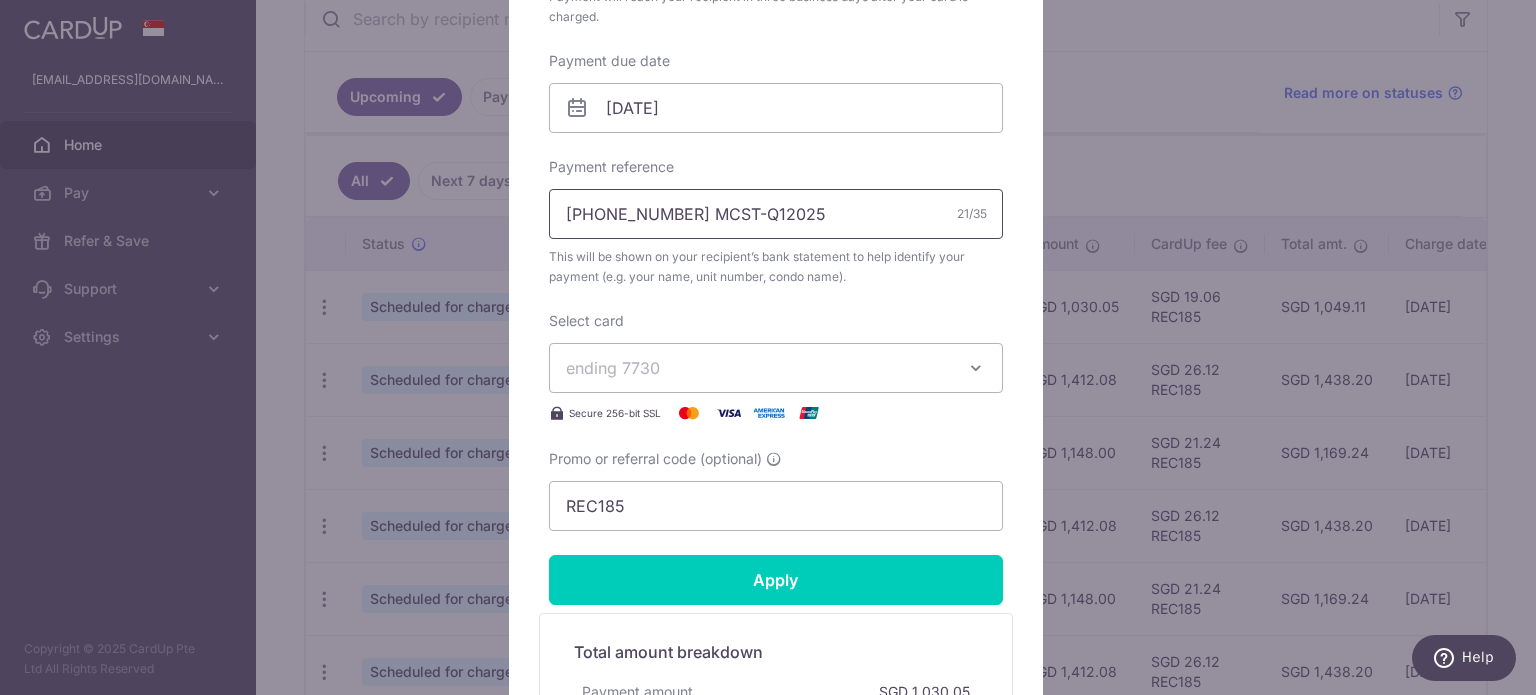 click on "[PHONE_NUMBER] MCST-Q12025" at bounding box center (776, 214) 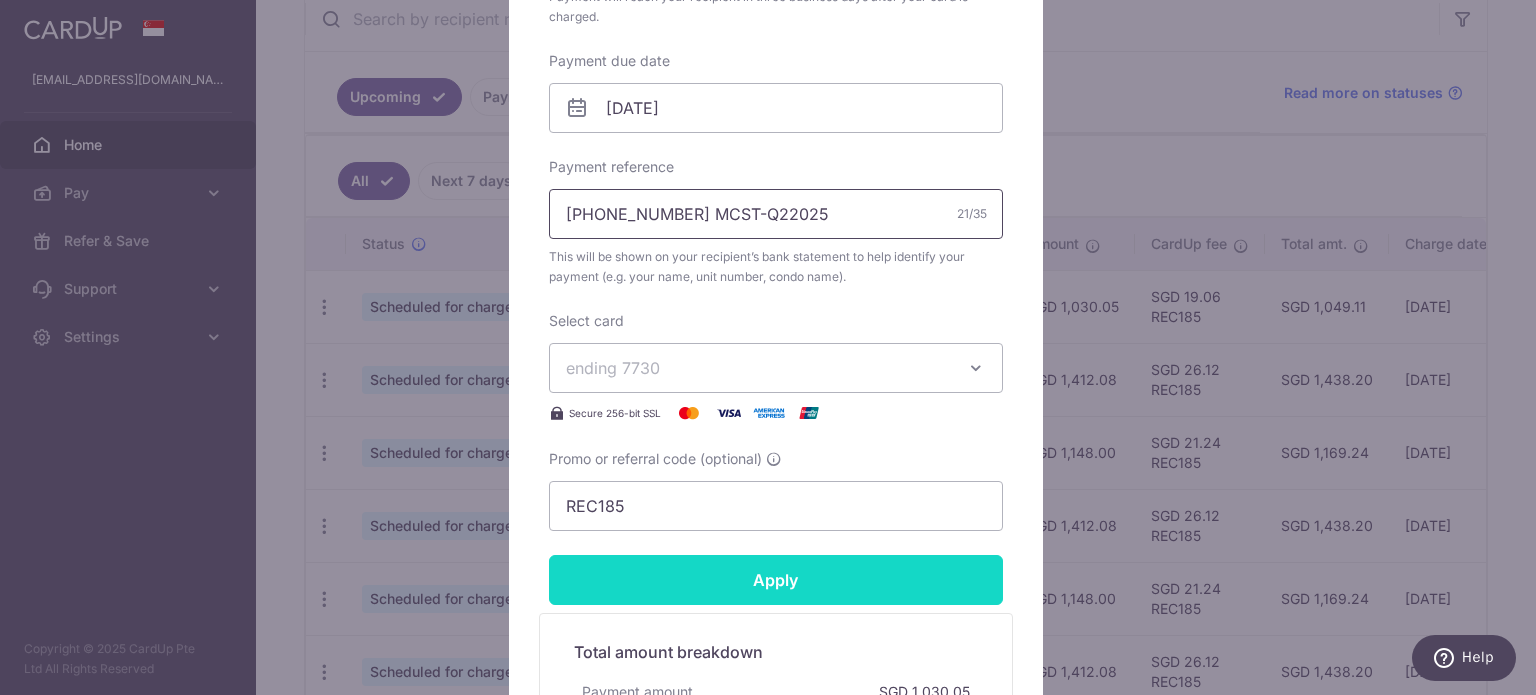 type on "[PHONE_NUMBER] MCST-Q22025" 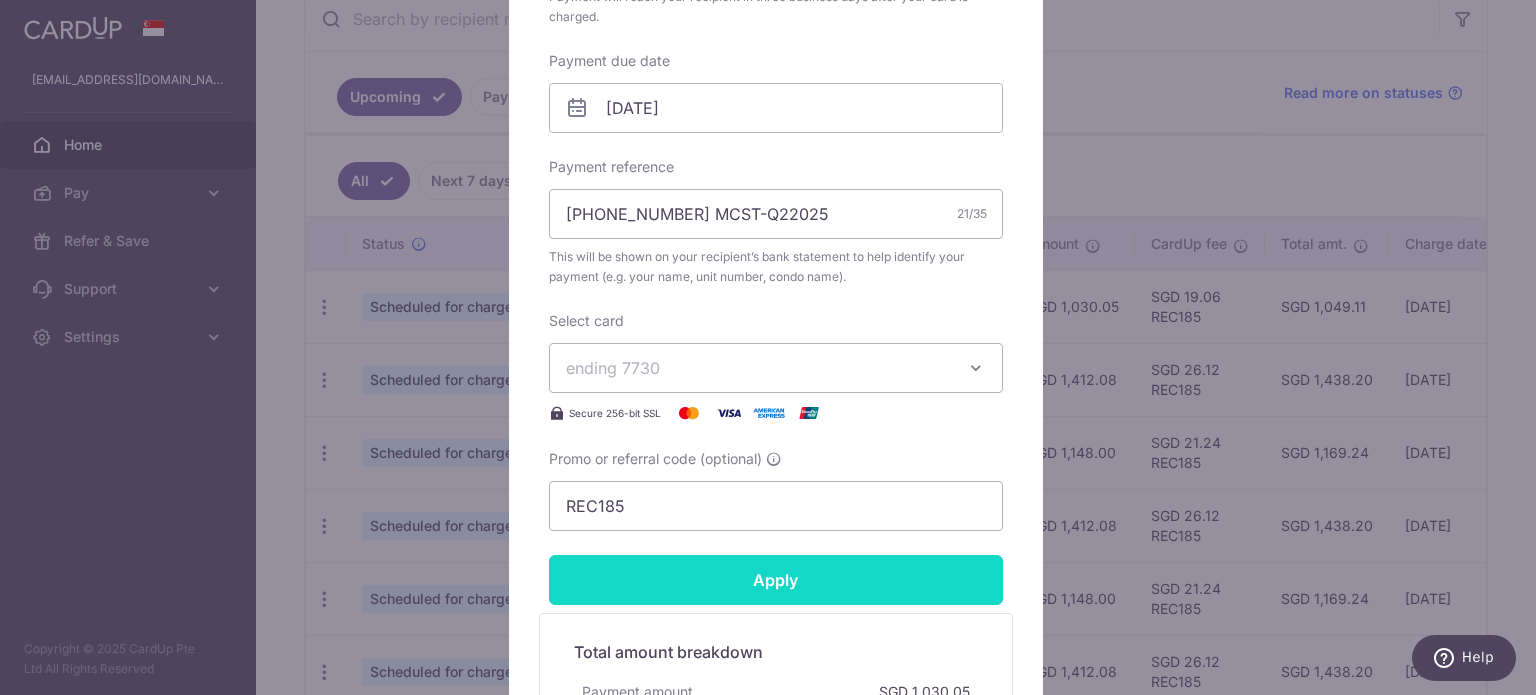 click on "Apply" at bounding box center [776, 580] 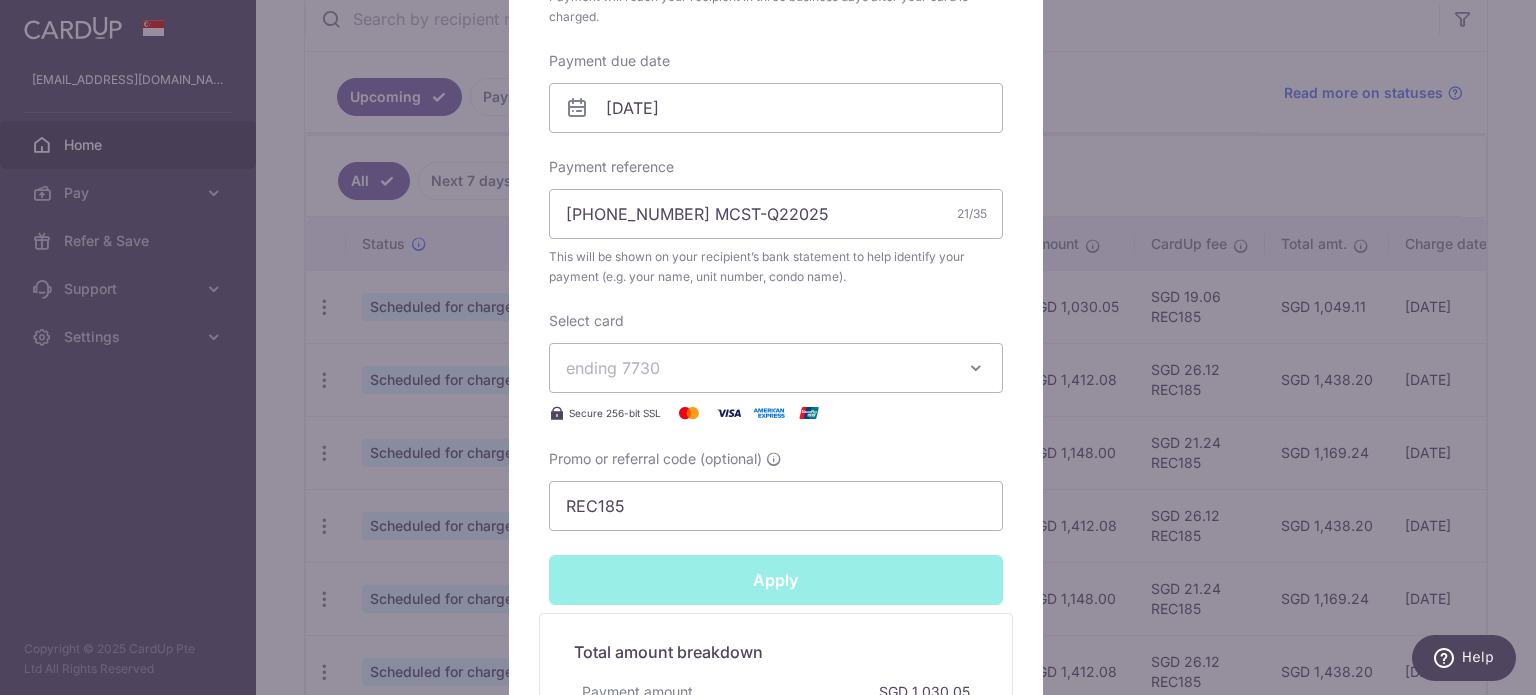 type on "Successfully Applied" 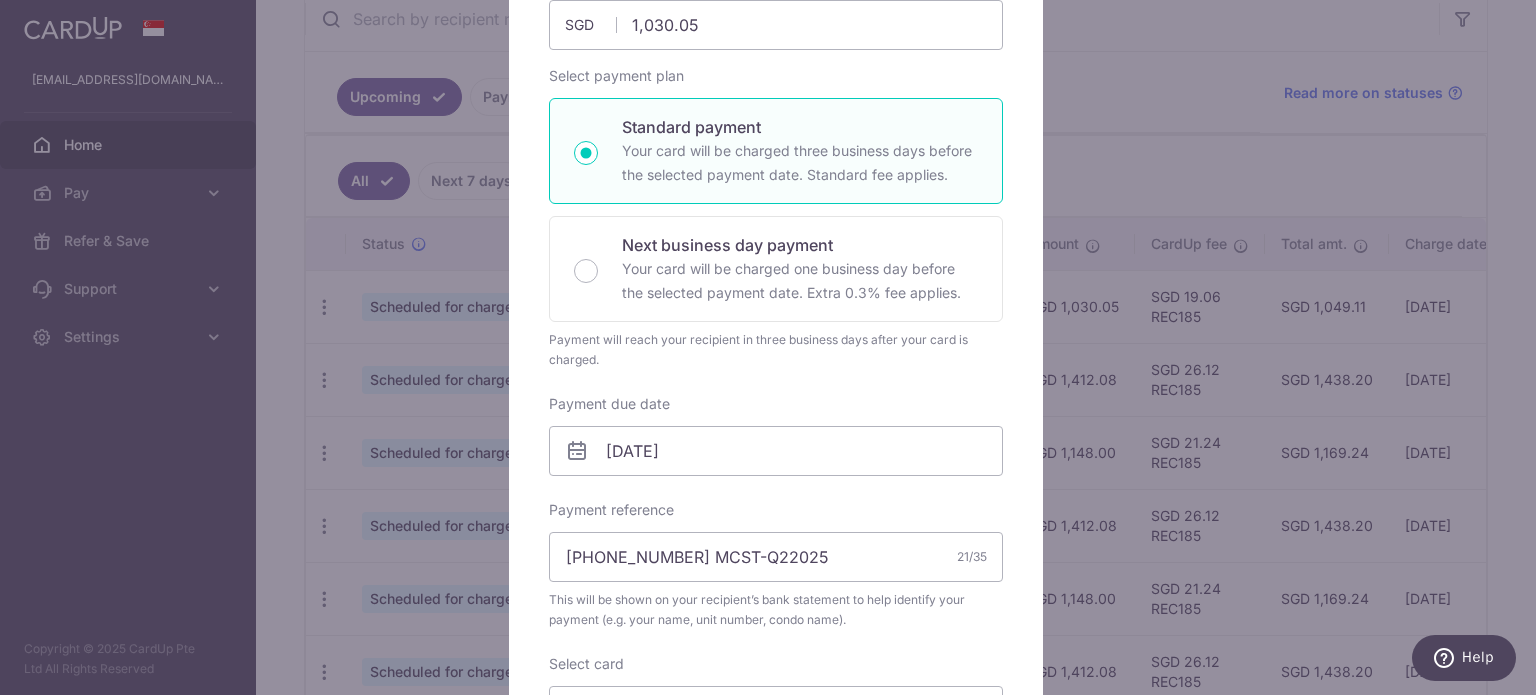 scroll, scrollTop: 169, scrollLeft: 0, axis: vertical 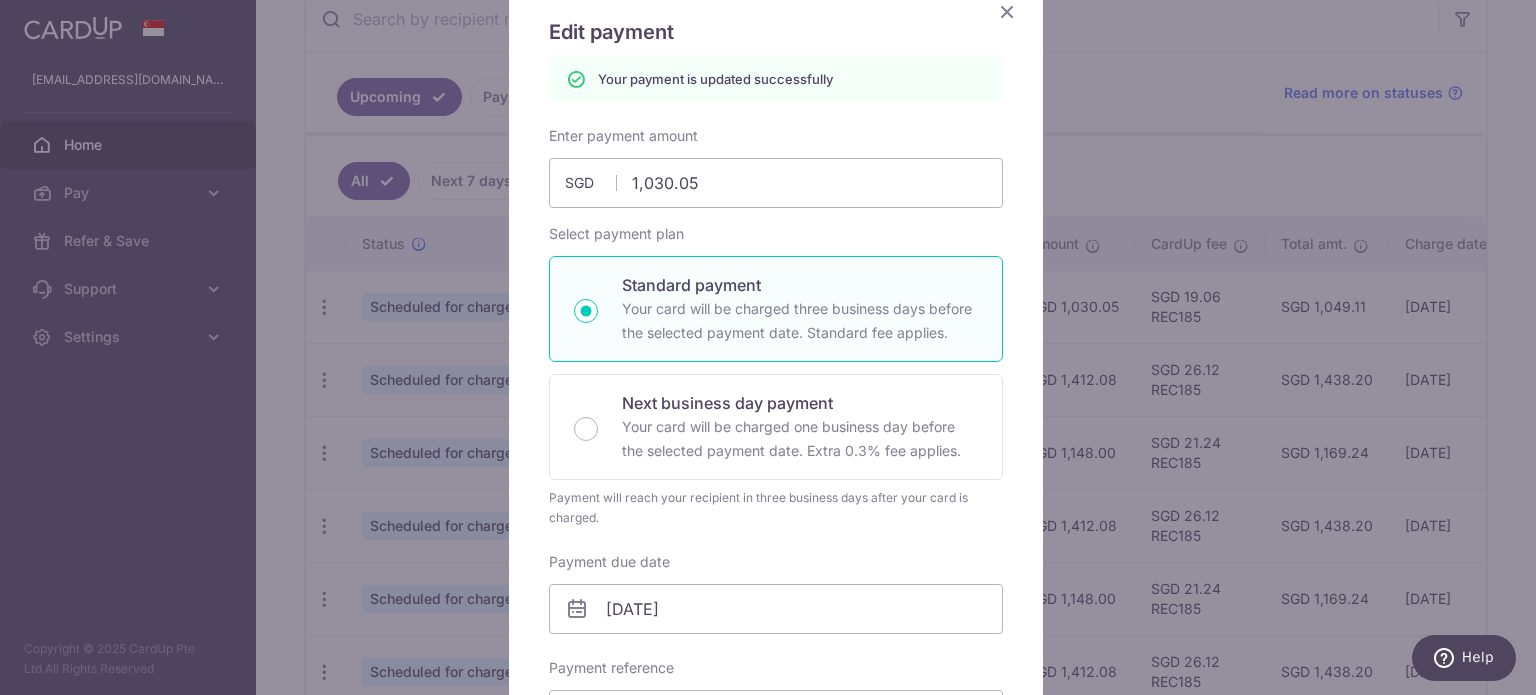 click at bounding box center [1007, 11] 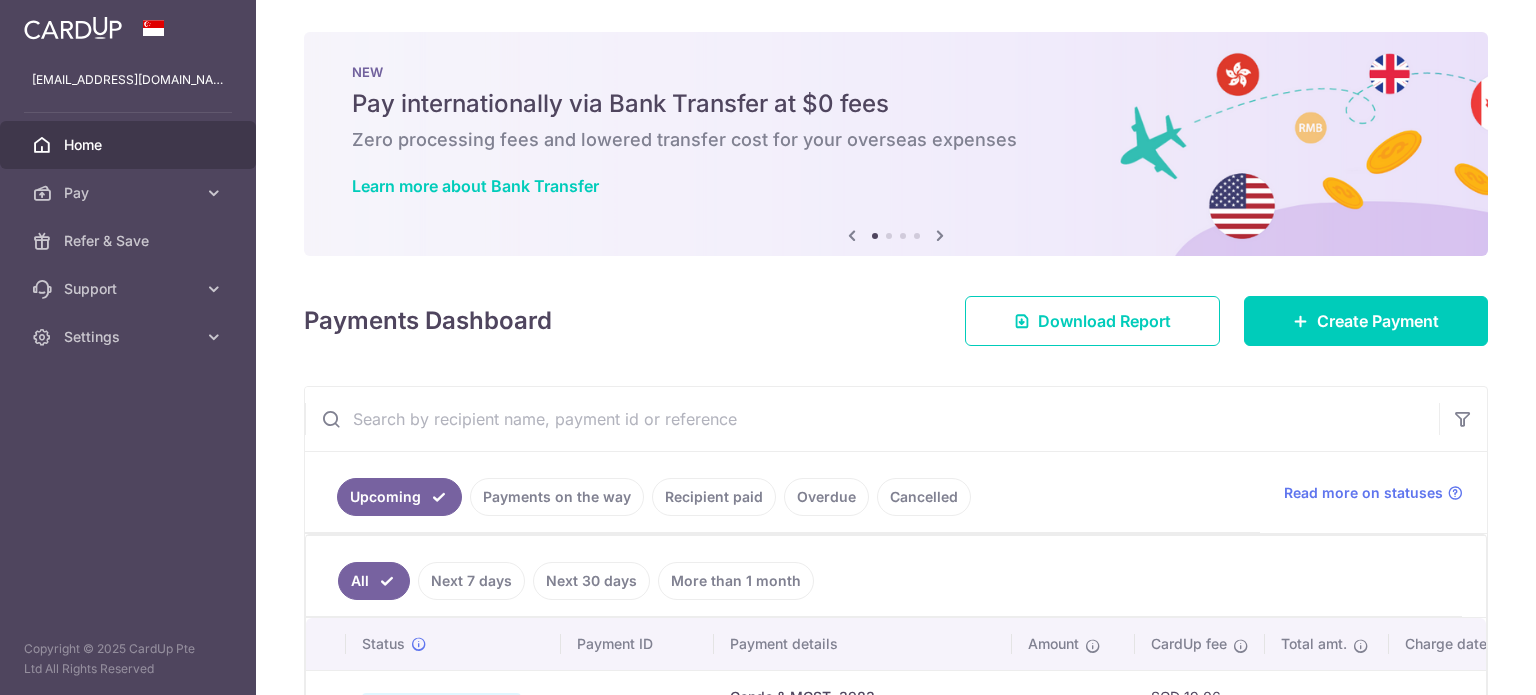 scroll, scrollTop: 0, scrollLeft: 0, axis: both 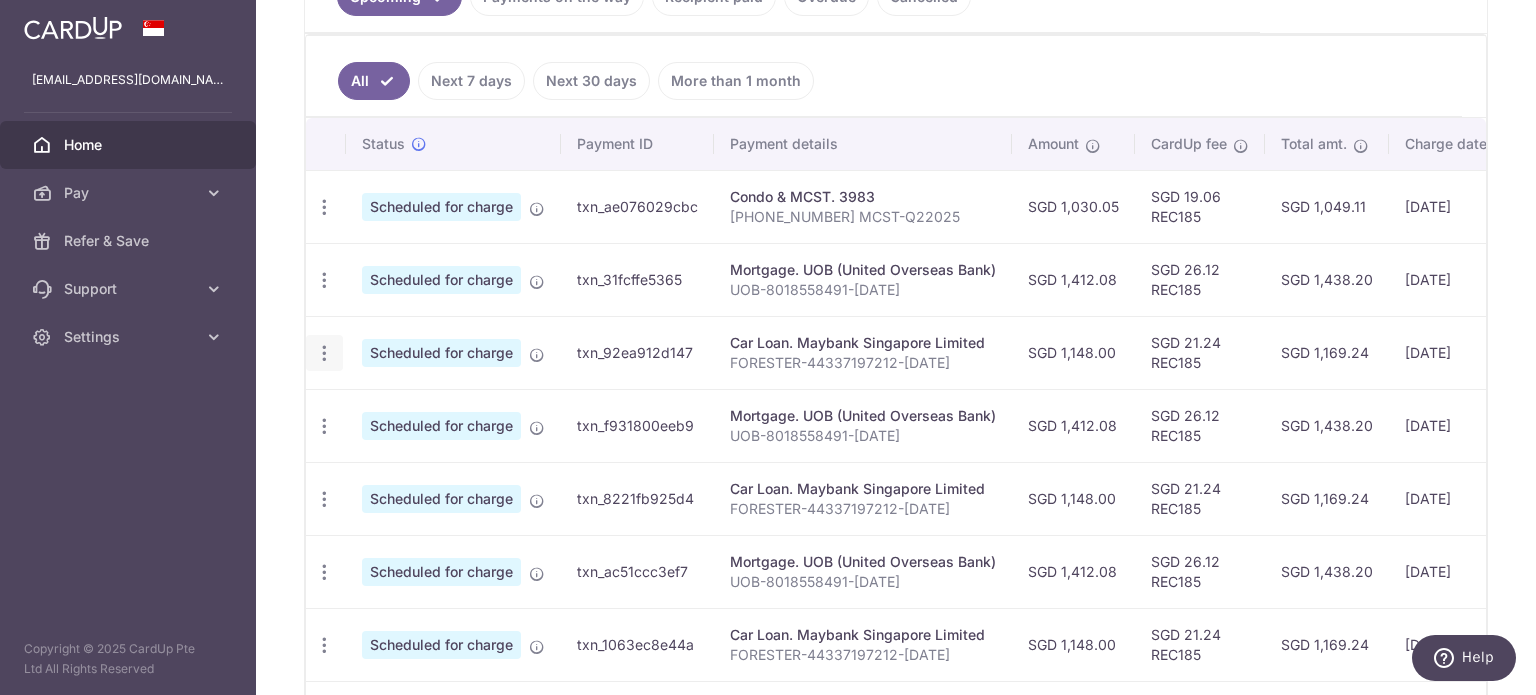 click at bounding box center [324, 207] 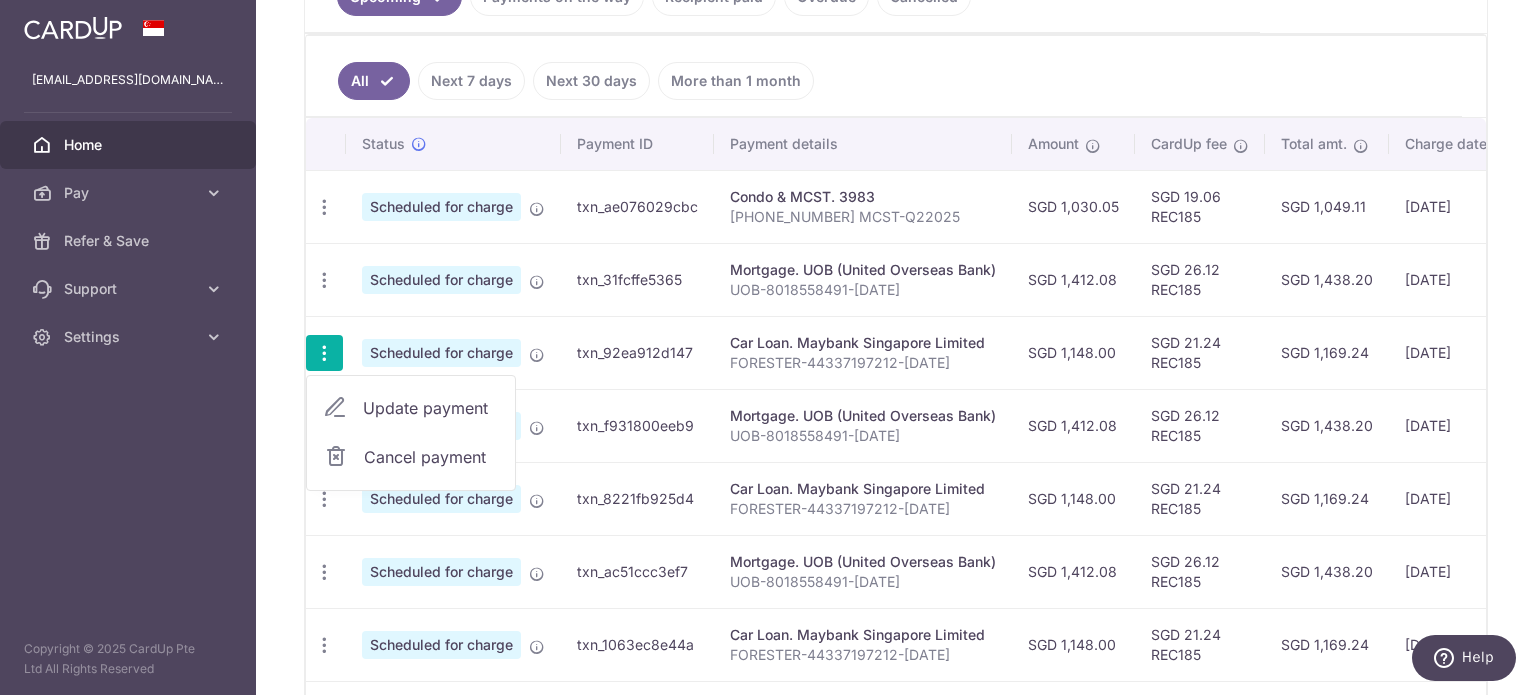 click at bounding box center (324, 353) 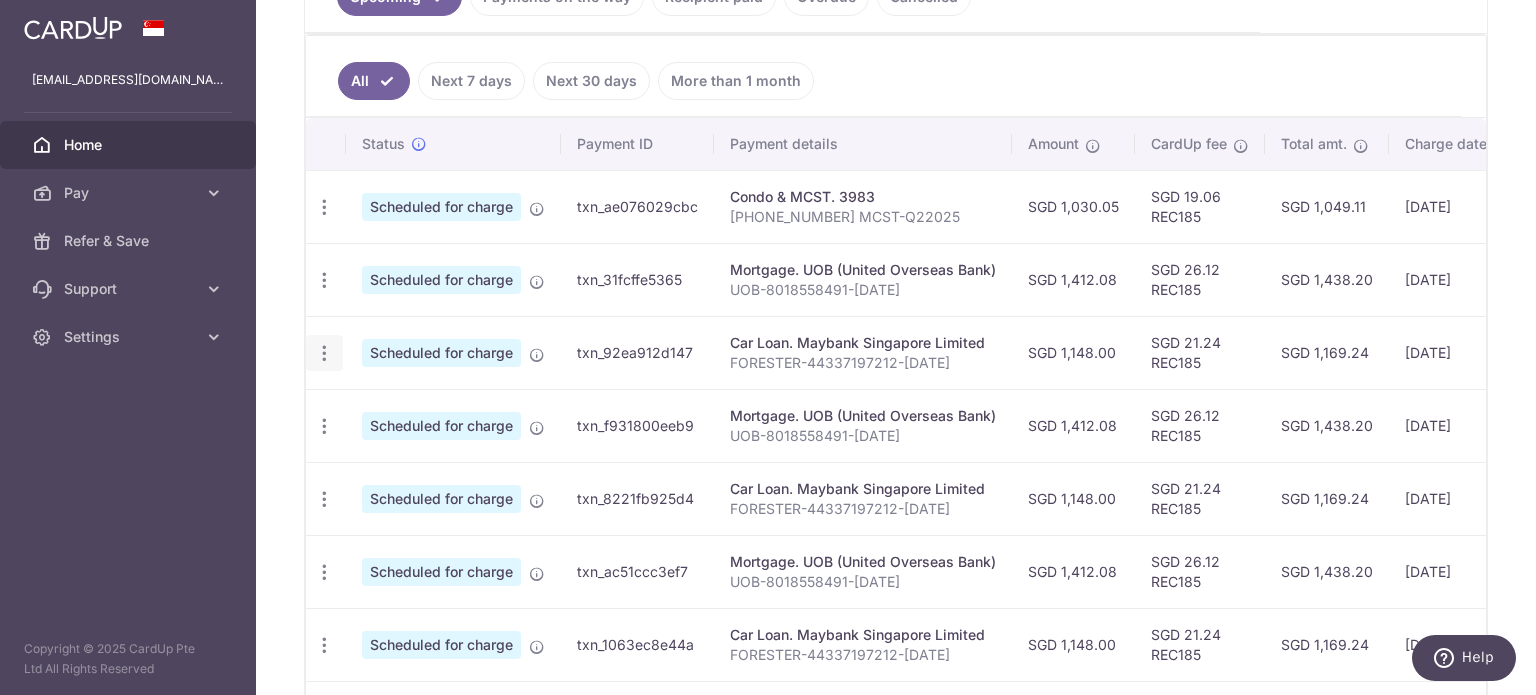 click at bounding box center [324, 207] 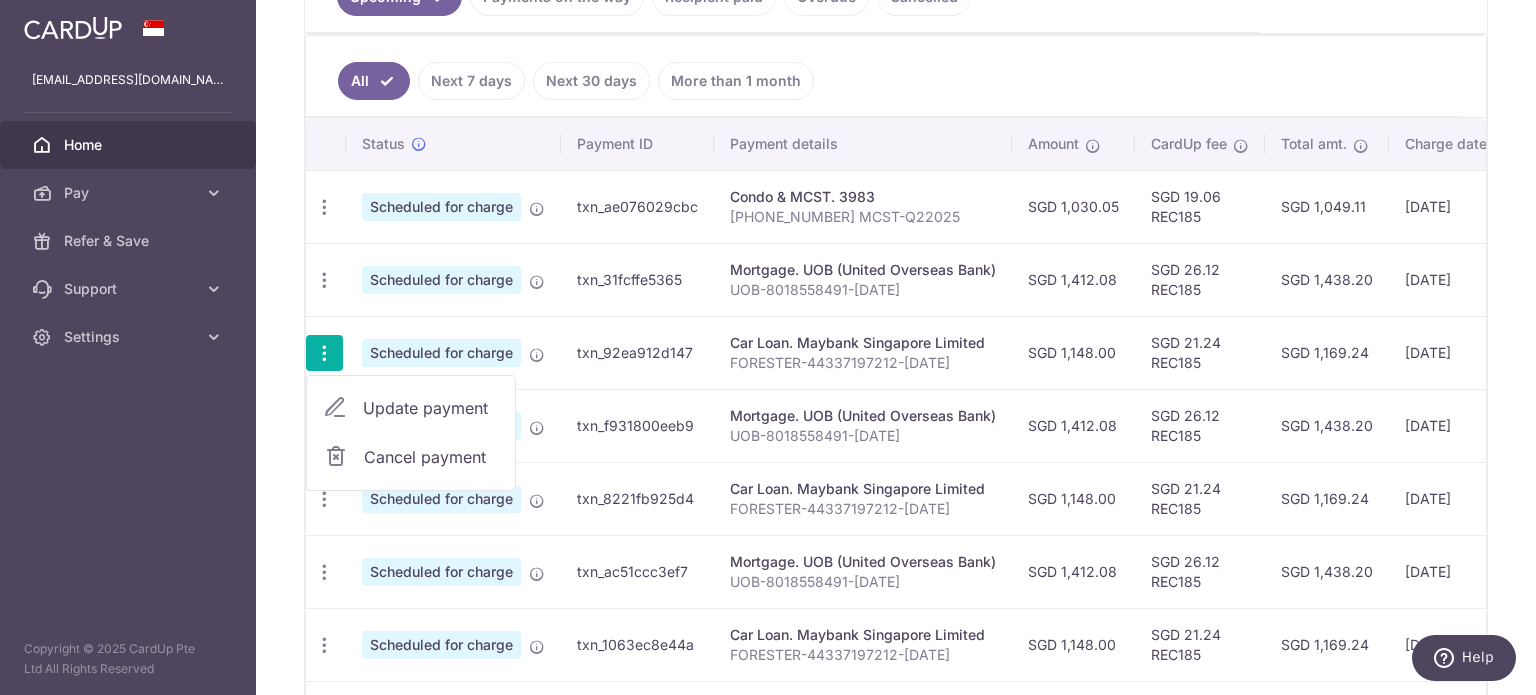 click on "Update payment" at bounding box center [431, 408] 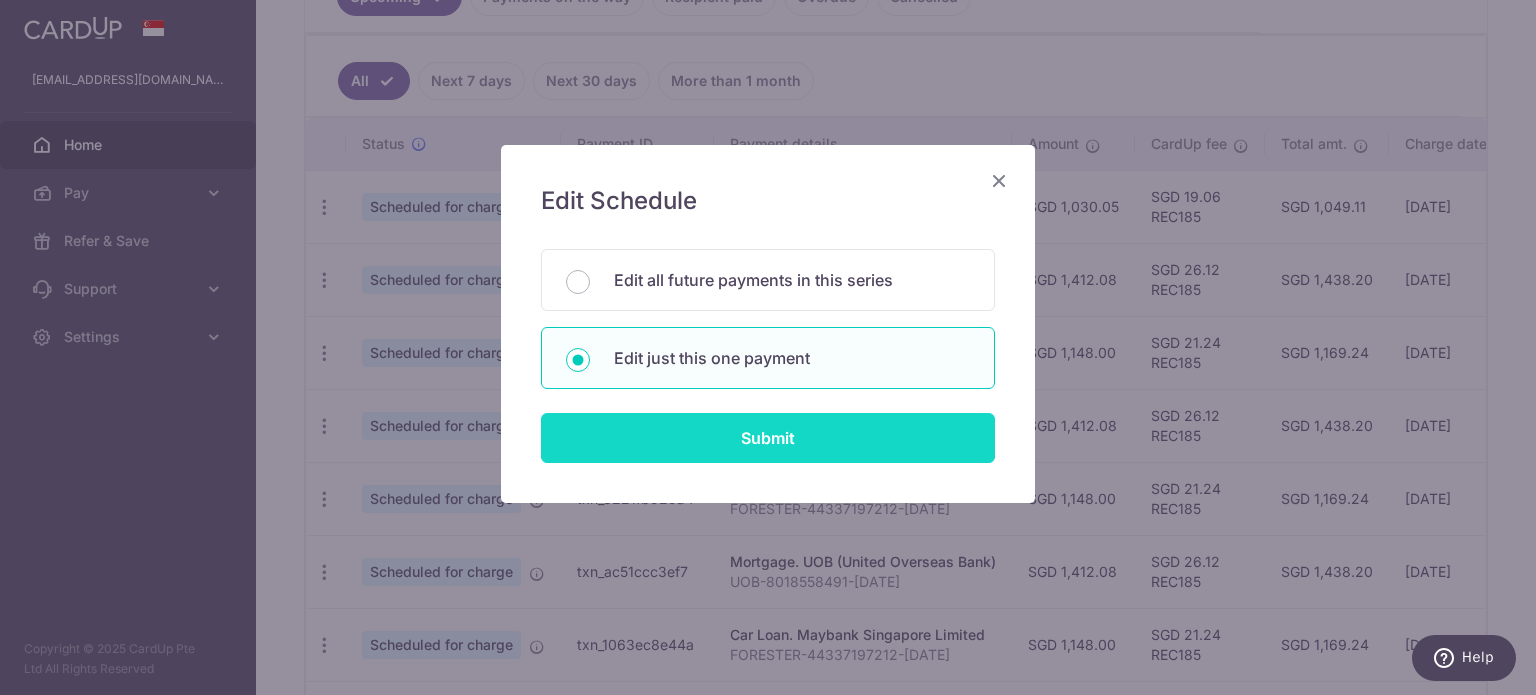 click on "Submit" at bounding box center [768, 438] 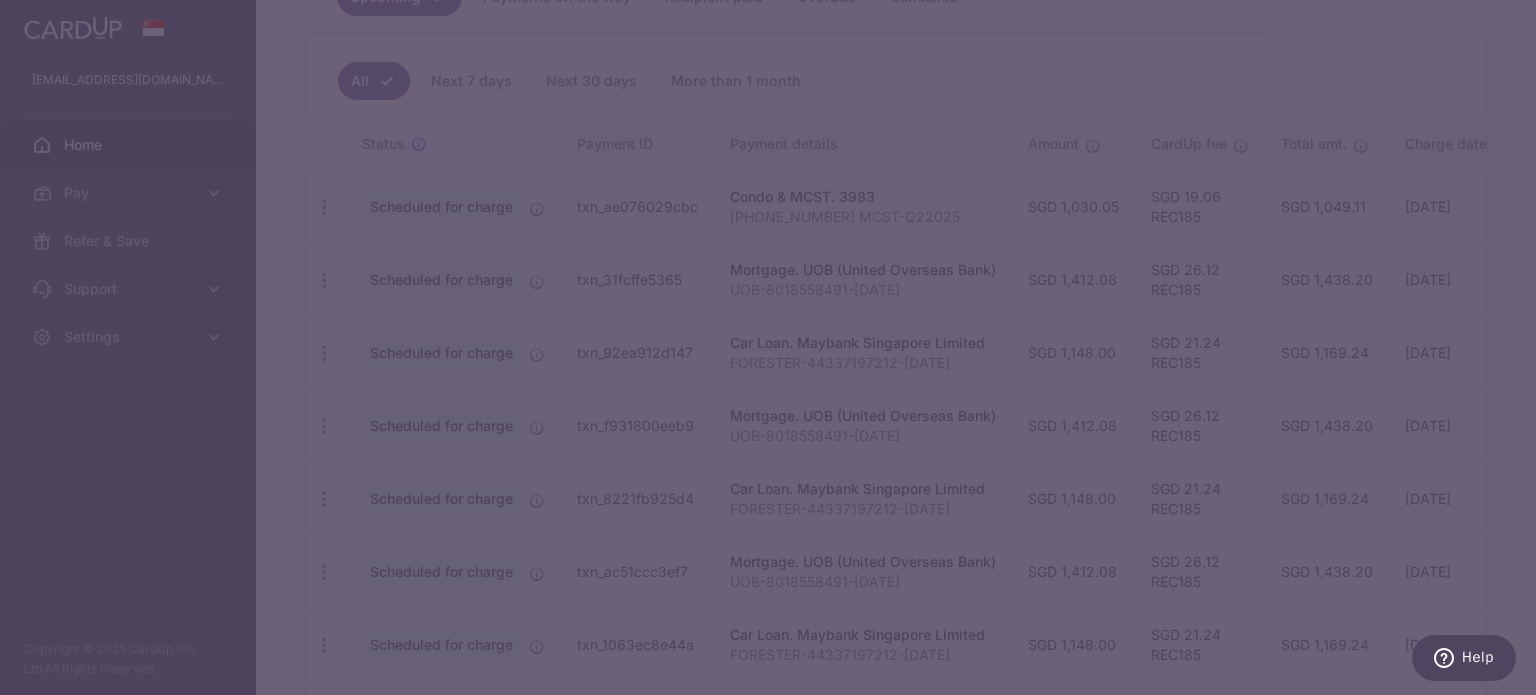 type on "REC185" 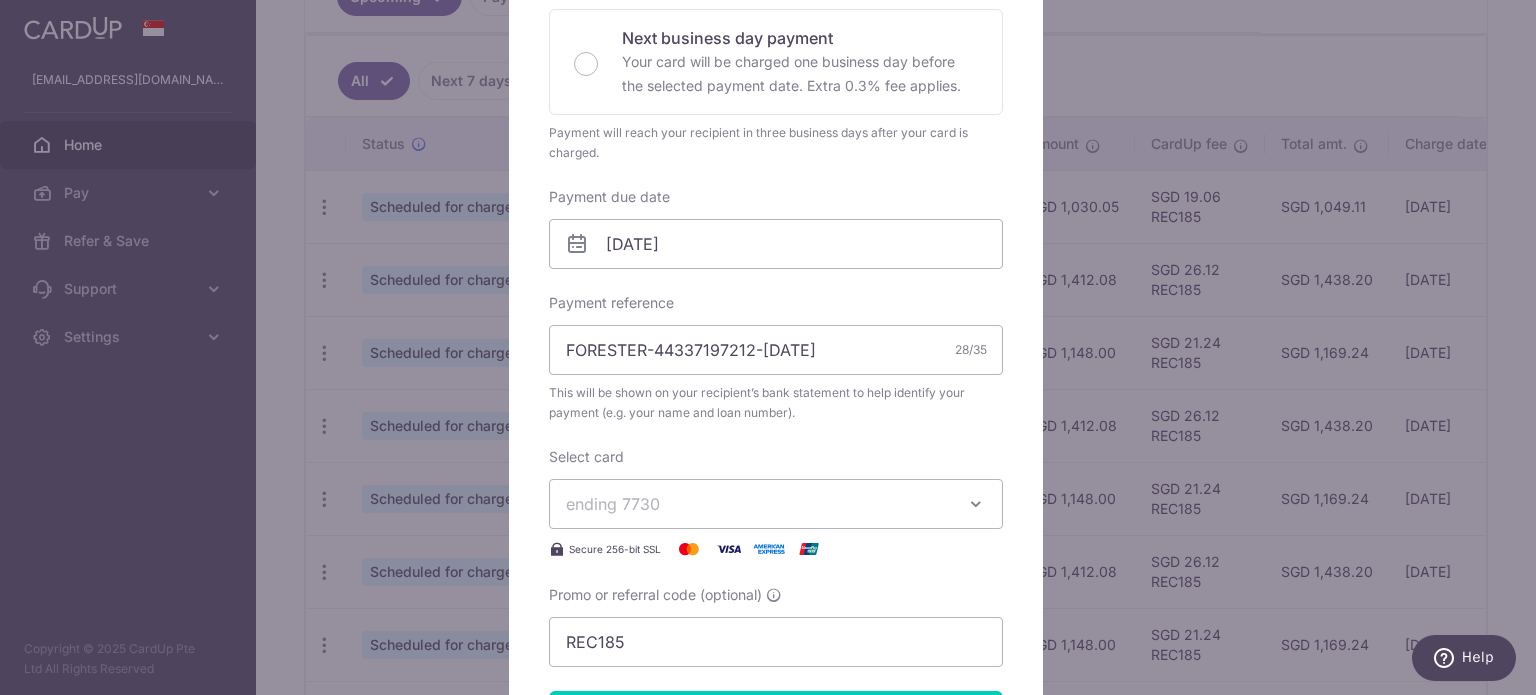 scroll, scrollTop: 500, scrollLeft: 0, axis: vertical 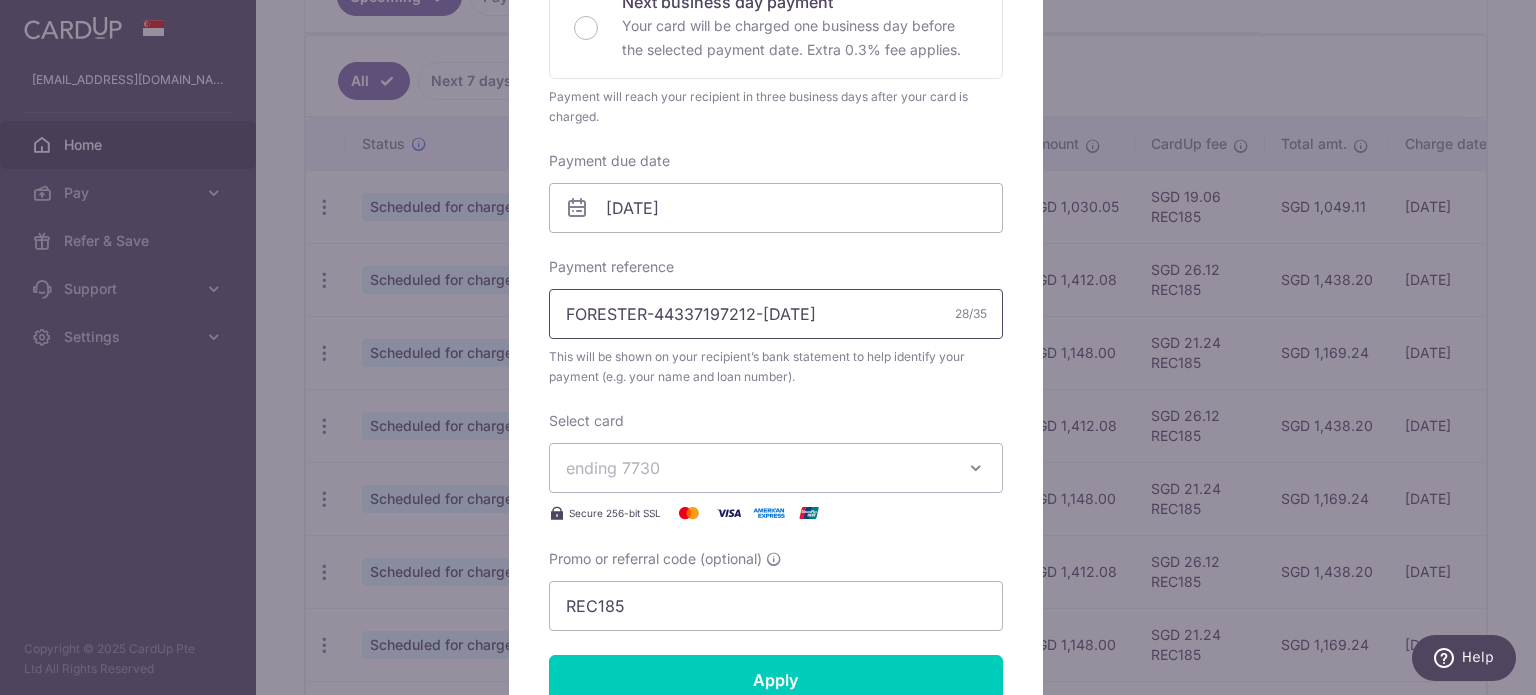 click on "FORESTER-44337197212-[DATE]" at bounding box center [776, 314] 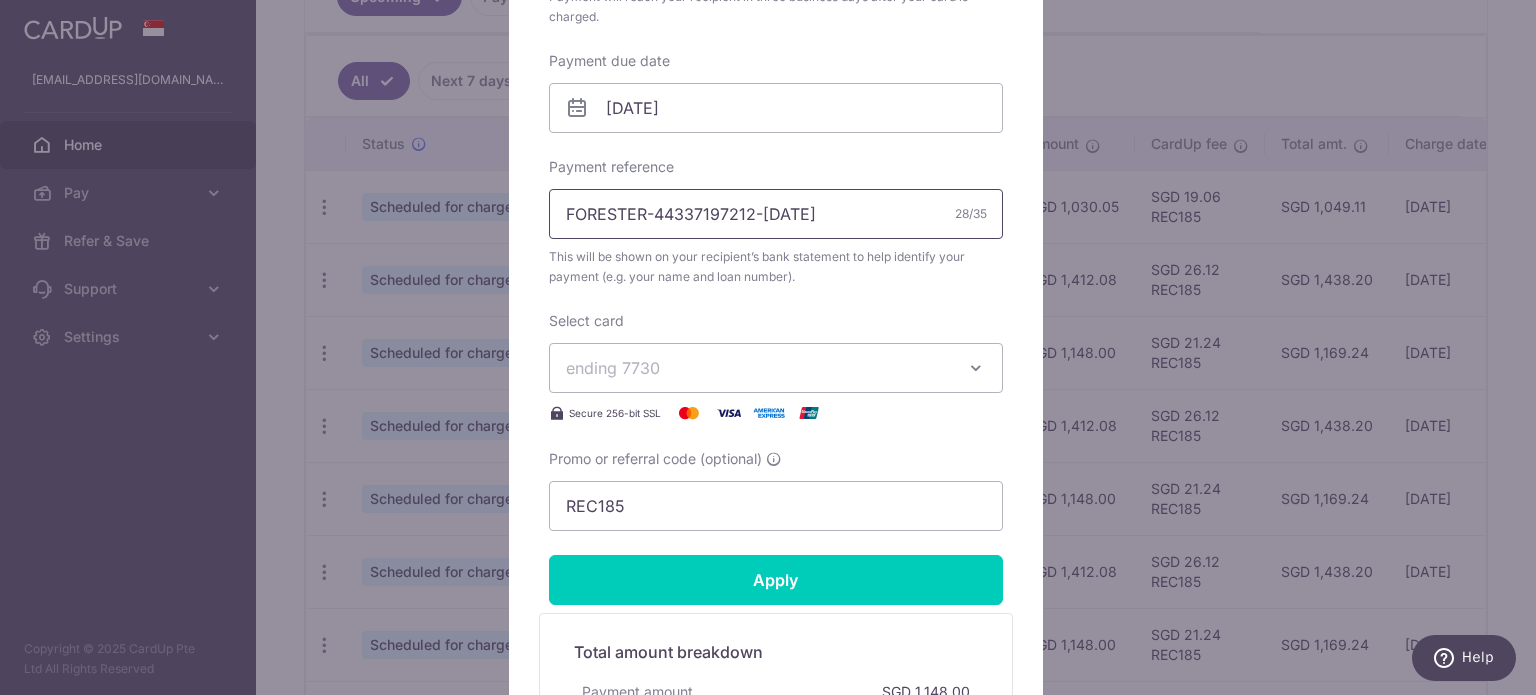scroll, scrollTop: 700, scrollLeft: 0, axis: vertical 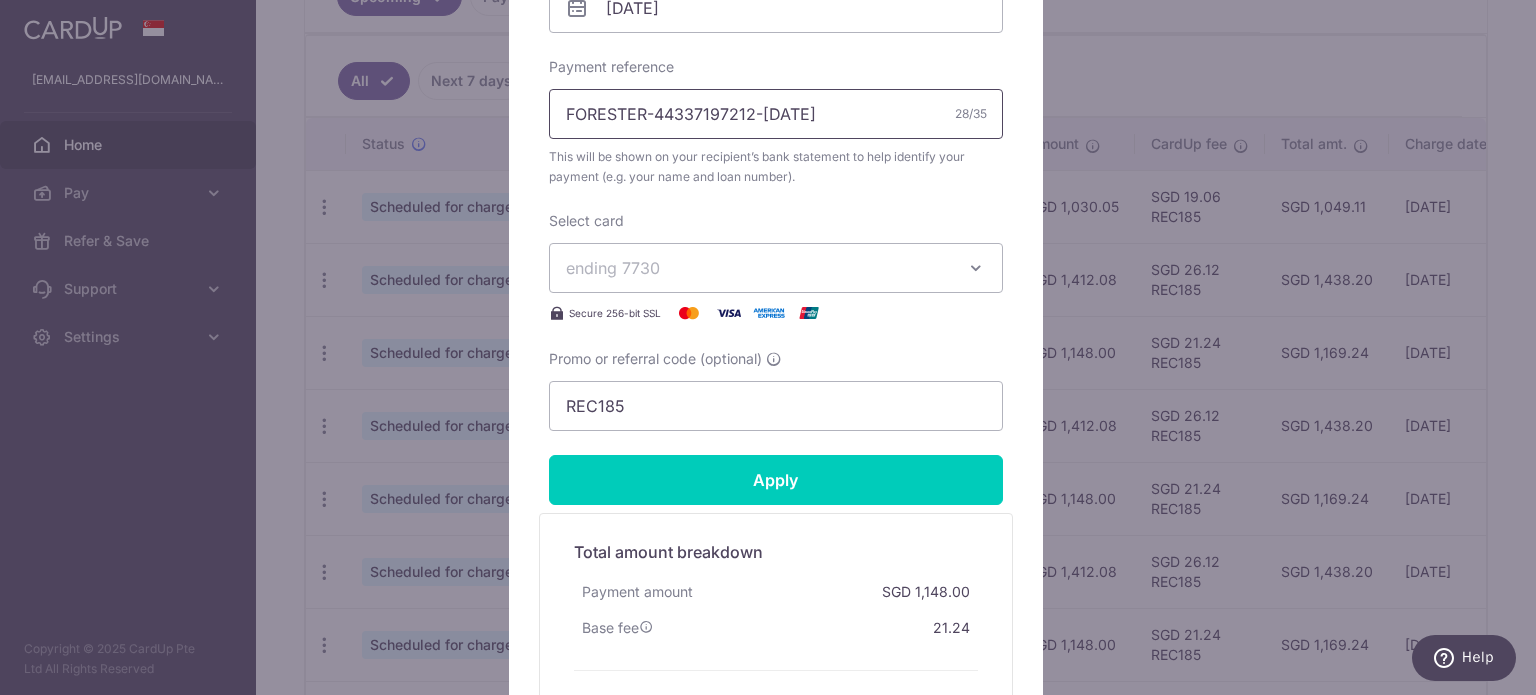 type on "FORESTER-44337197212-[DATE]" 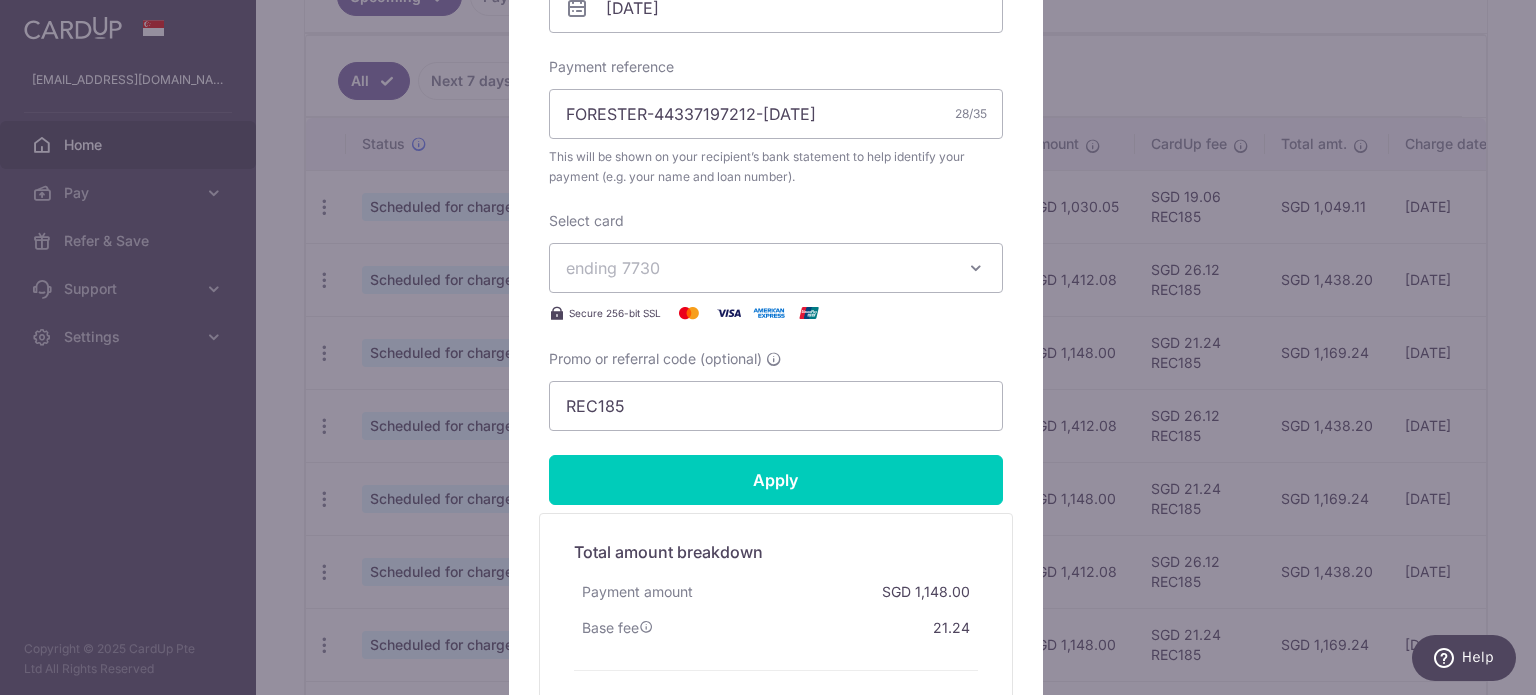 click on "ending 7730" at bounding box center [776, 268] 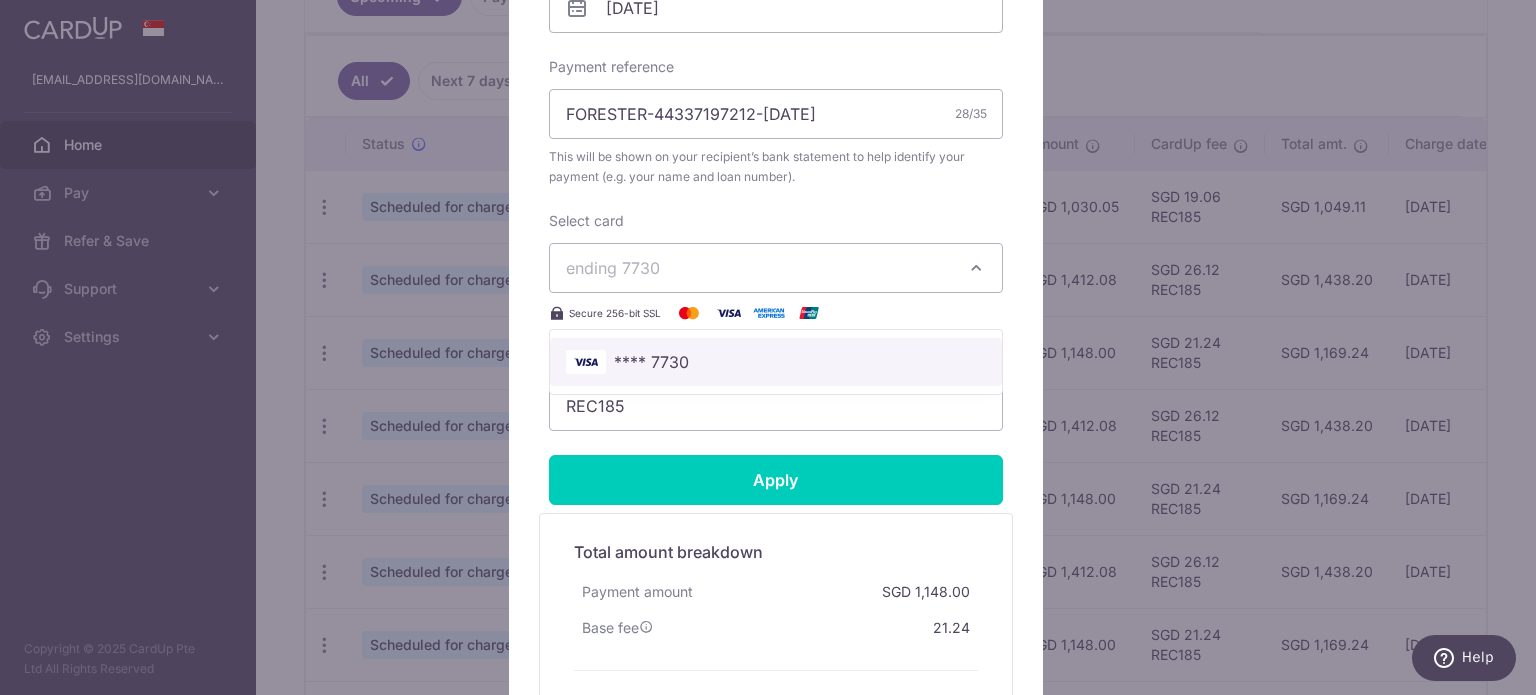 click on "**** 7730" at bounding box center [776, 362] 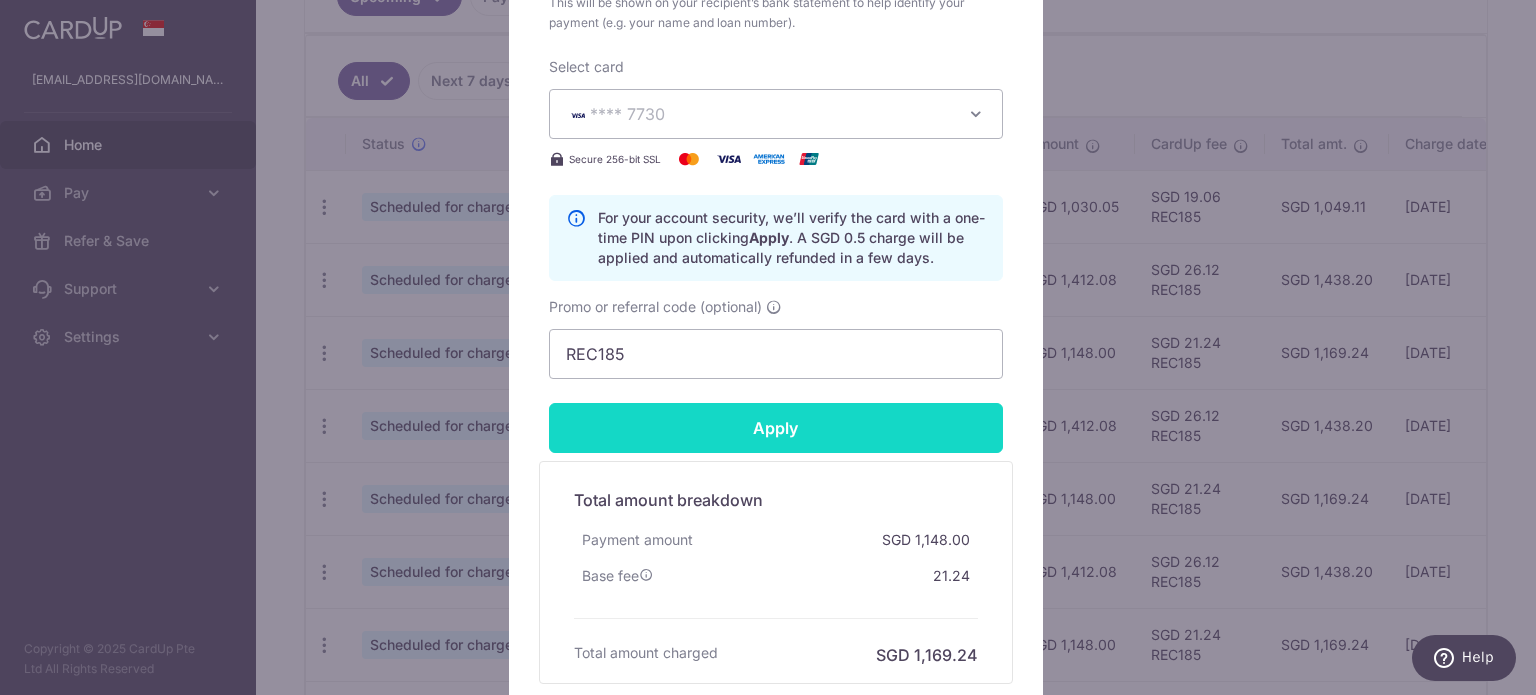 scroll, scrollTop: 900, scrollLeft: 0, axis: vertical 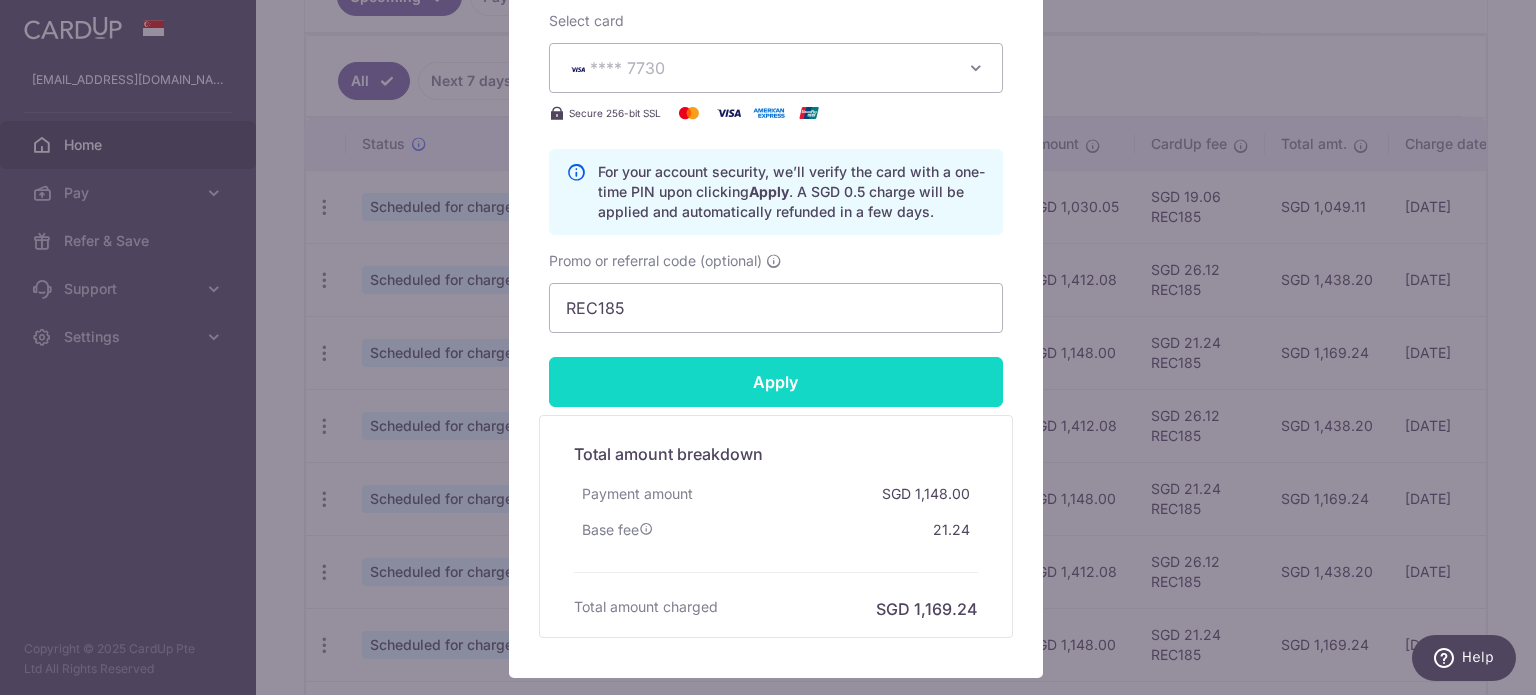 click on "Apply" at bounding box center [776, 382] 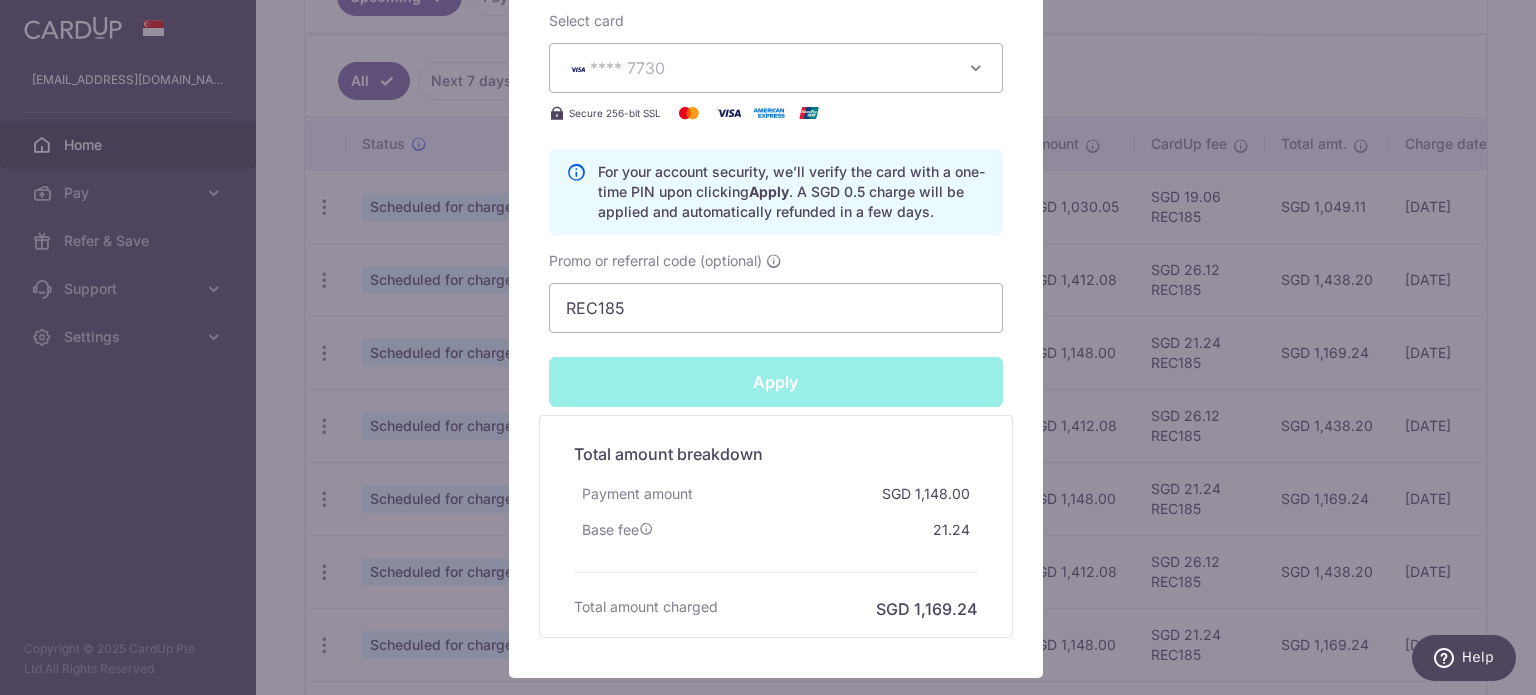 type on "Successfully Applied" 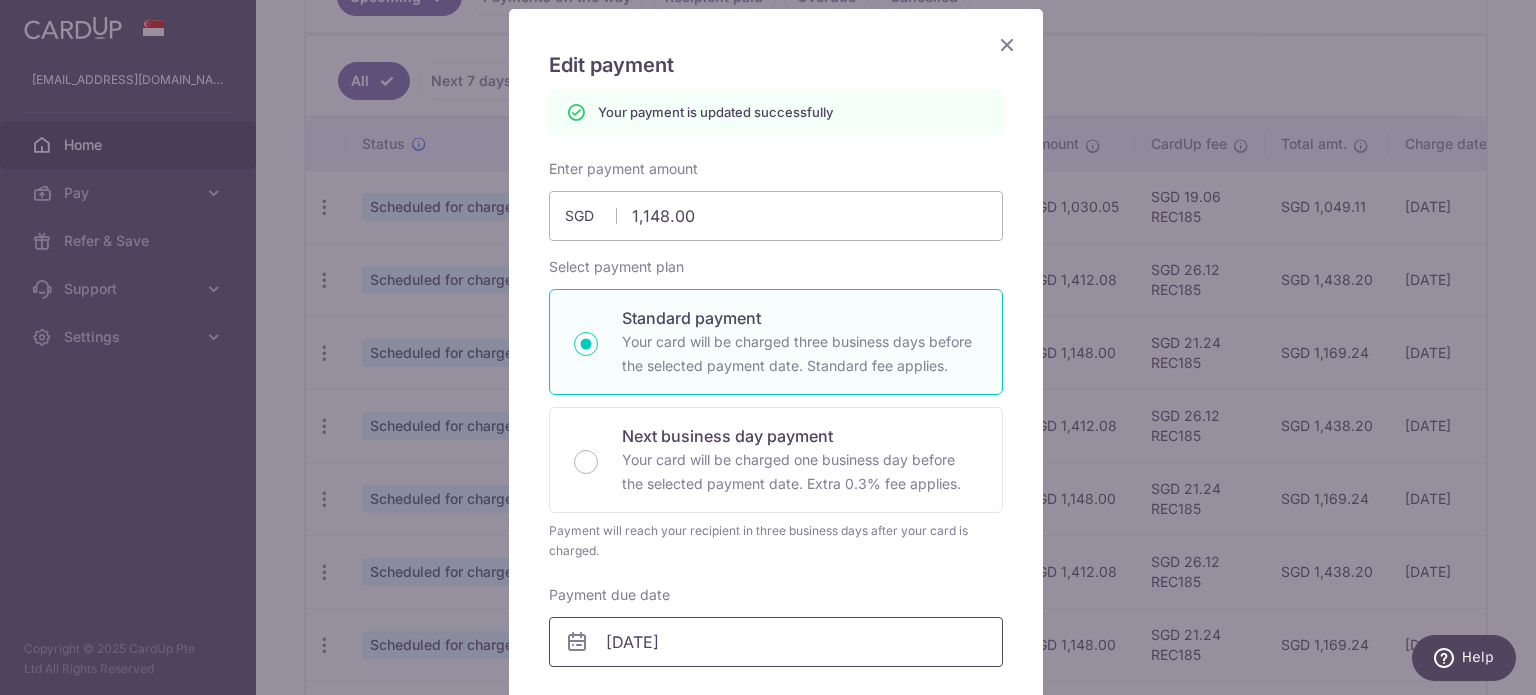 scroll, scrollTop: 0, scrollLeft: 0, axis: both 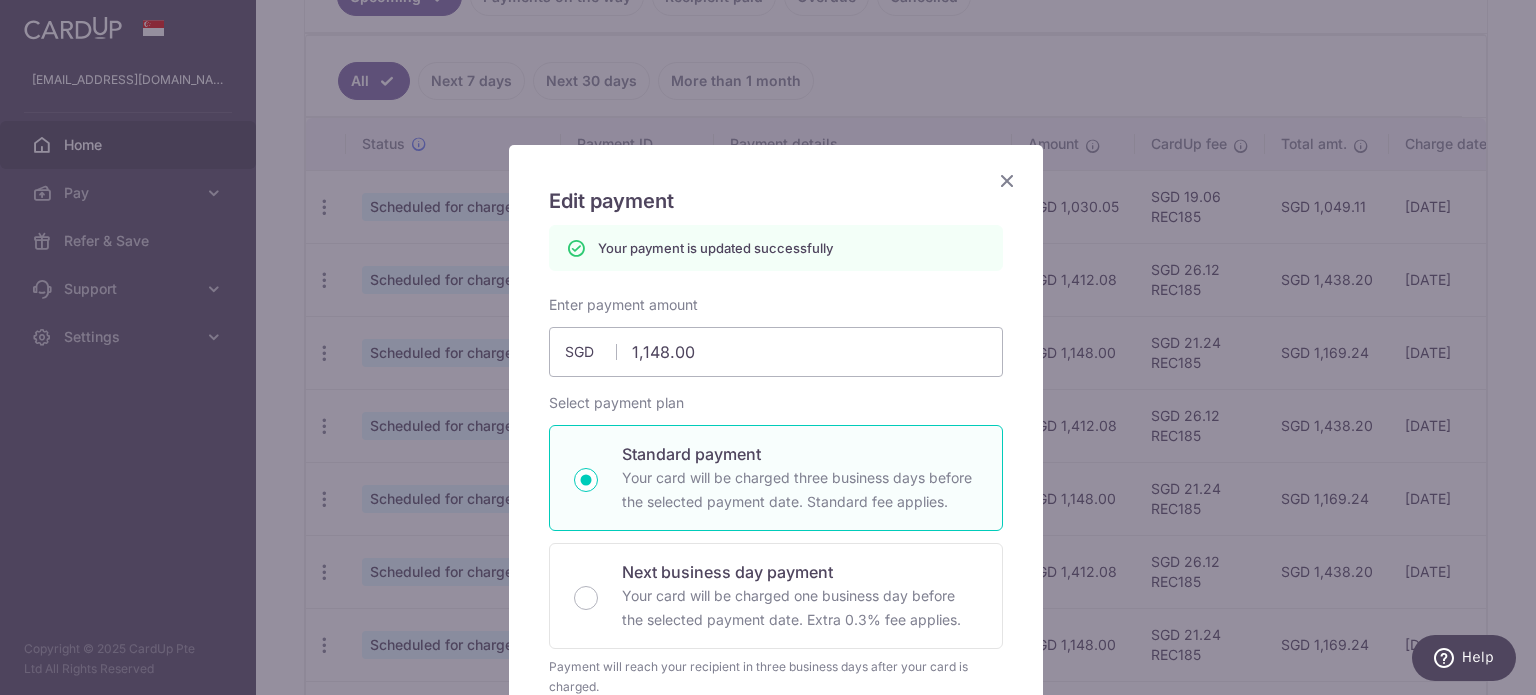 click at bounding box center [1007, 180] 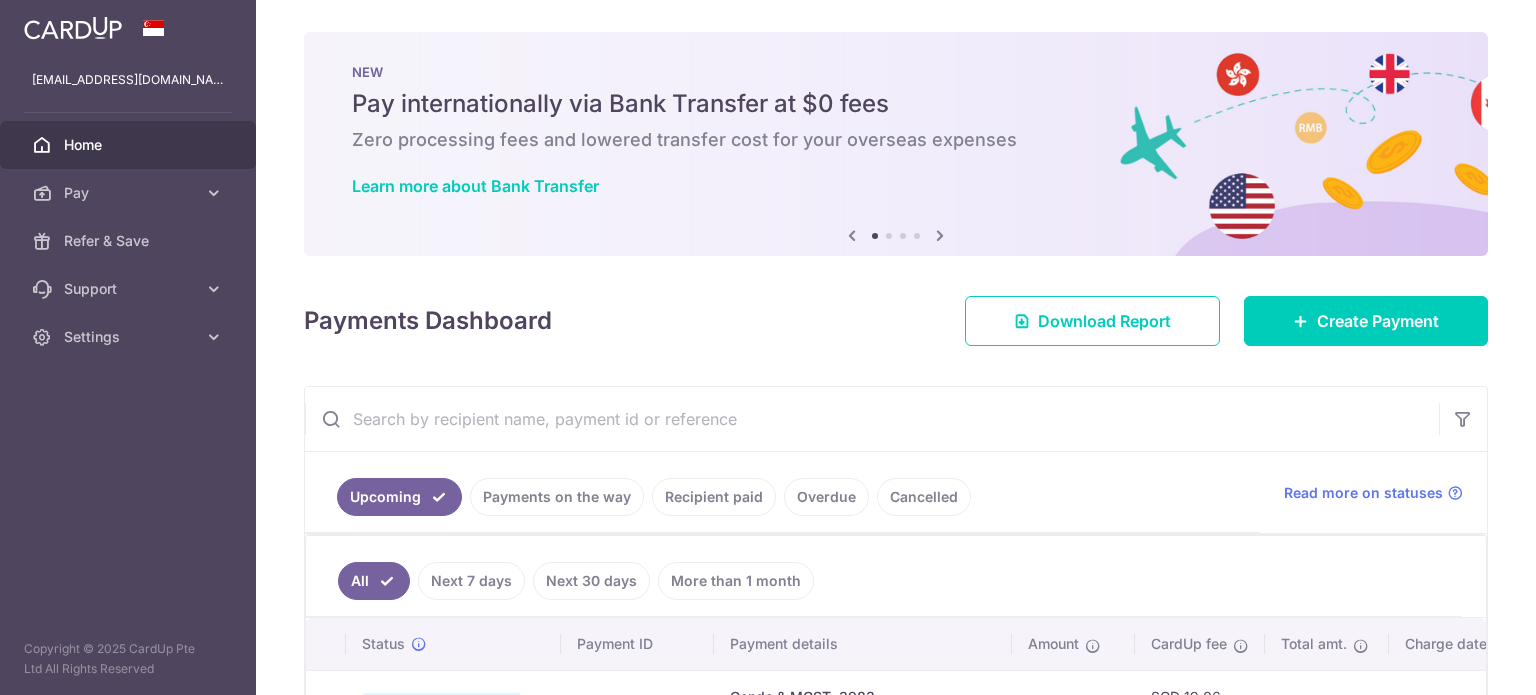 scroll, scrollTop: 0, scrollLeft: 0, axis: both 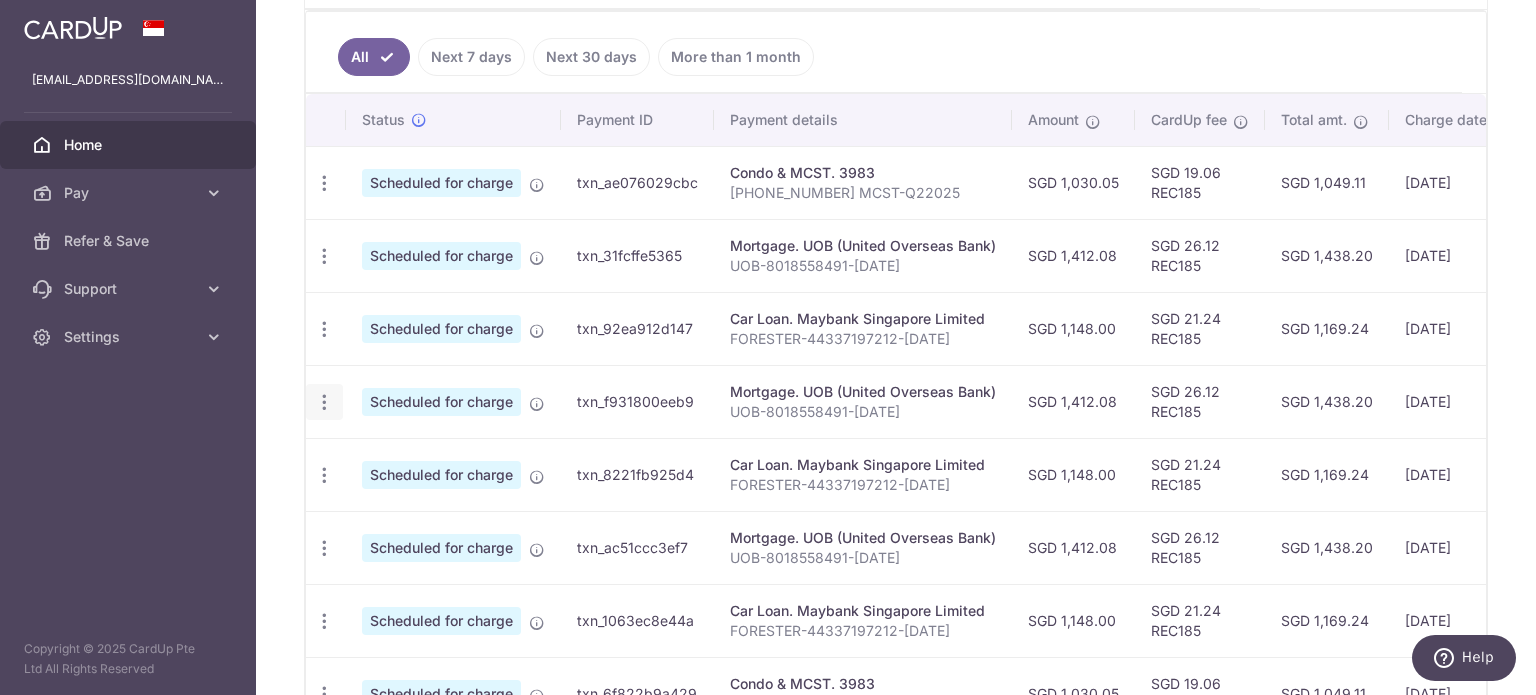 click at bounding box center (324, 183) 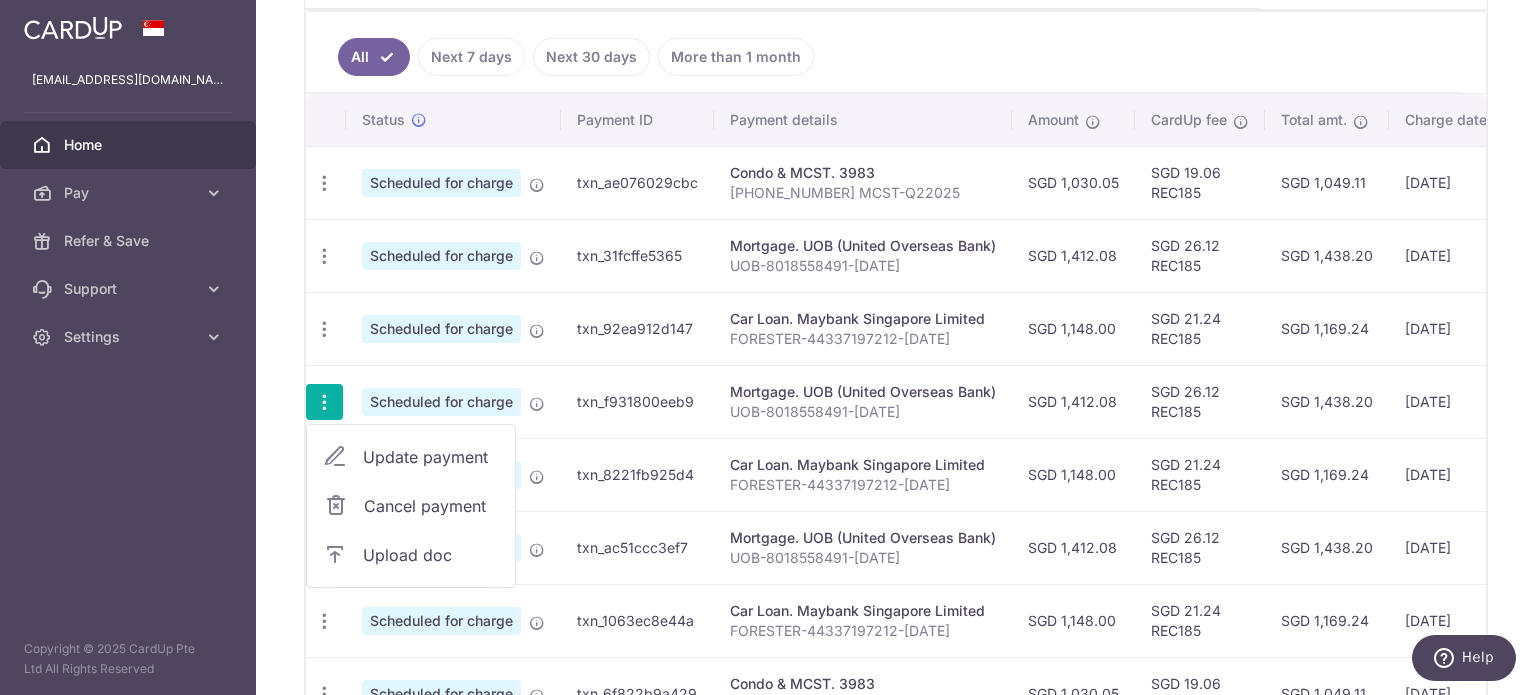 click on "Update payment" at bounding box center [431, 457] 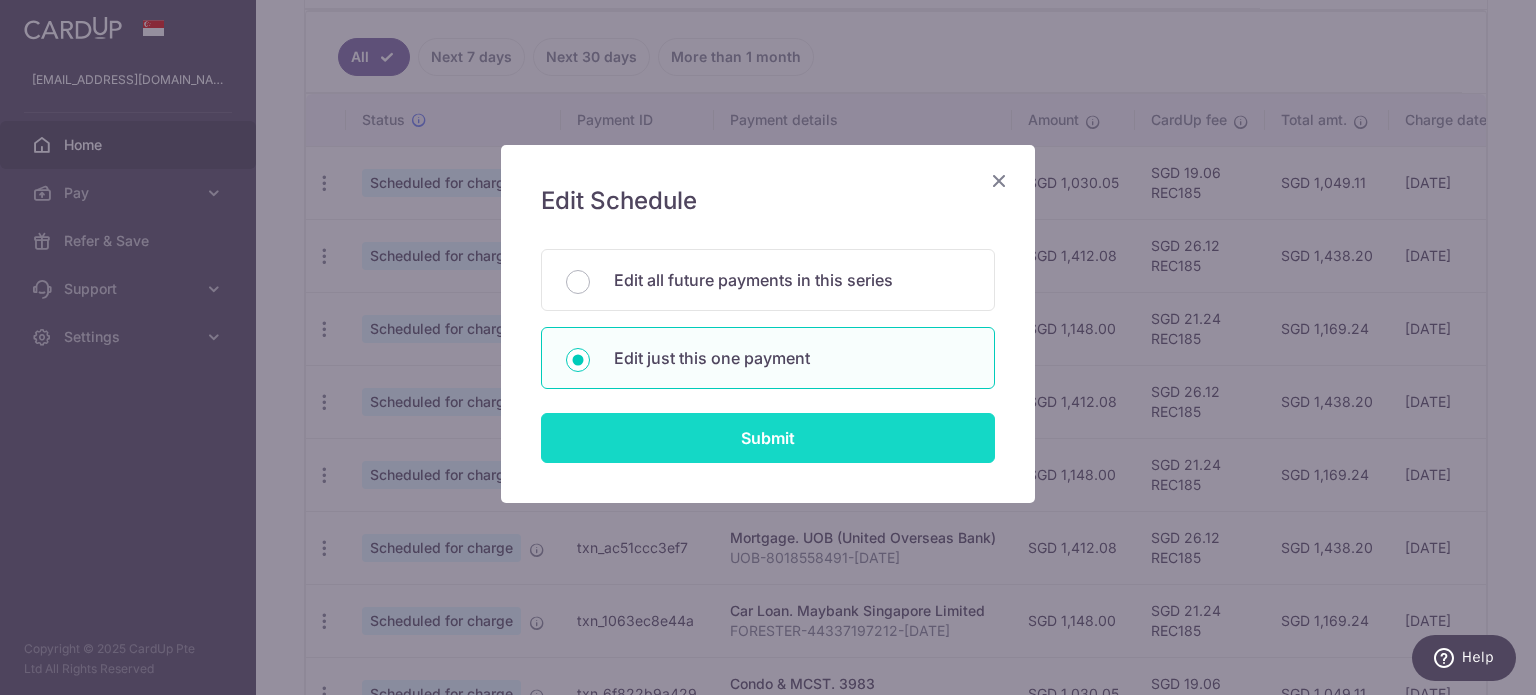 click on "Submit" at bounding box center [768, 438] 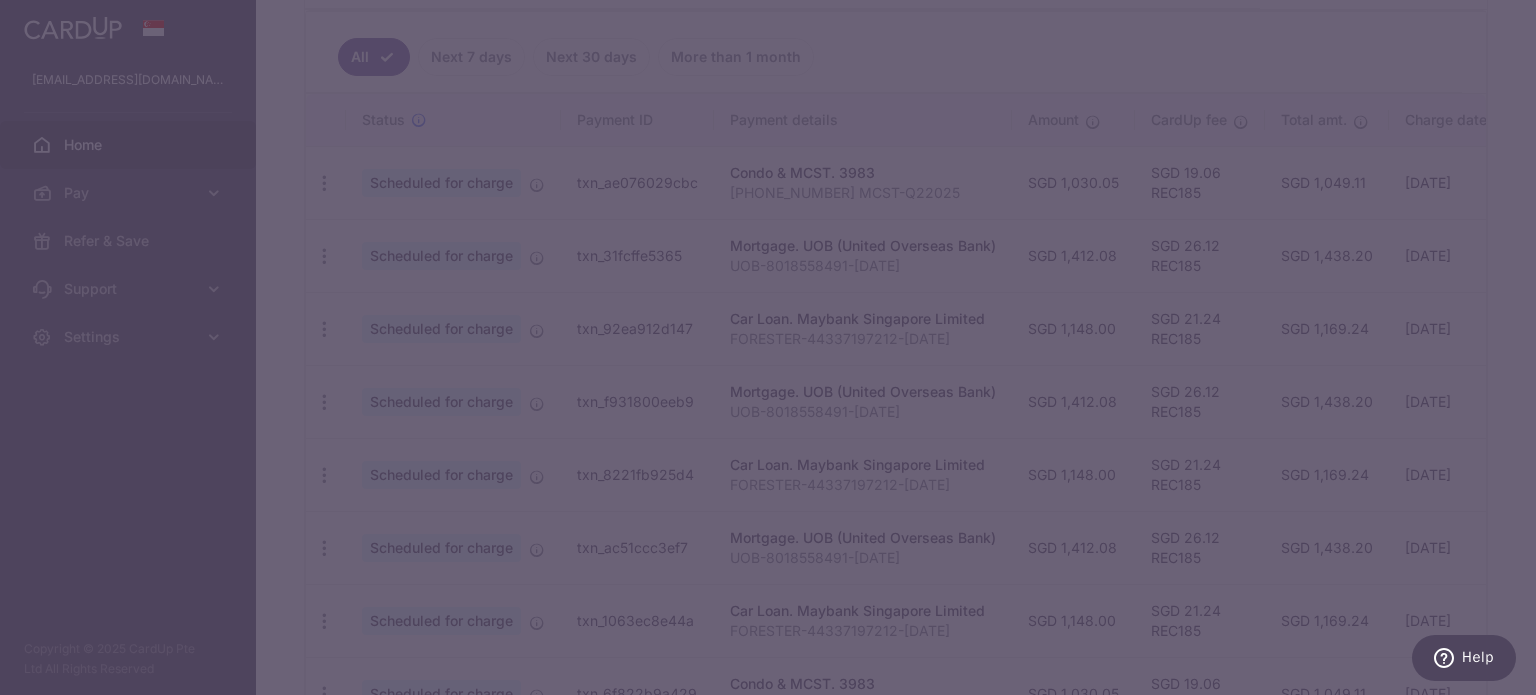 type on "REC185" 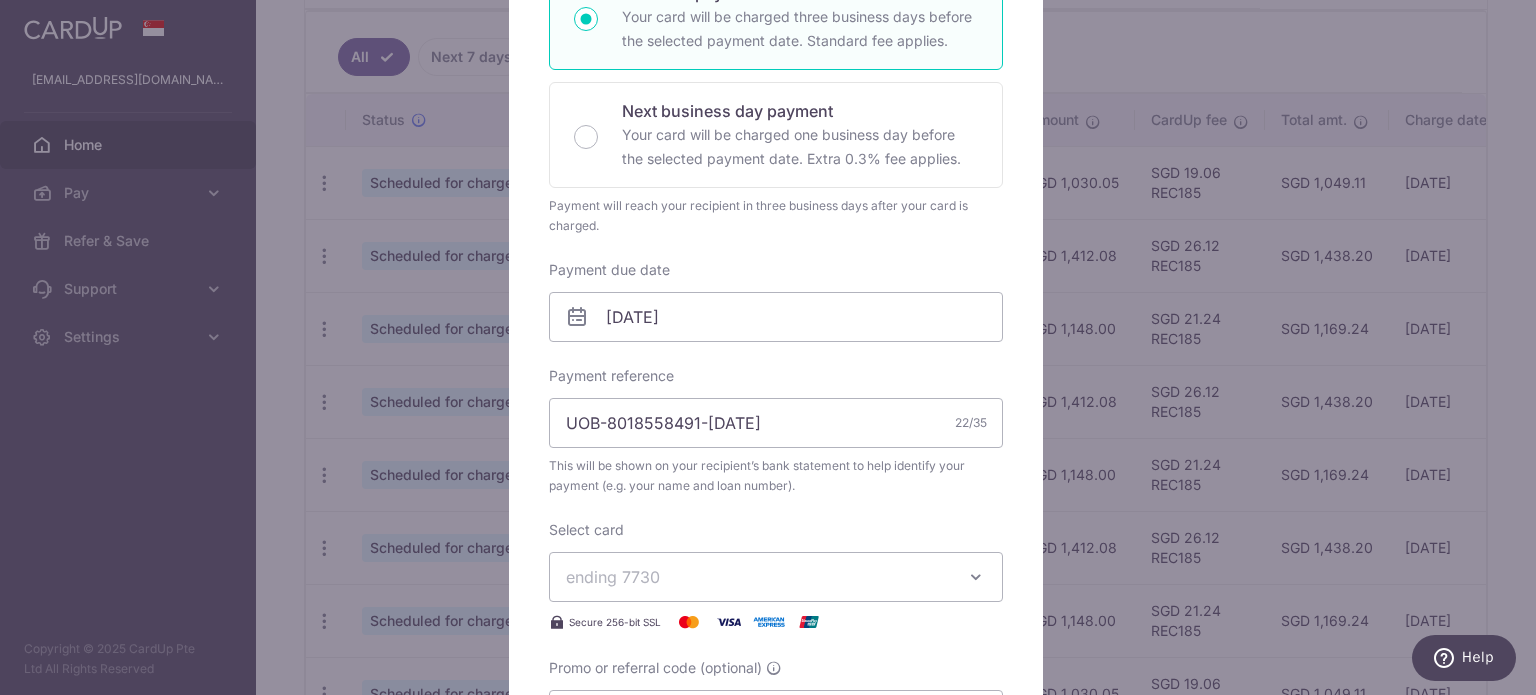 scroll, scrollTop: 500, scrollLeft: 0, axis: vertical 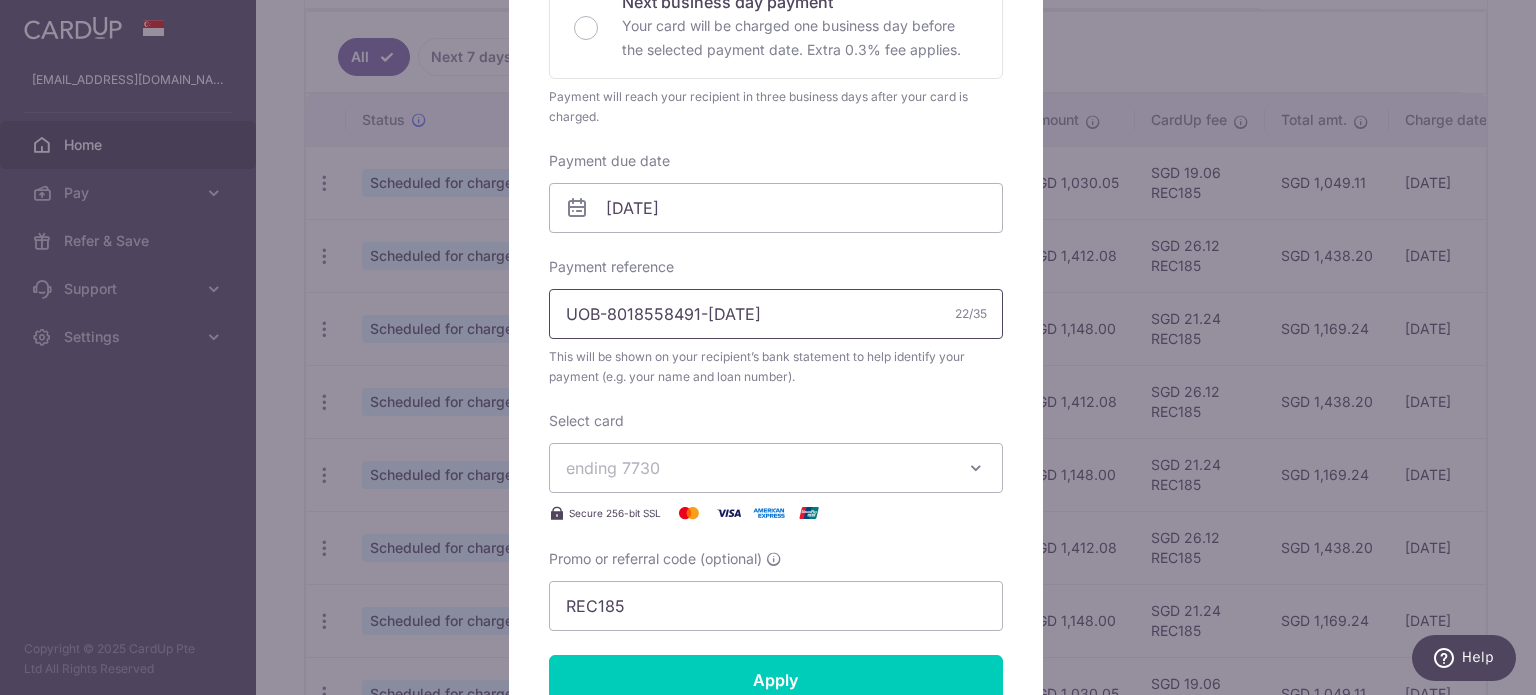 drag, startPoint x: 728, startPoint y: 313, endPoint x: 698, endPoint y: 311, distance: 30.066593 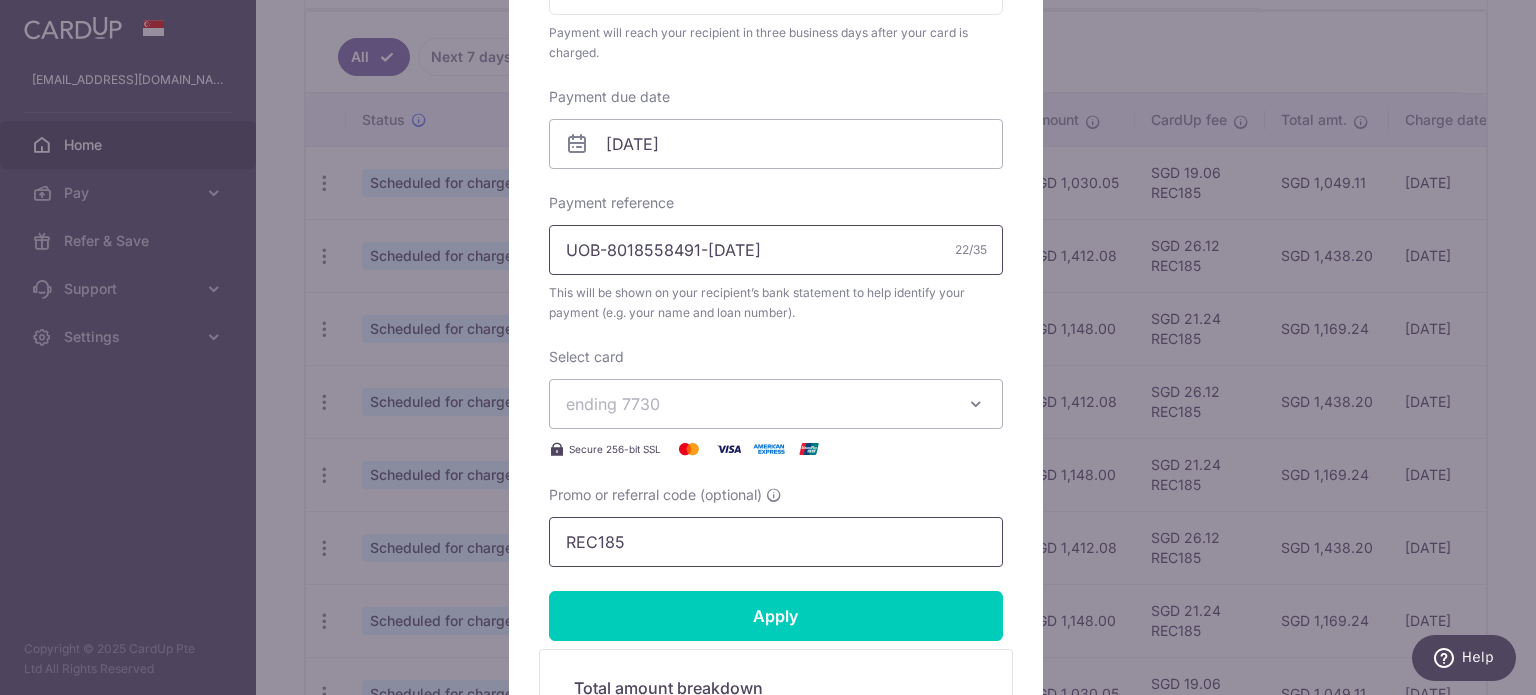 scroll, scrollTop: 600, scrollLeft: 0, axis: vertical 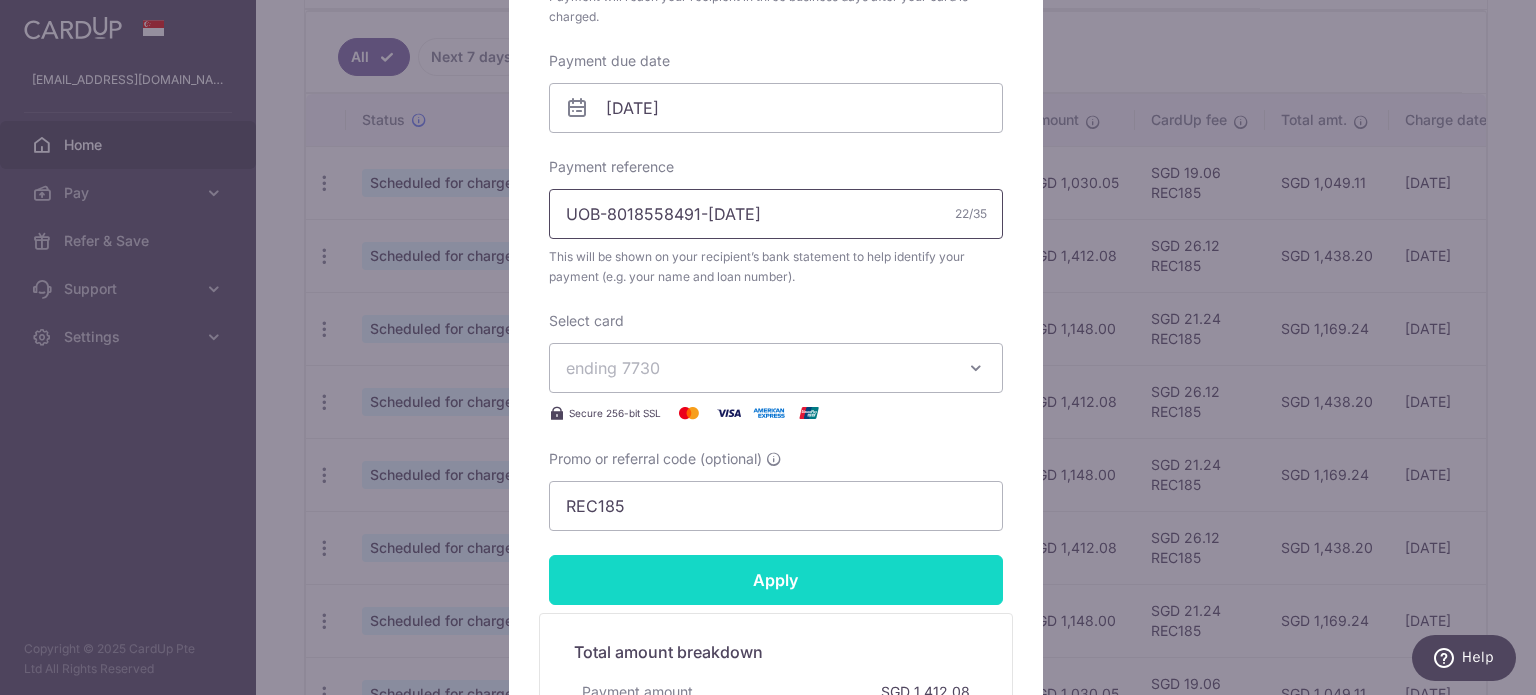 type on "UOB-8018558491-[DATE]" 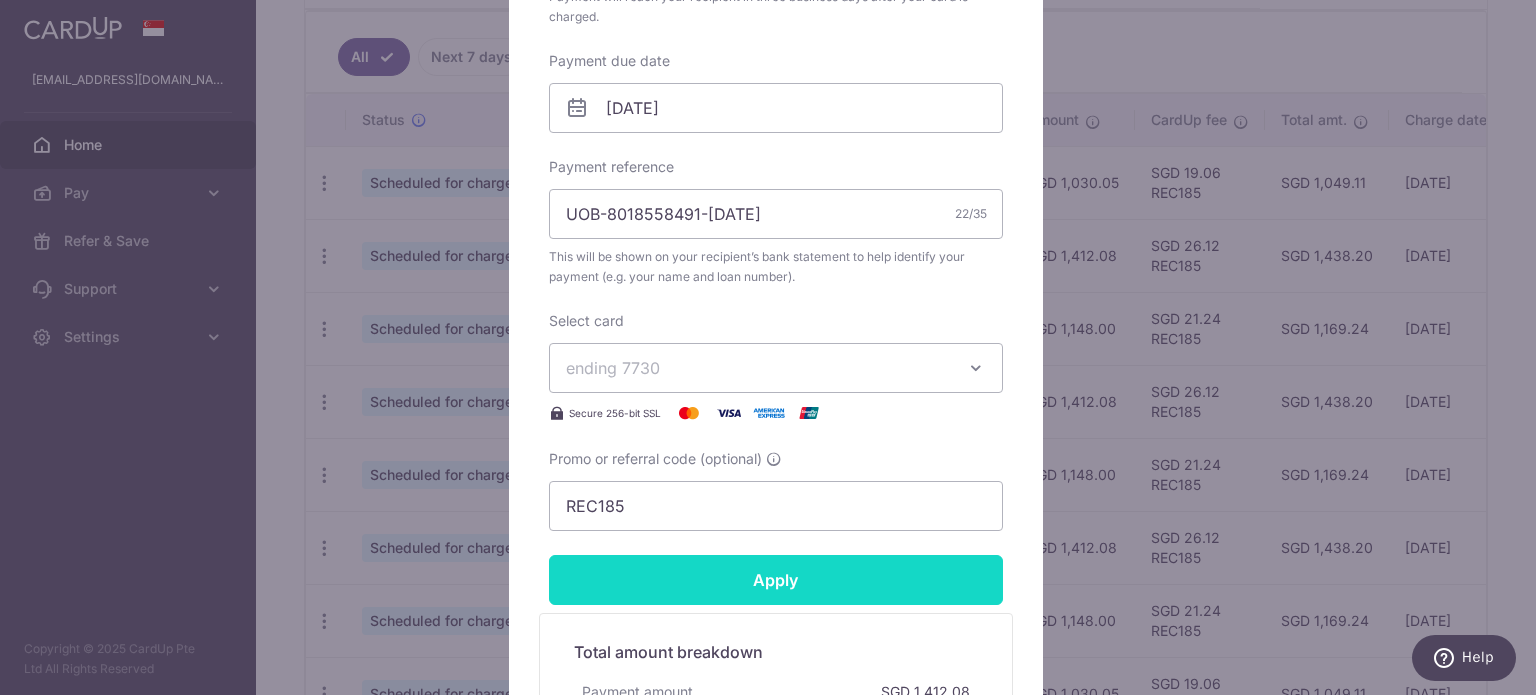 click on "Apply" at bounding box center [776, 580] 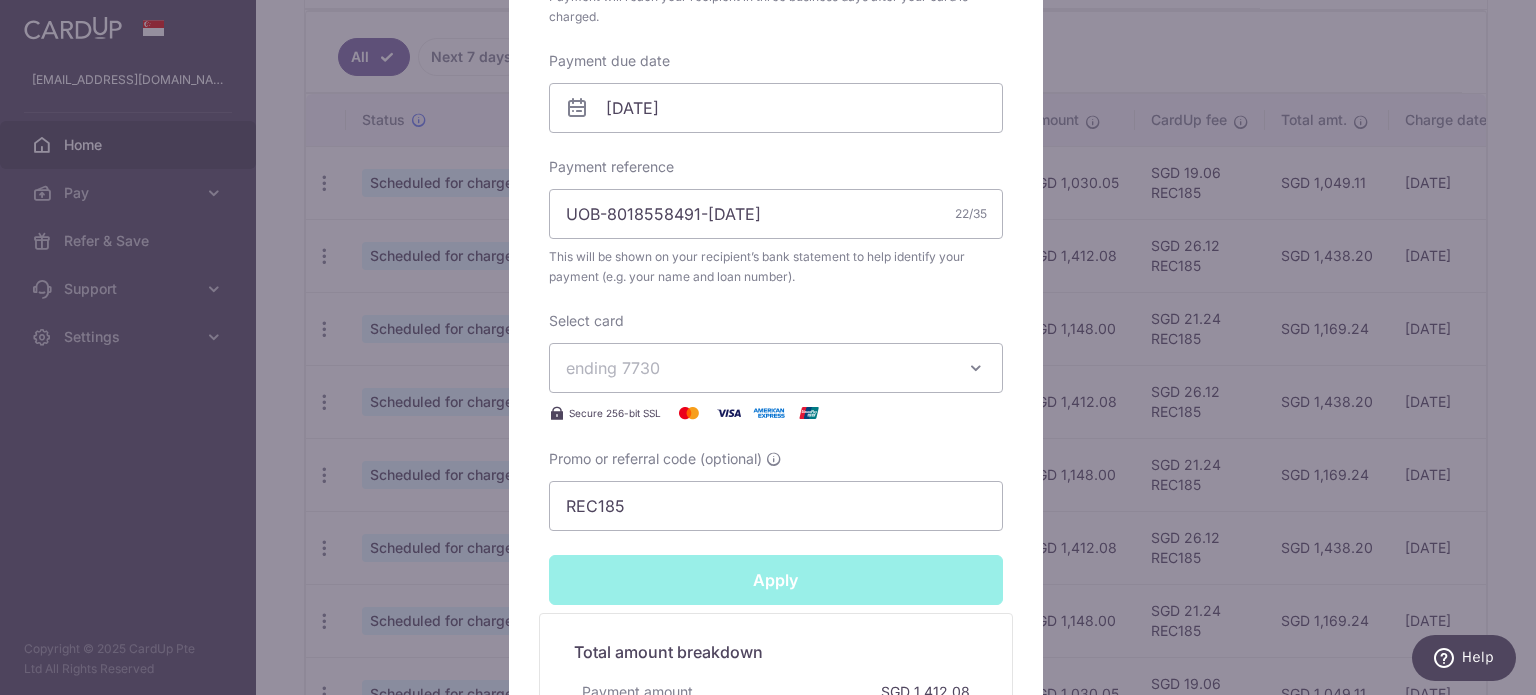 type on "Successfully Applied" 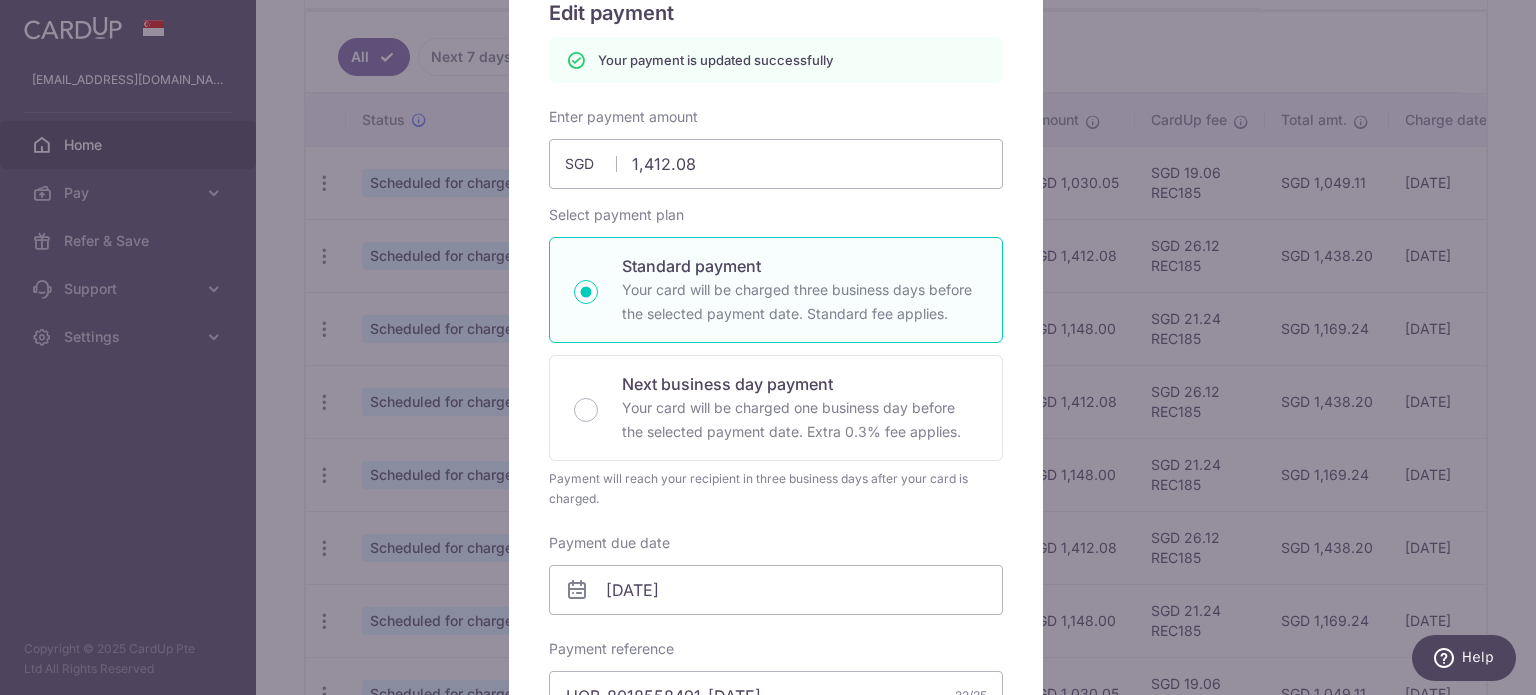 scroll, scrollTop: 169, scrollLeft: 0, axis: vertical 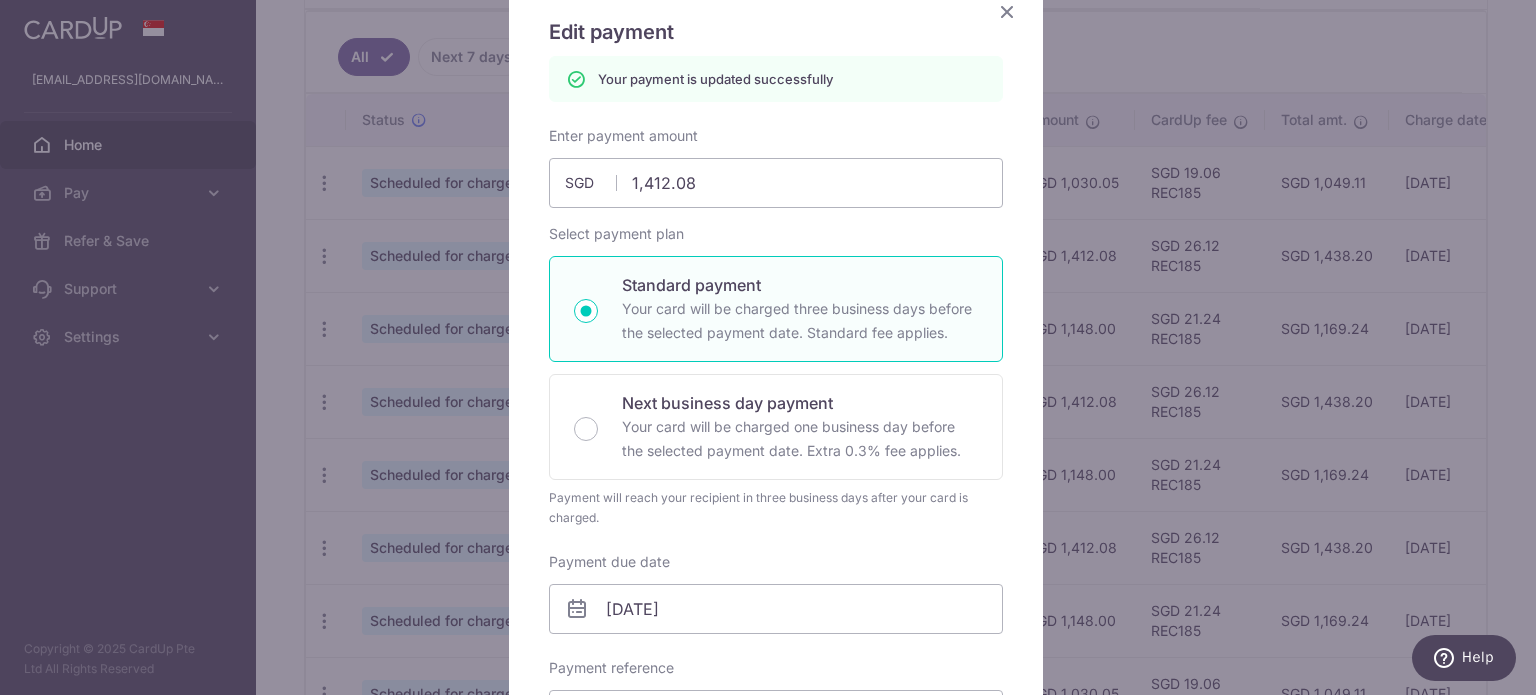 click at bounding box center [1007, 11] 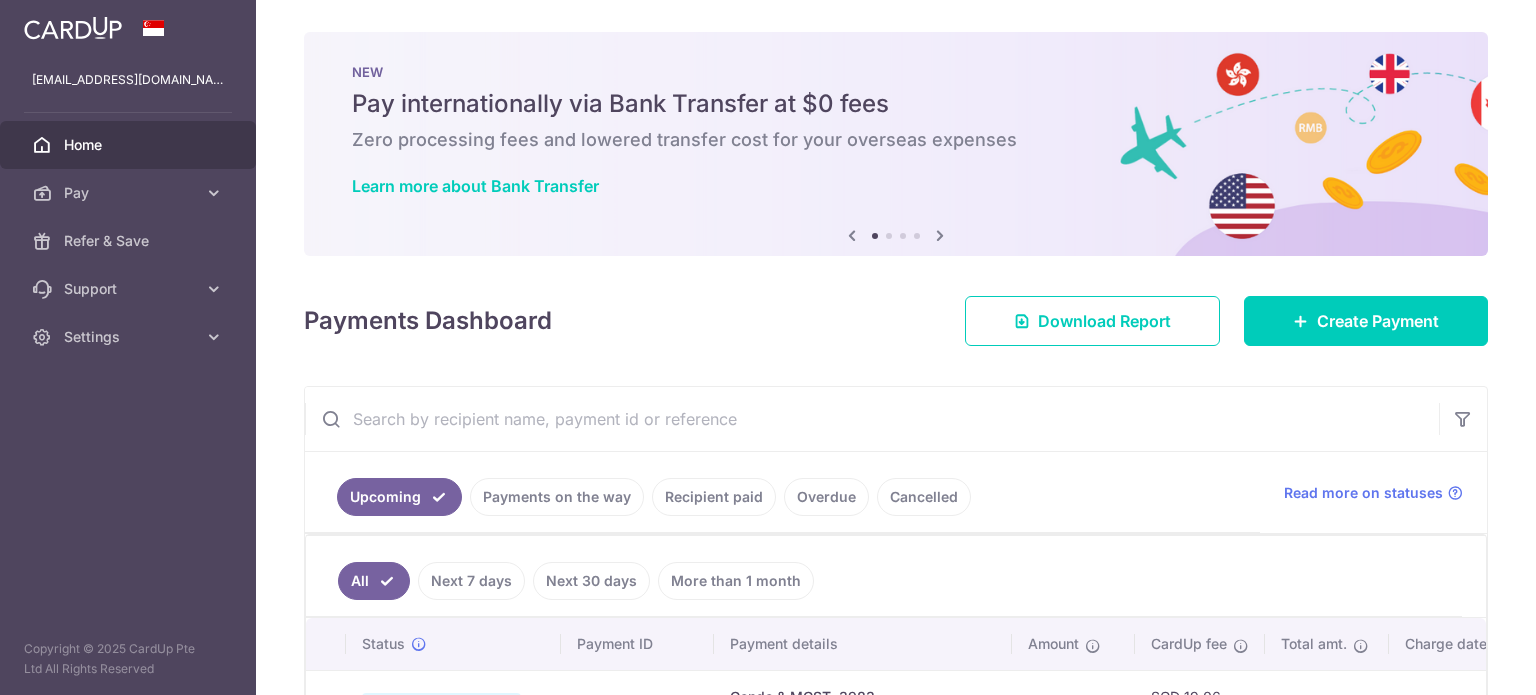 scroll, scrollTop: 0, scrollLeft: 0, axis: both 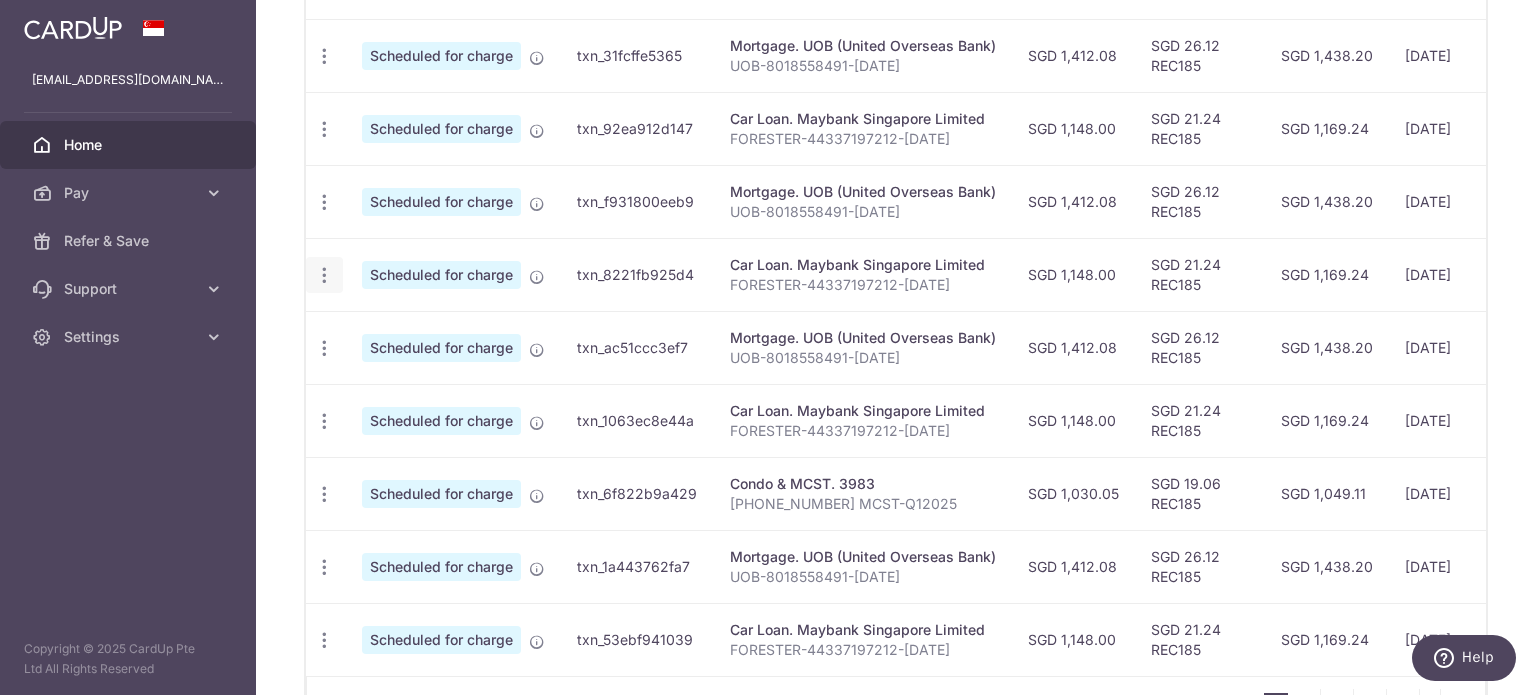 click at bounding box center [324, -17] 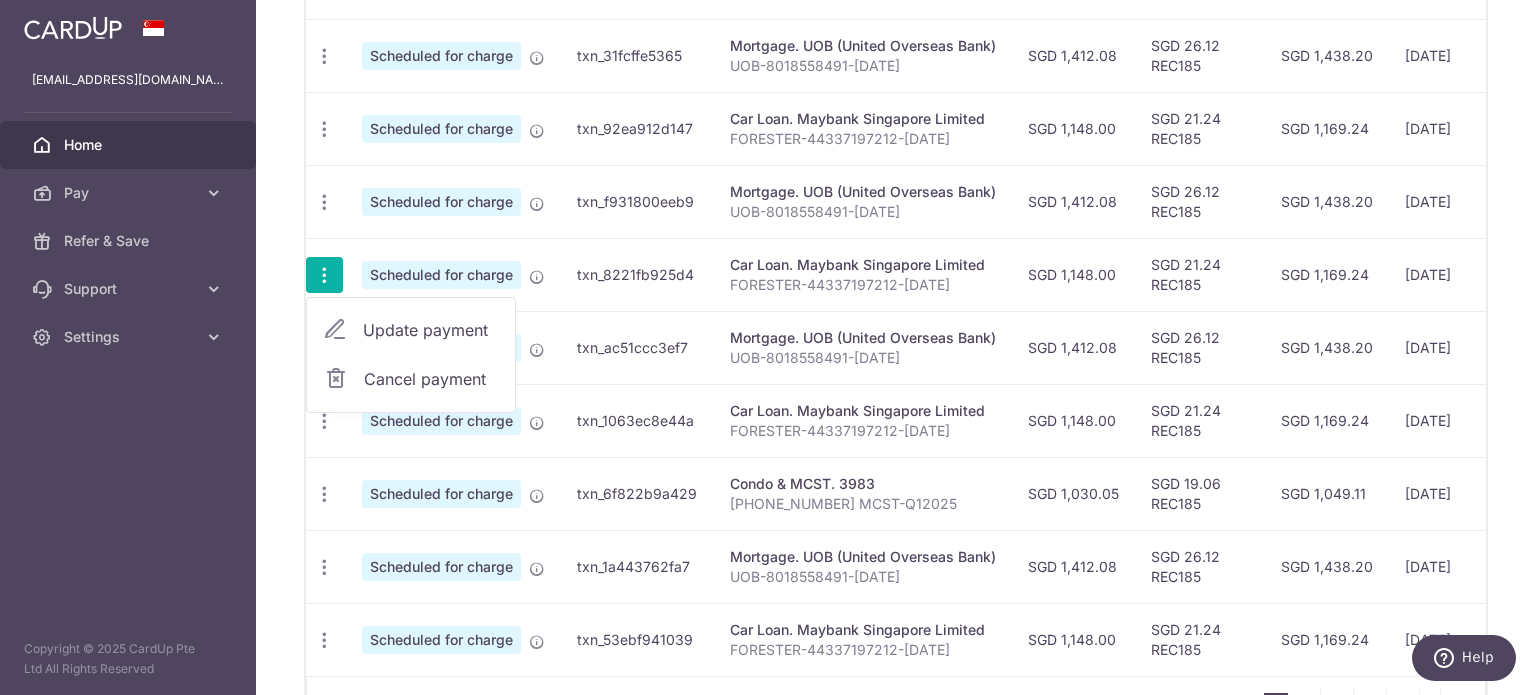 click on "Update payment" at bounding box center (431, 330) 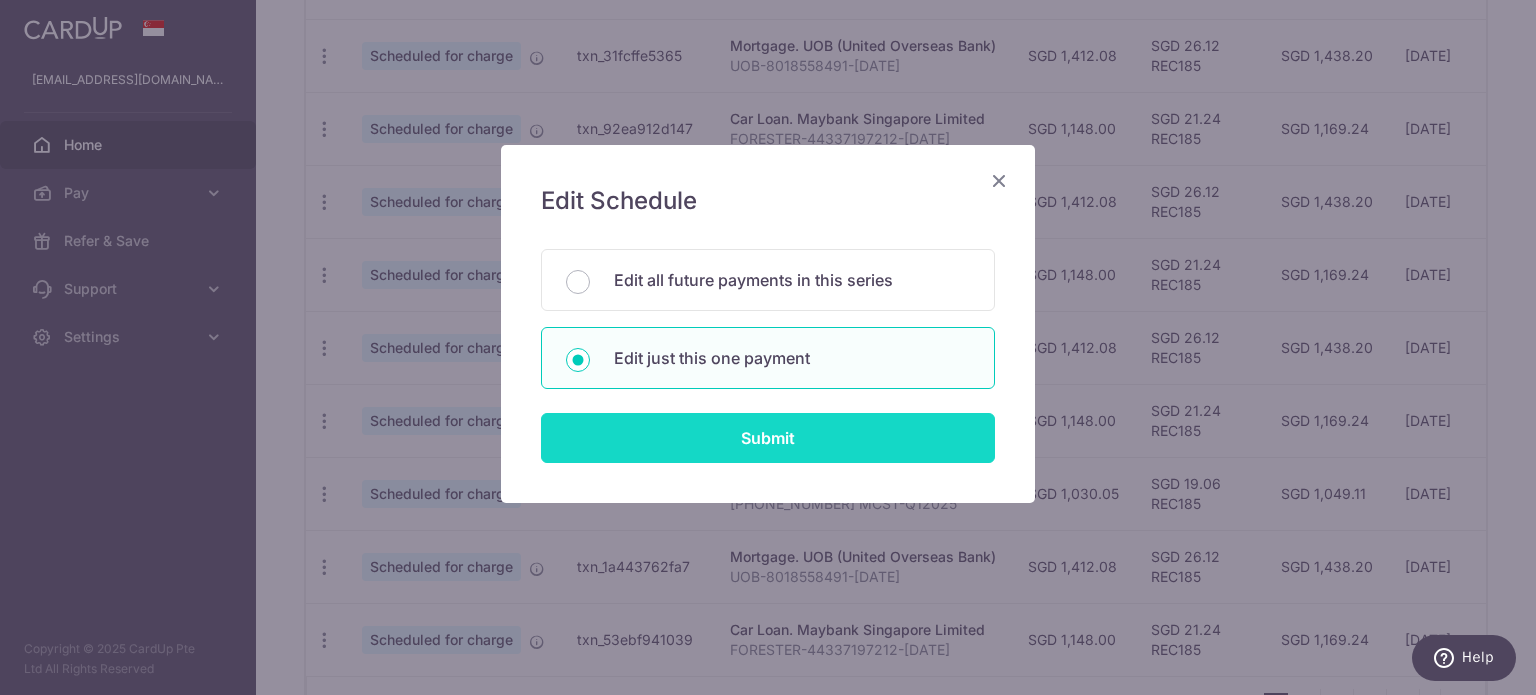 click on "Submit" at bounding box center [768, 438] 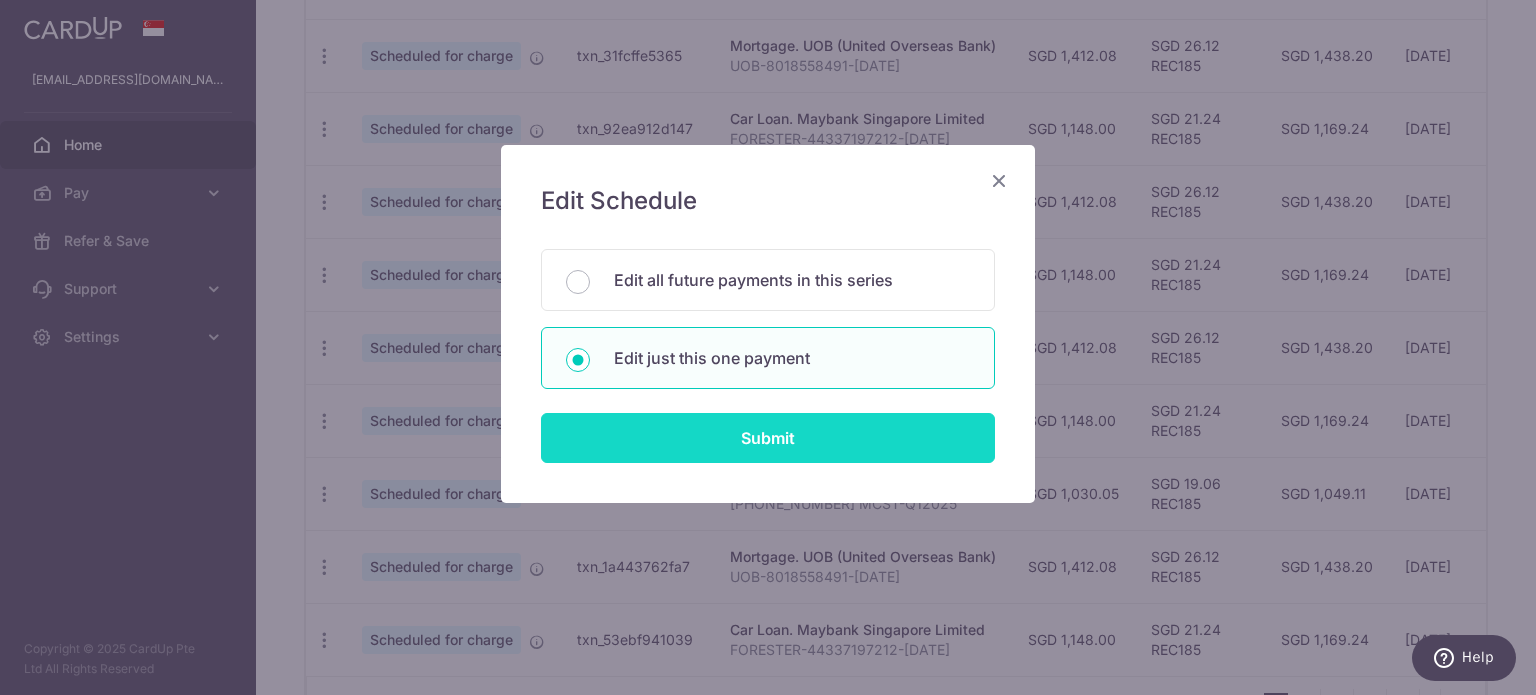 type on "[DATE]" 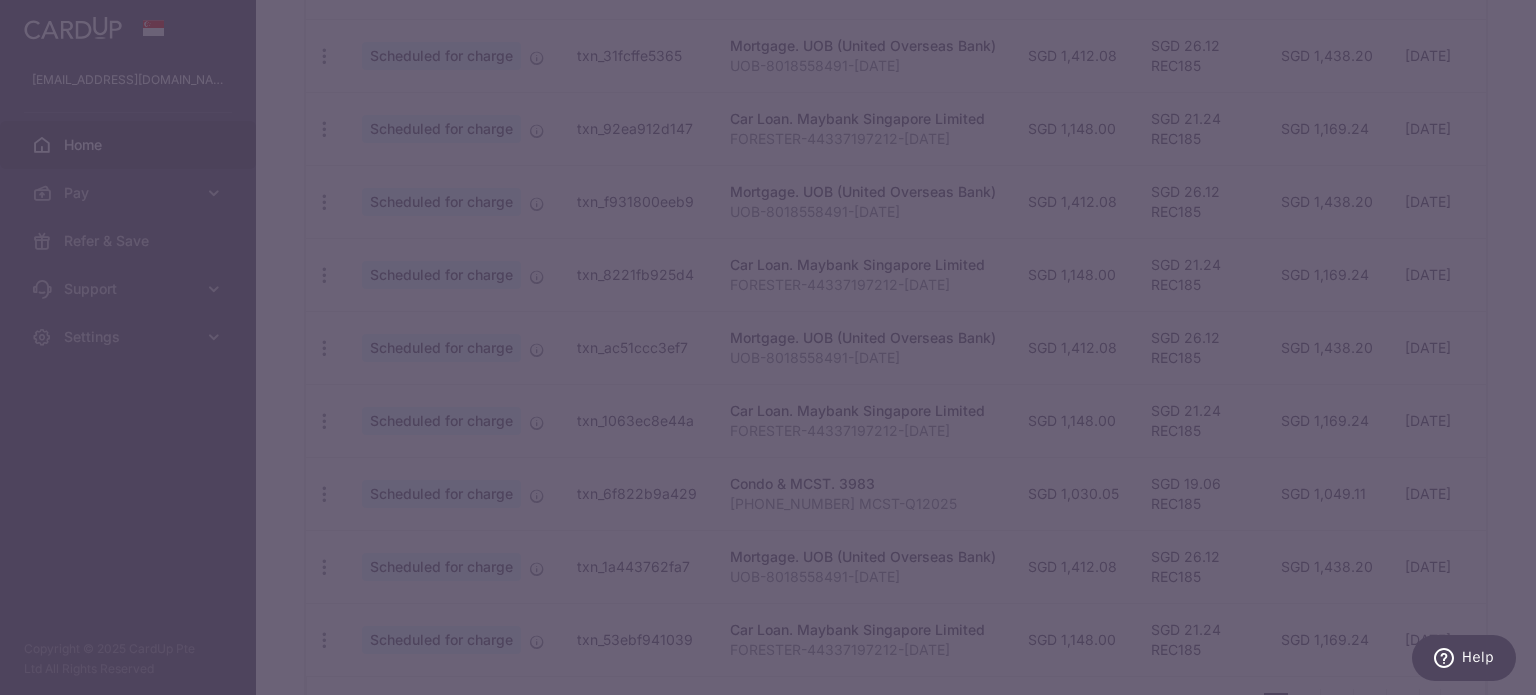 type on "REC185" 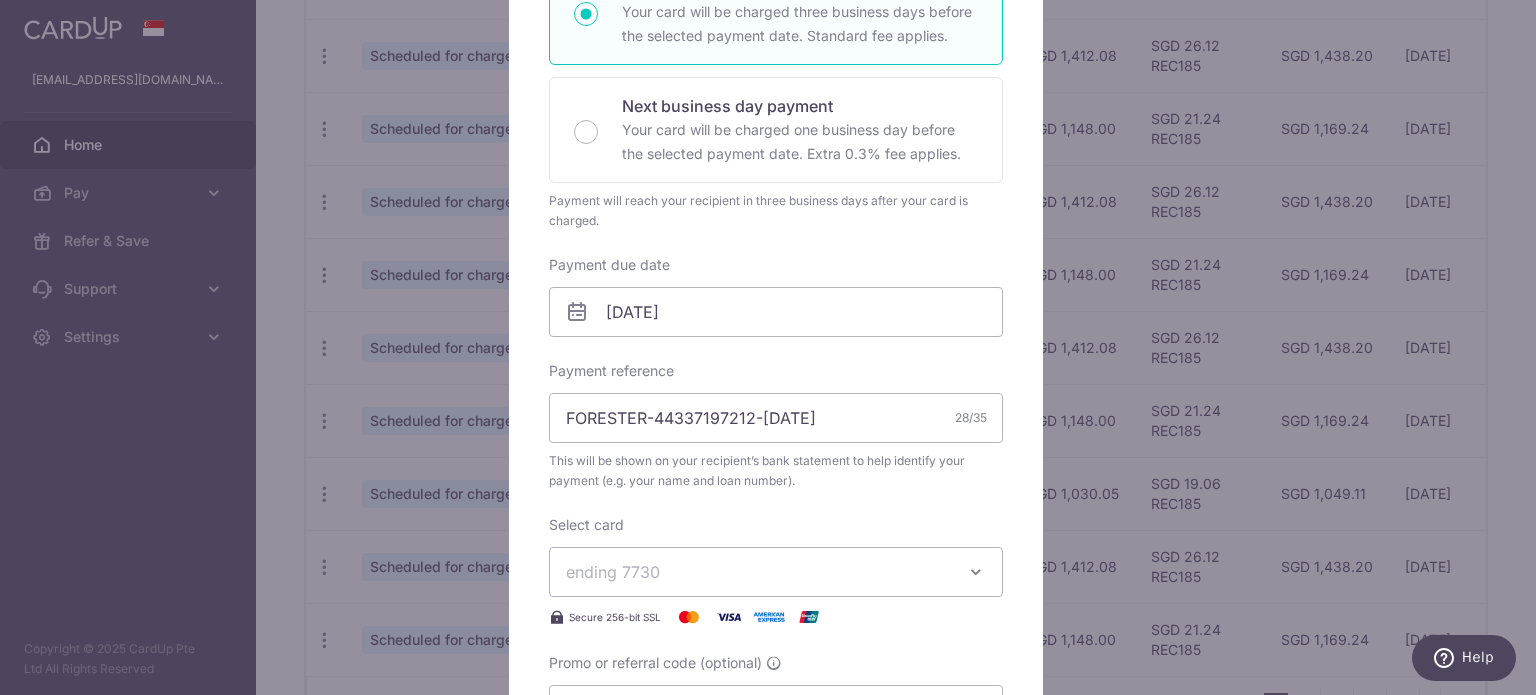 scroll, scrollTop: 400, scrollLeft: 0, axis: vertical 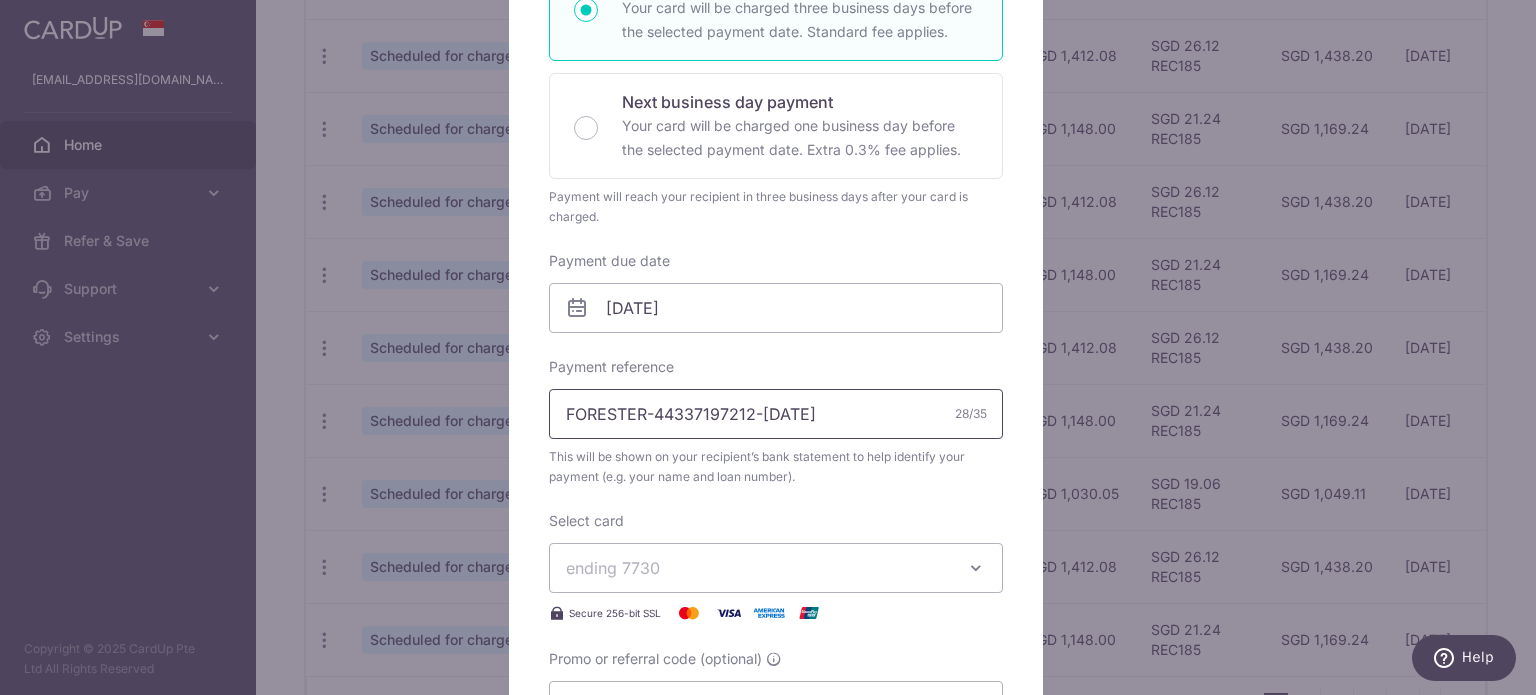 click on "FORESTER-44337197212-[DATE]" at bounding box center (776, 414) 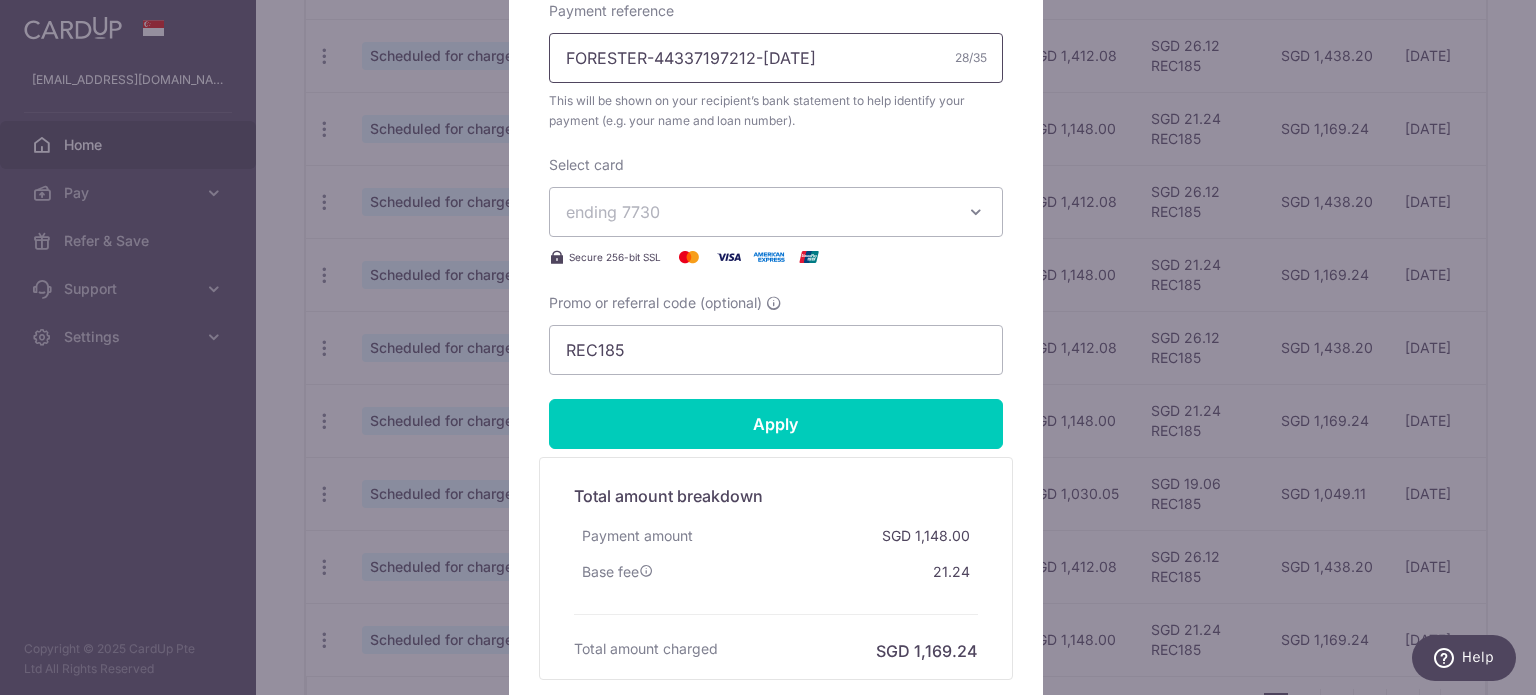 scroll, scrollTop: 800, scrollLeft: 0, axis: vertical 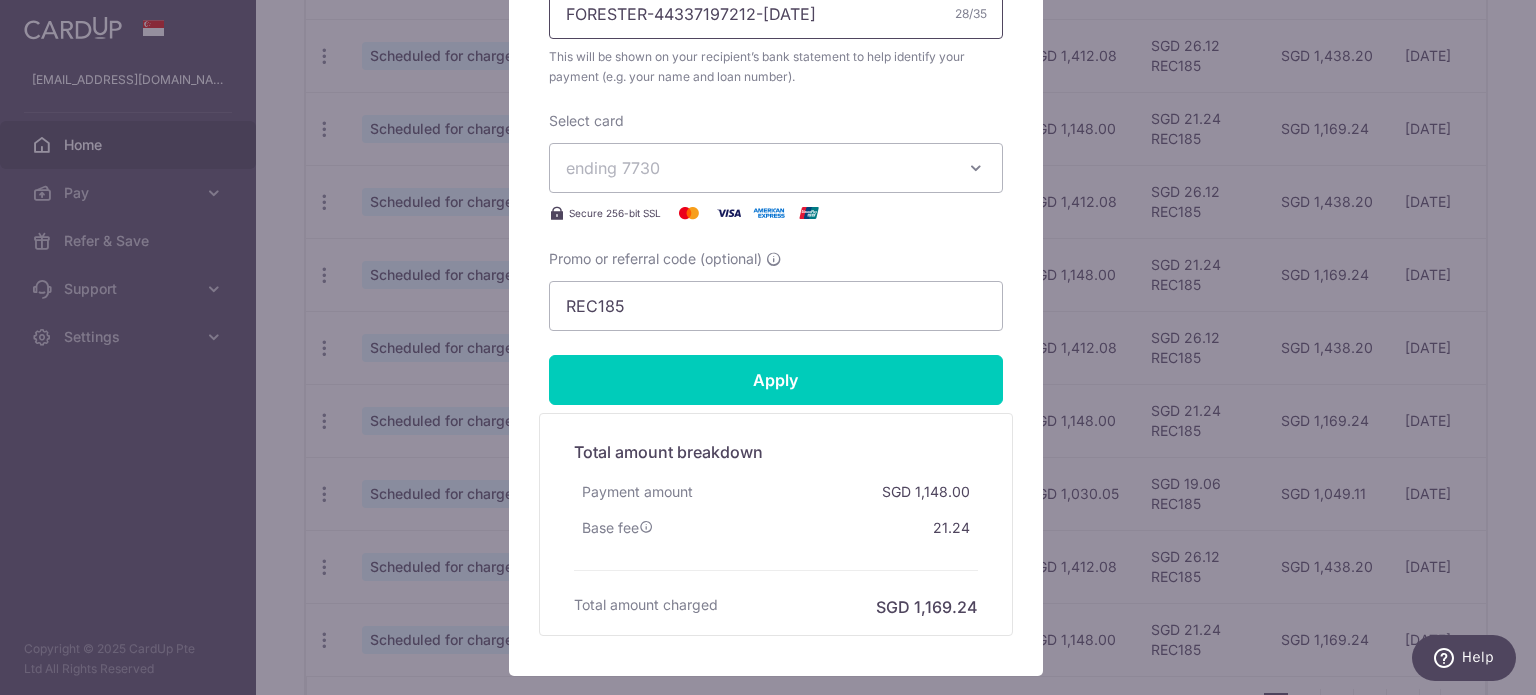 type on "FORESTER-44337197212-[DATE]" 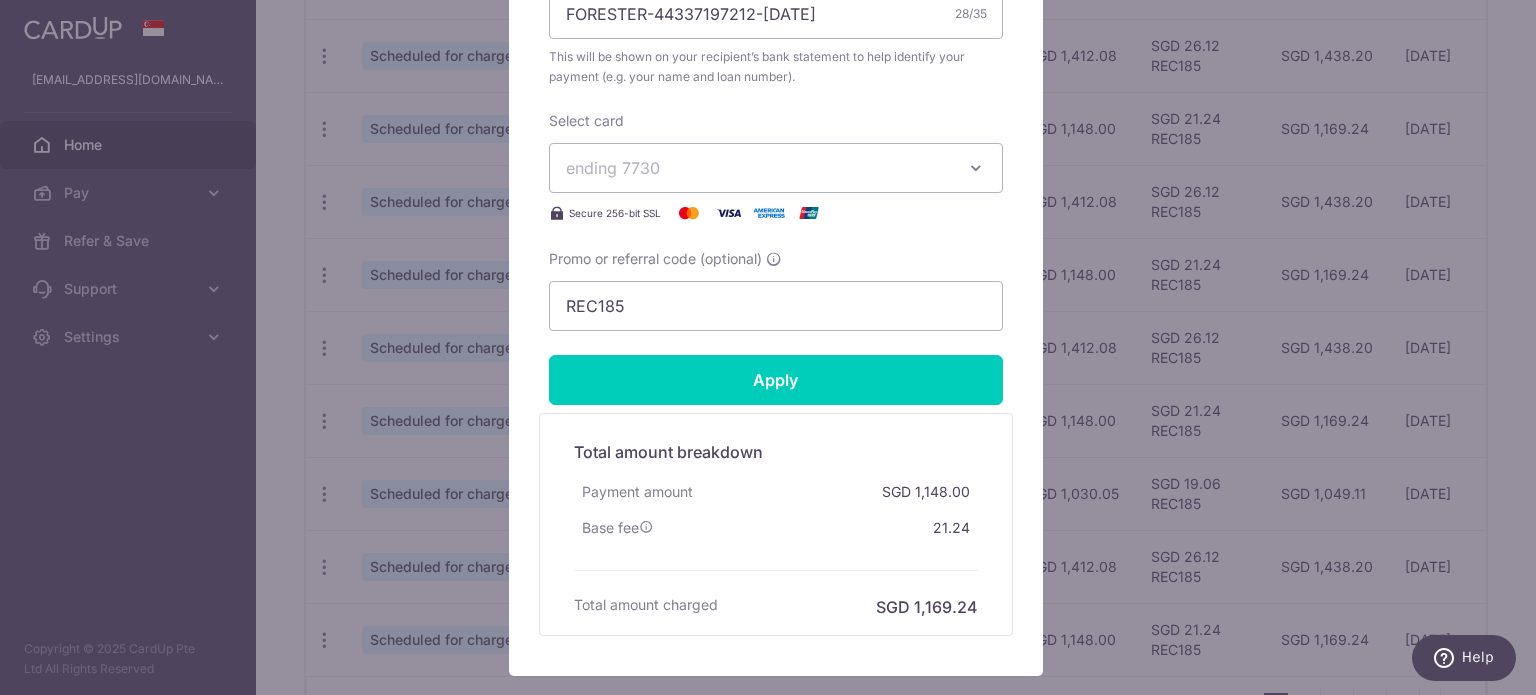 click on "ending 7730" at bounding box center [758, 168] 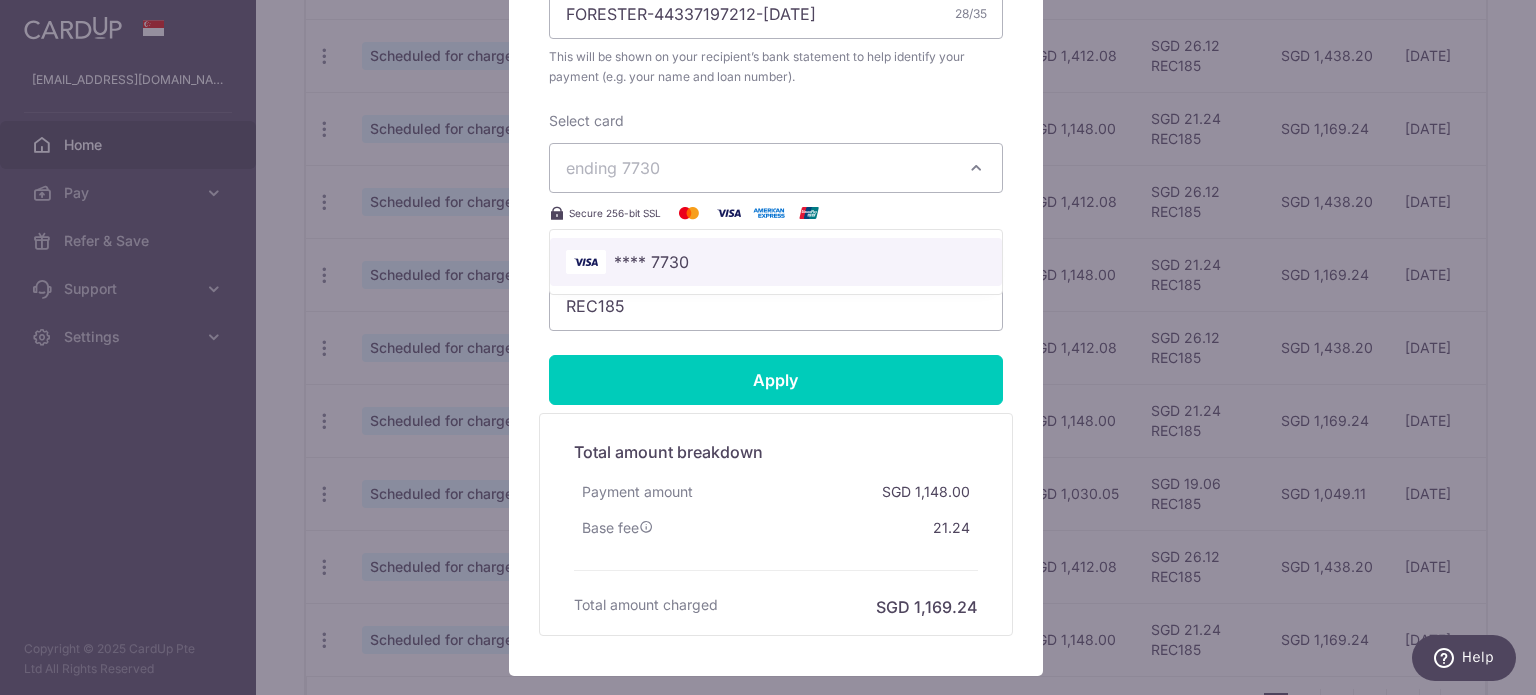 click on "**** 7730" at bounding box center [776, 262] 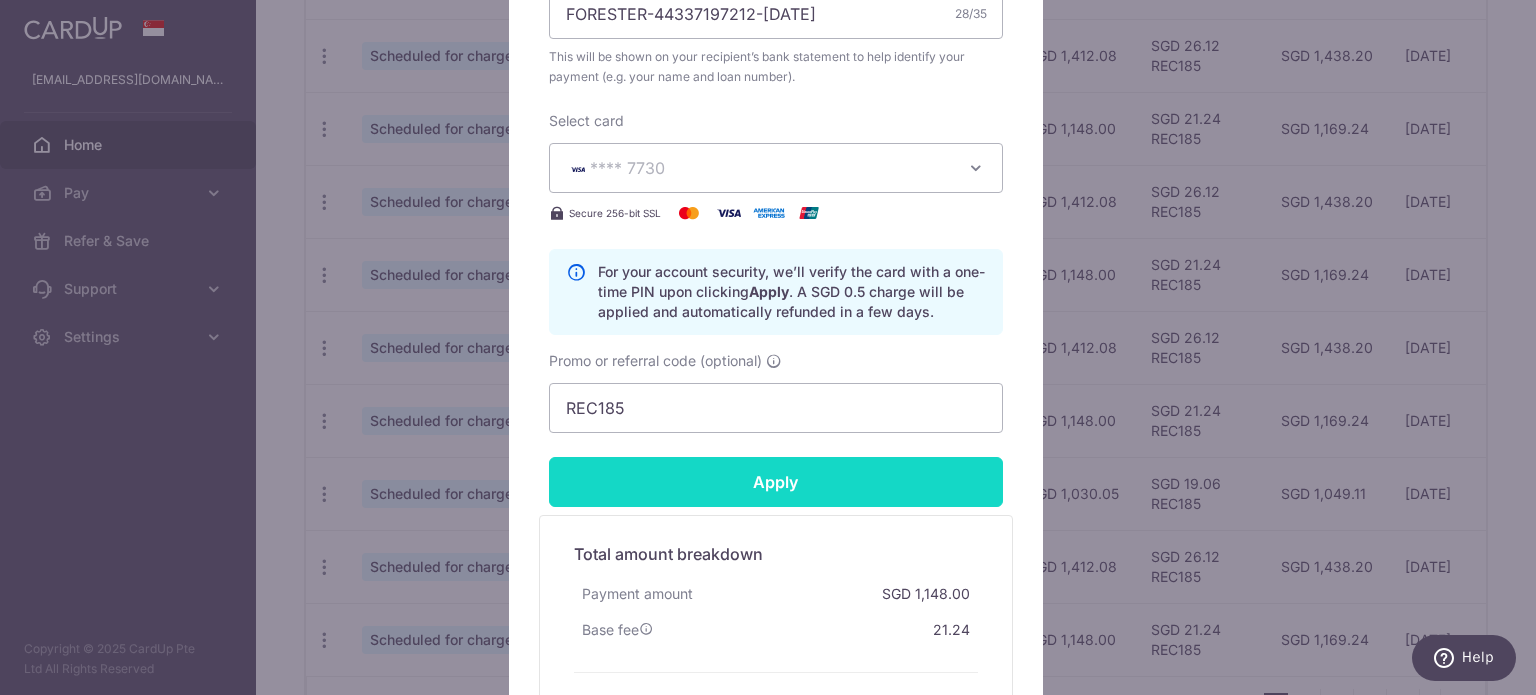 click on "Apply" at bounding box center [776, 482] 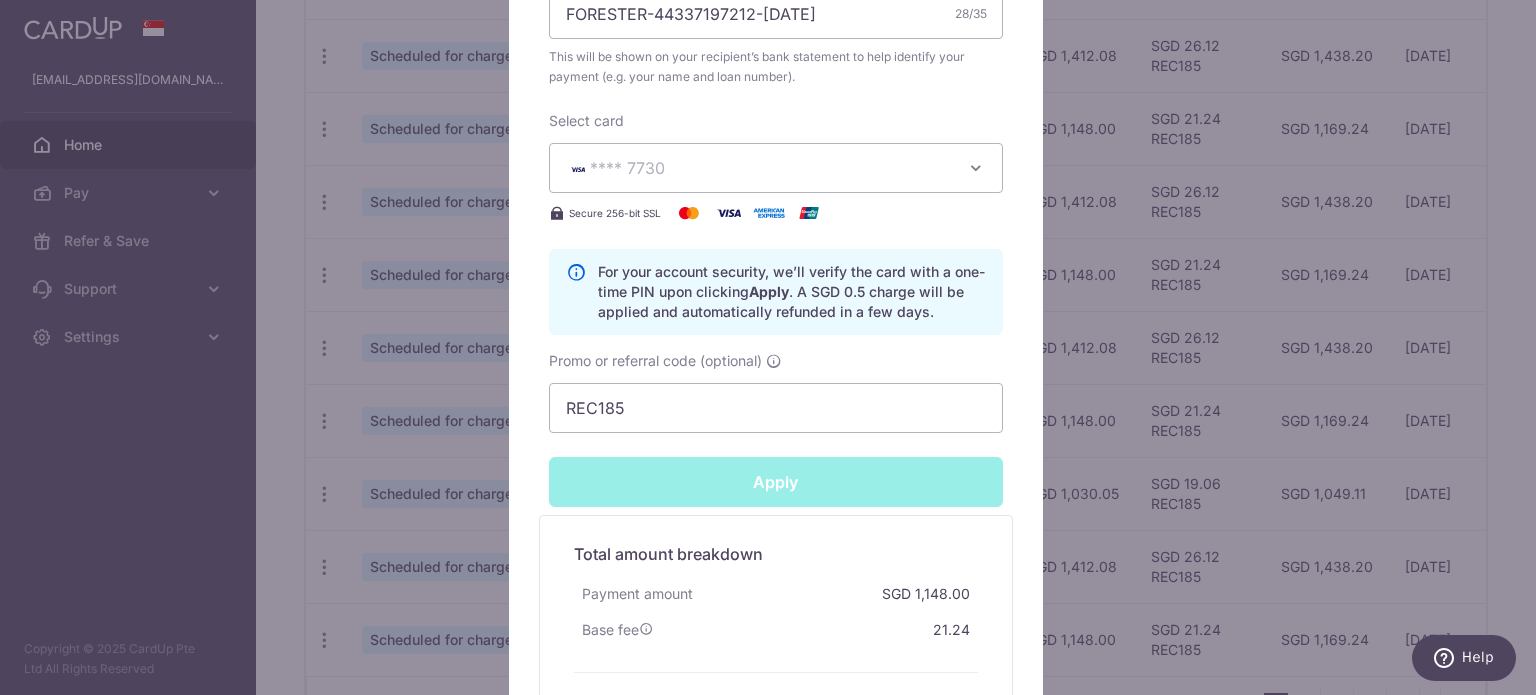 type on "Successfully Applied" 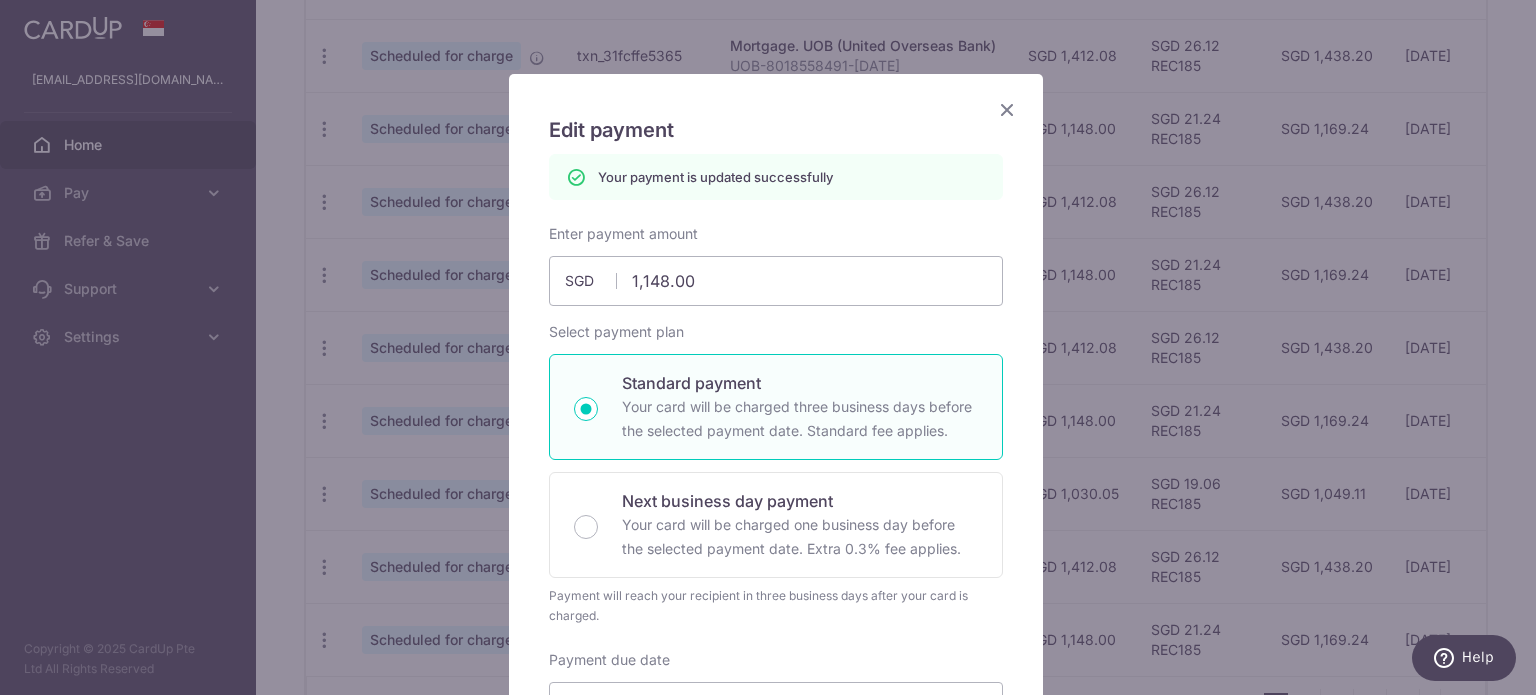 scroll, scrollTop: 69, scrollLeft: 0, axis: vertical 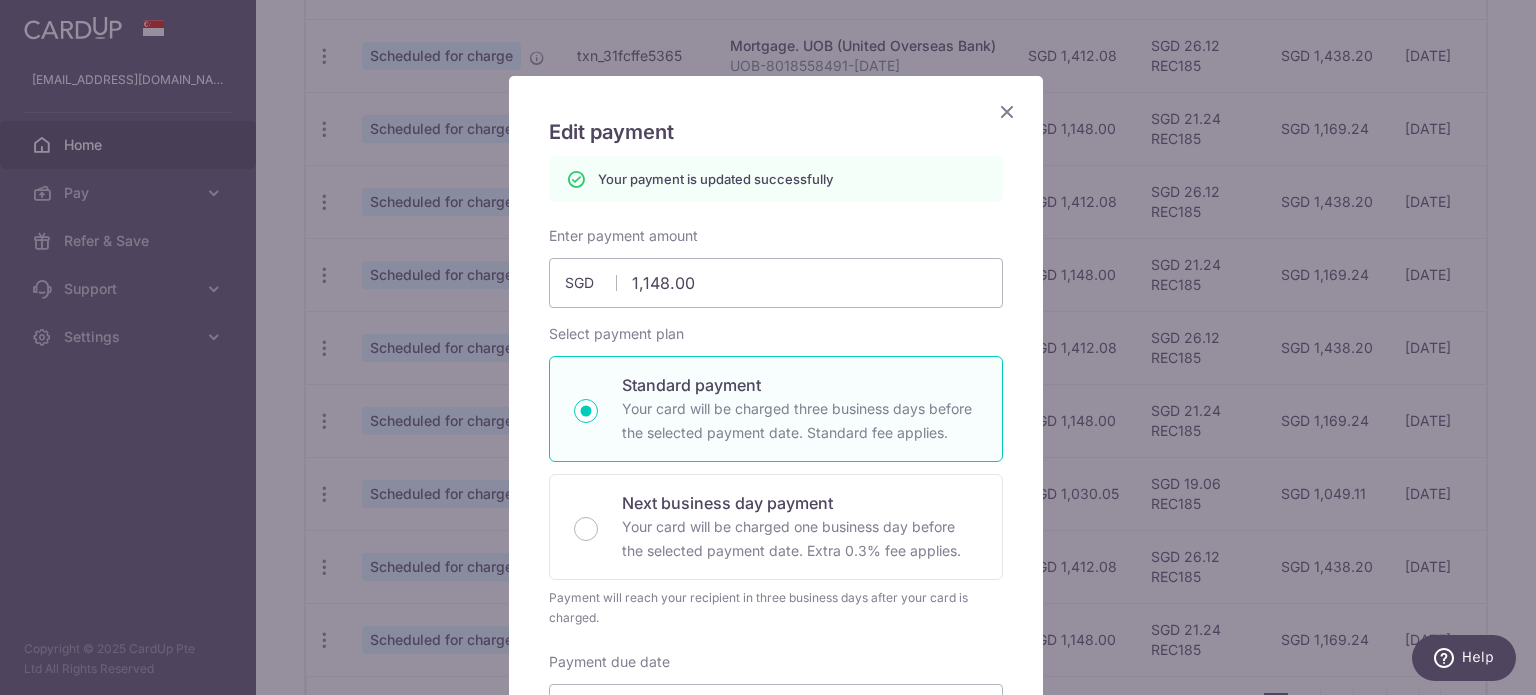 click at bounding box center [1007, 111] 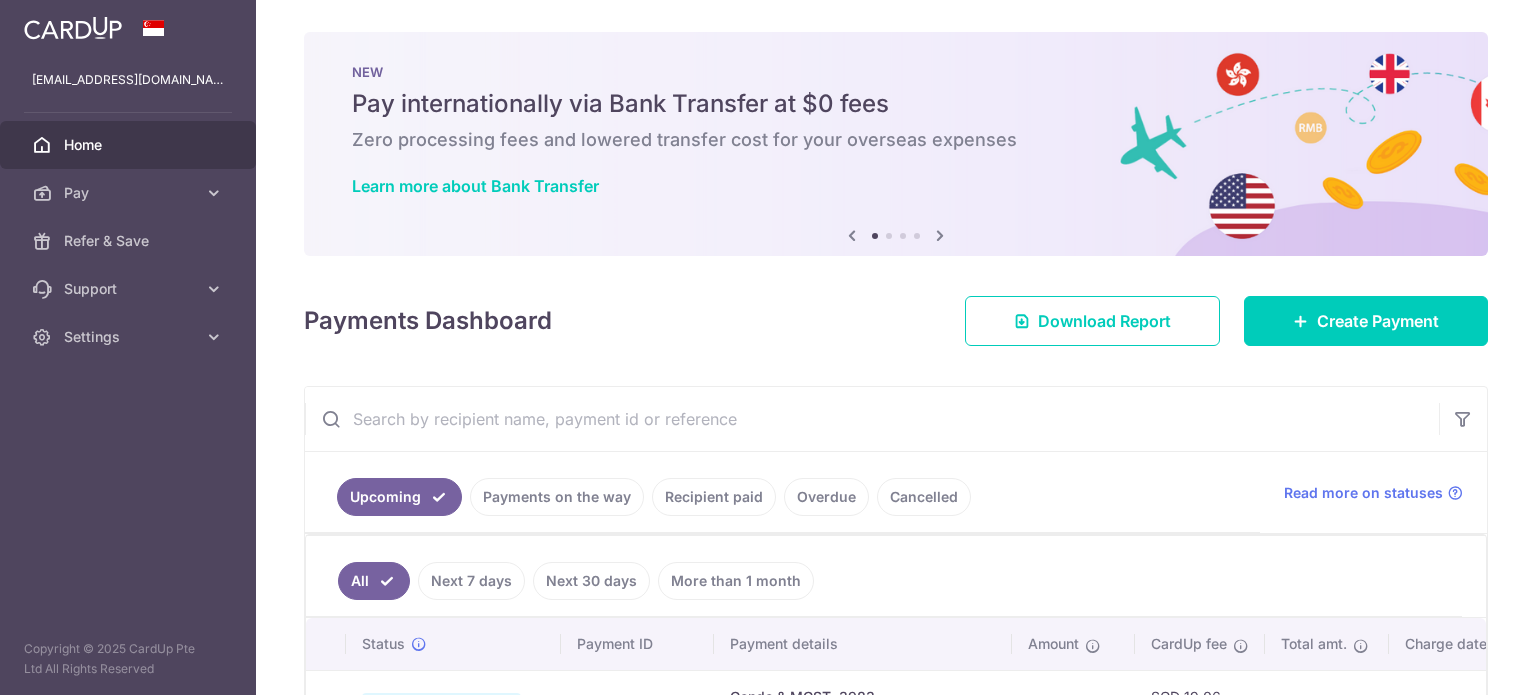 scroll, scrollTop: 0, scrollLeft: 0, axis: both 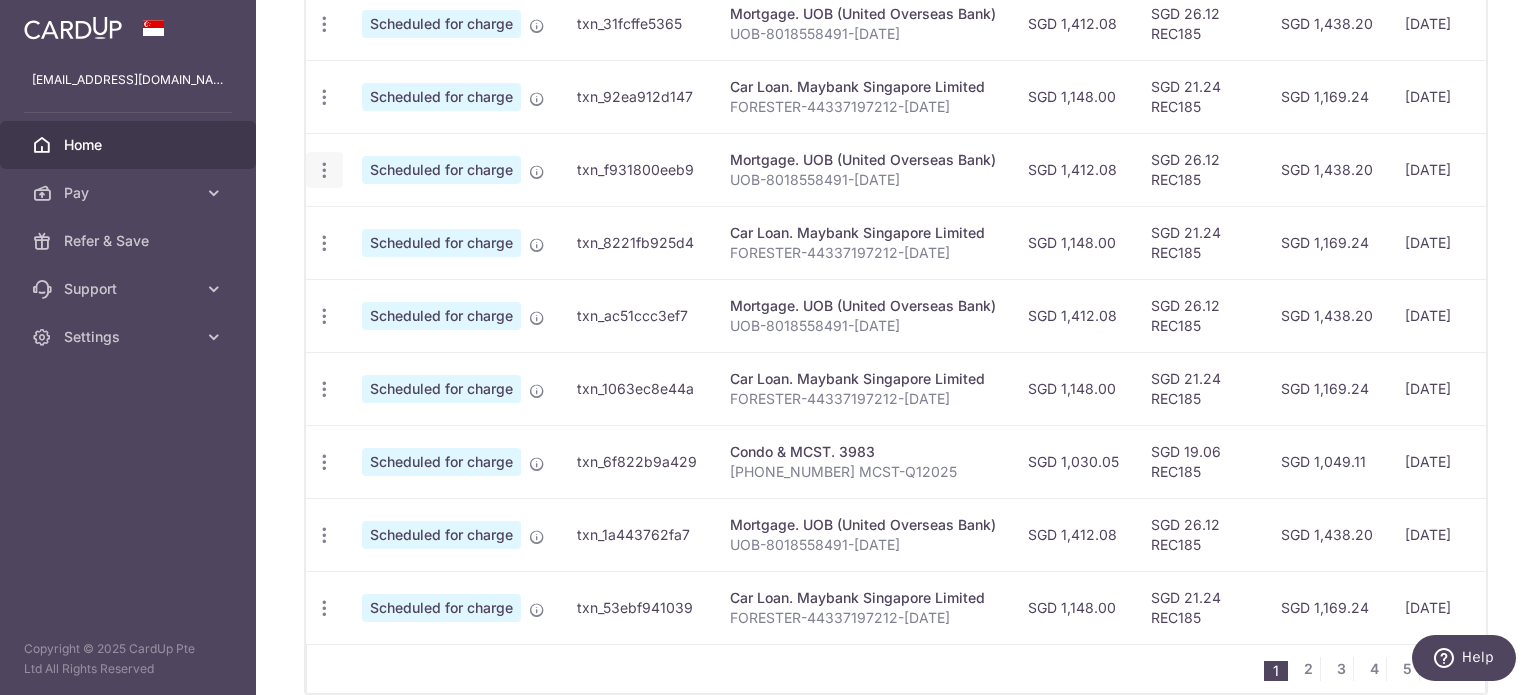 click at bounding box center (324, -49) 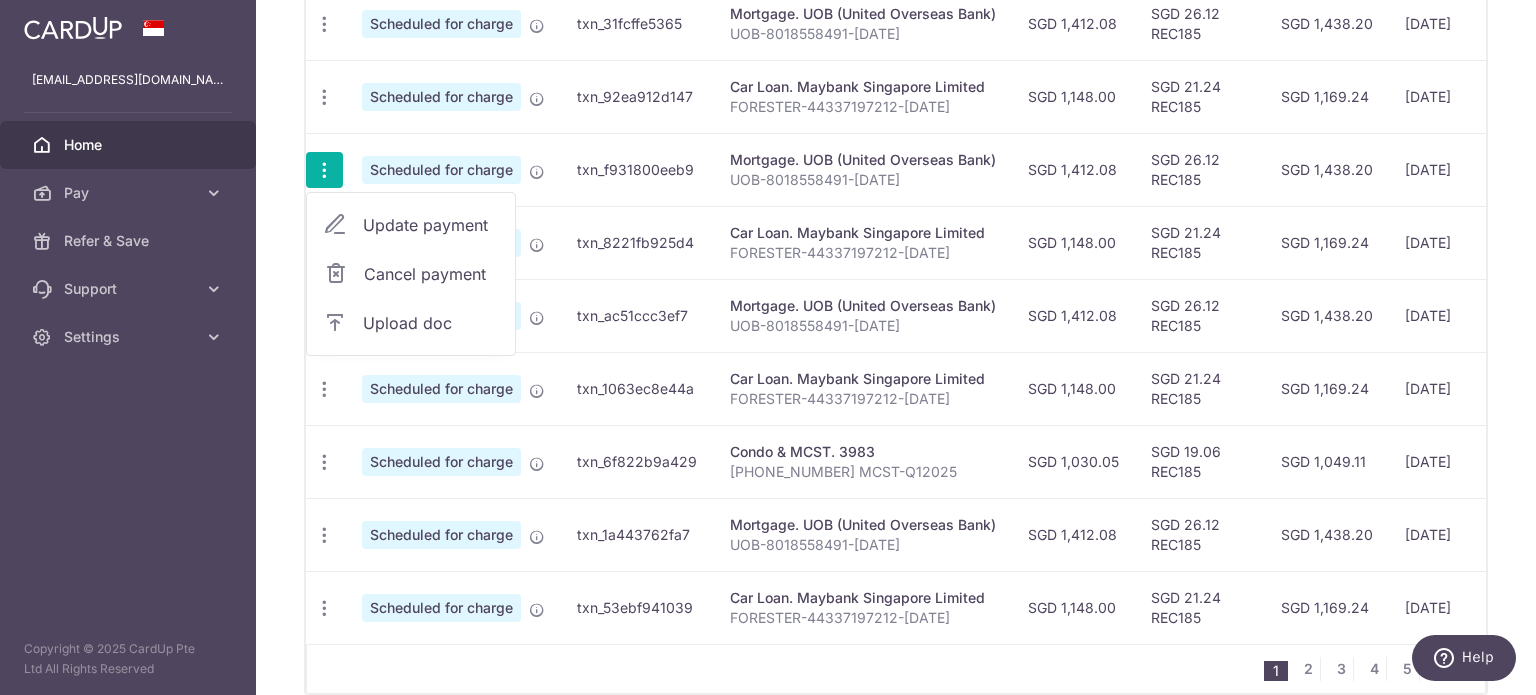 click on "Update payment" at bounding box center [431, 225] 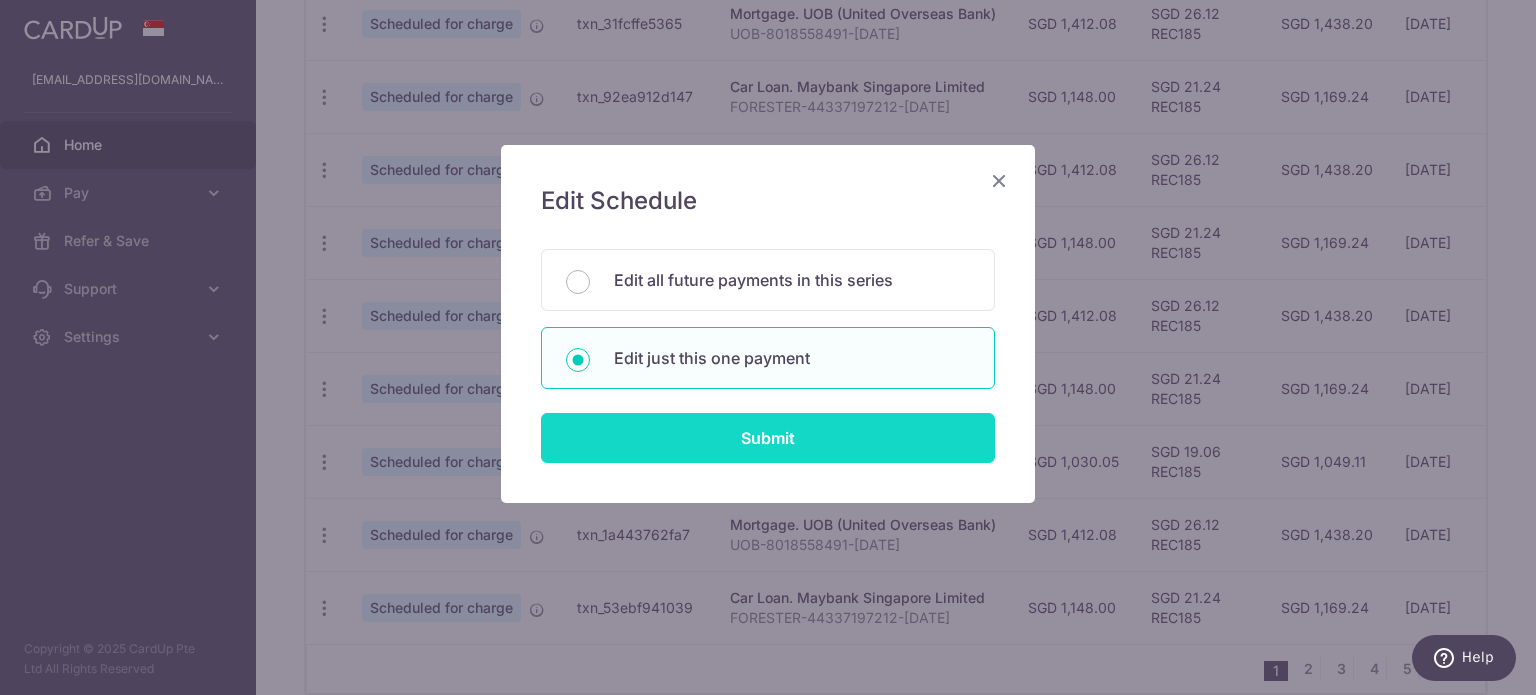 click on "Submit" at bounding box center [768, 438] 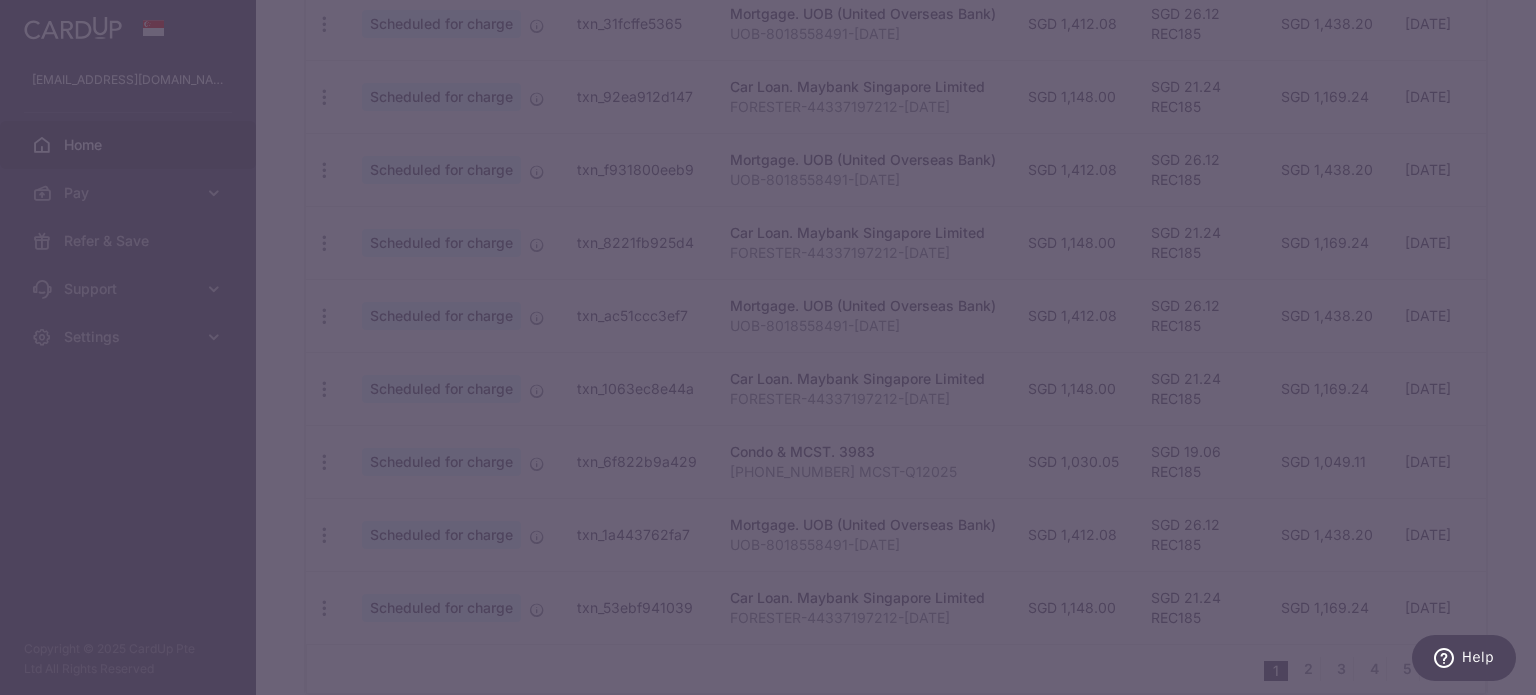 type on "REC185" 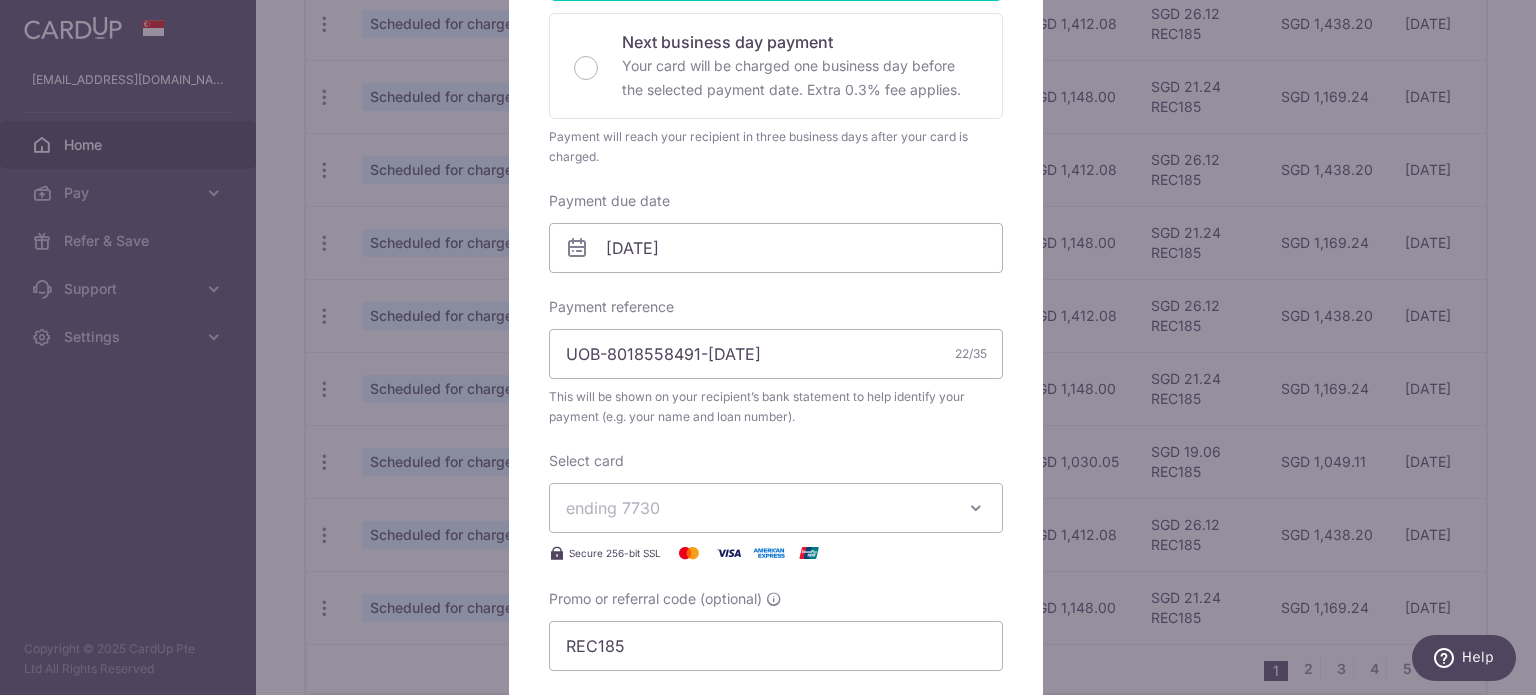 scroll, scrollTop: 500, scrollLeft: 0, axis: vertical 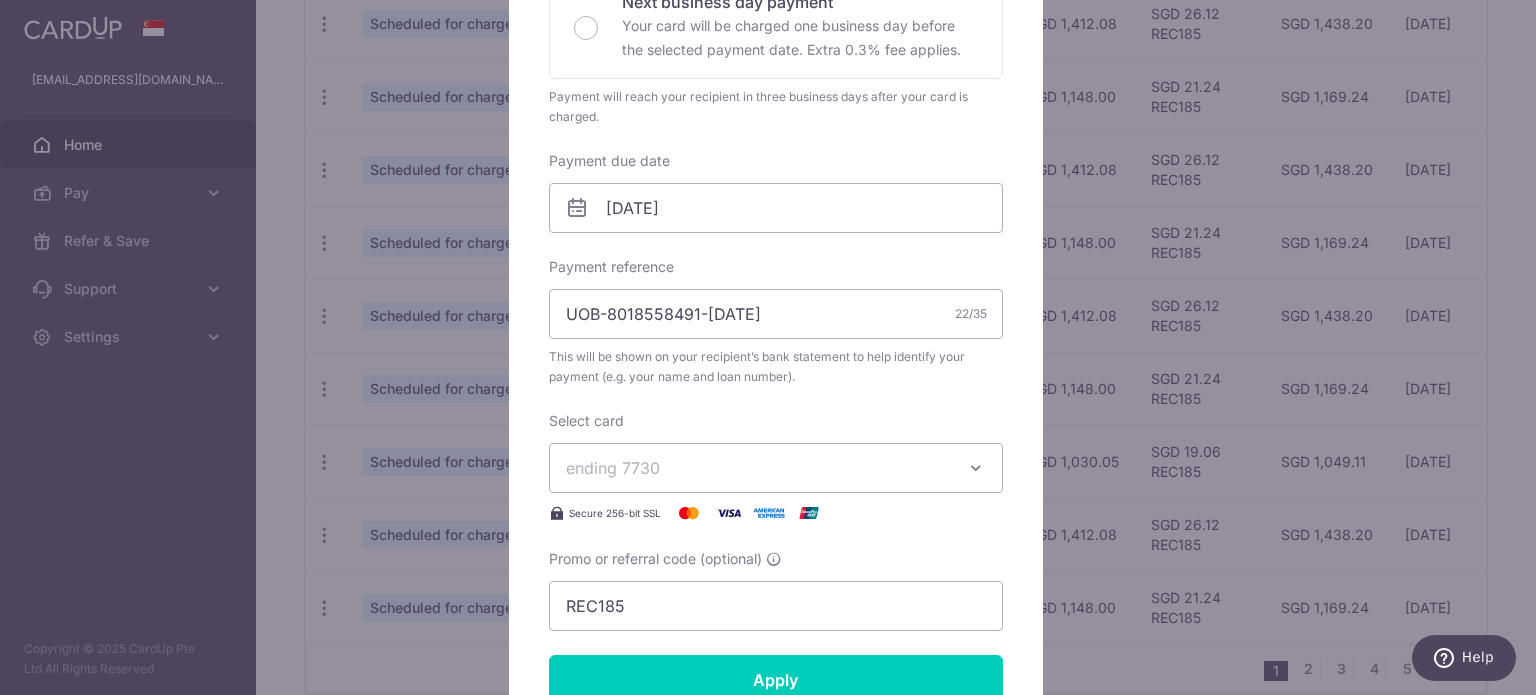 click on "ending 7730" at bounding box center (758, 468) 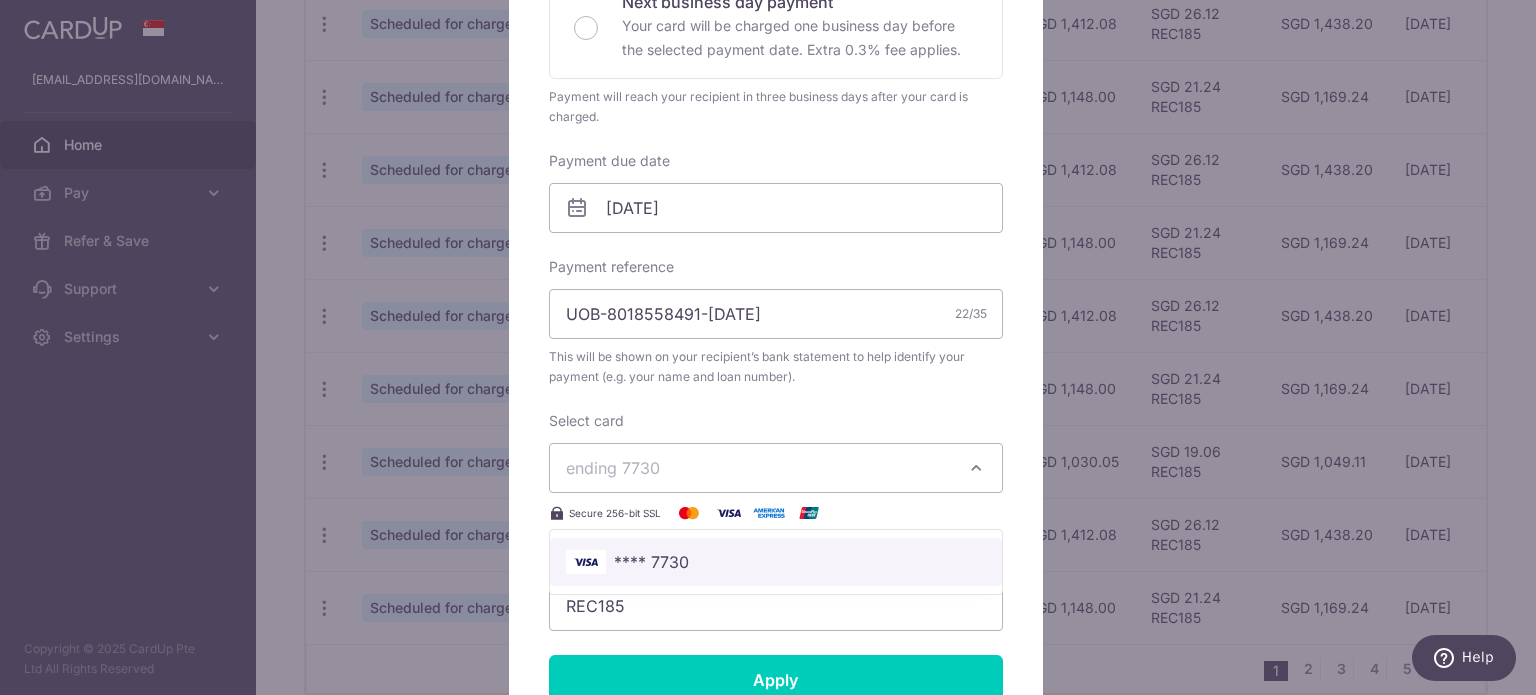 click on "**** 7730" at bounding box center (776, 562) 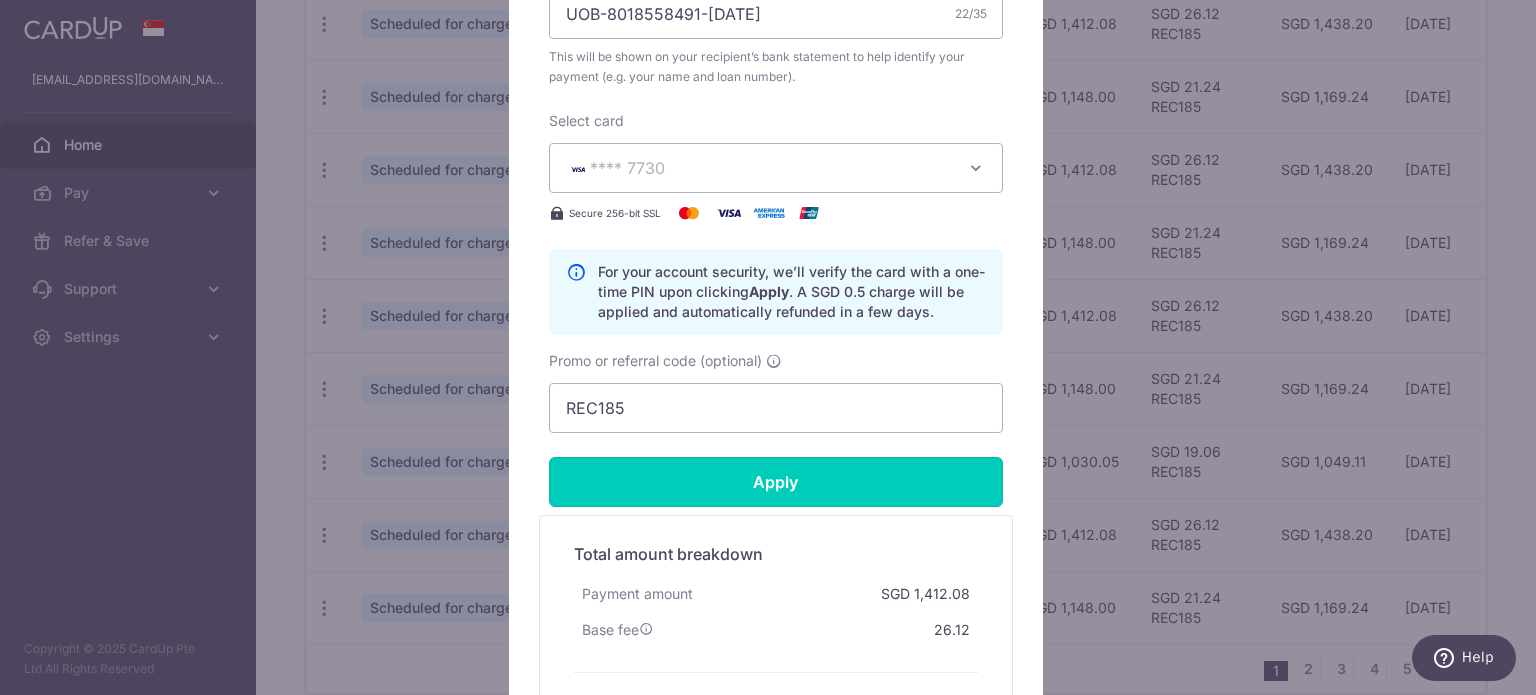 click on "Apply" at bounding box center [776, 482] 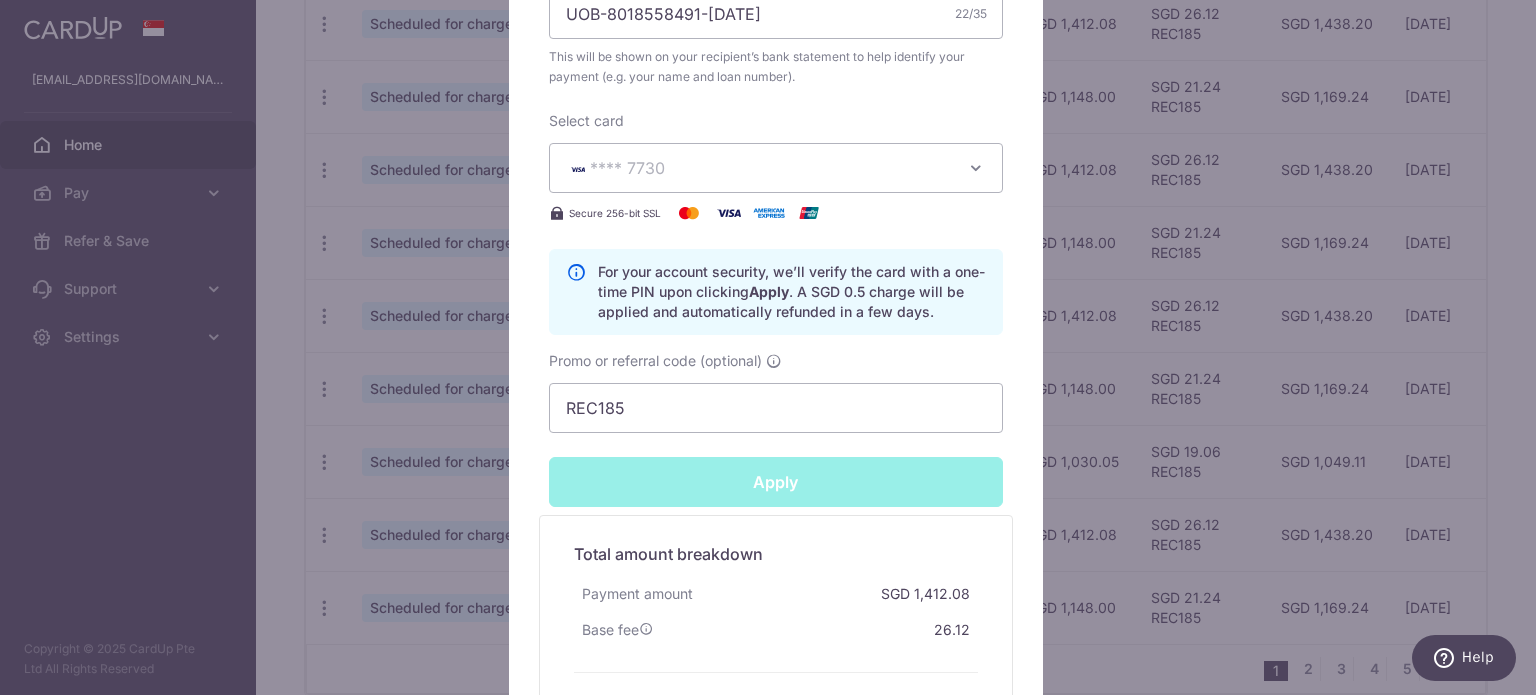 type on "Successfully Applied" 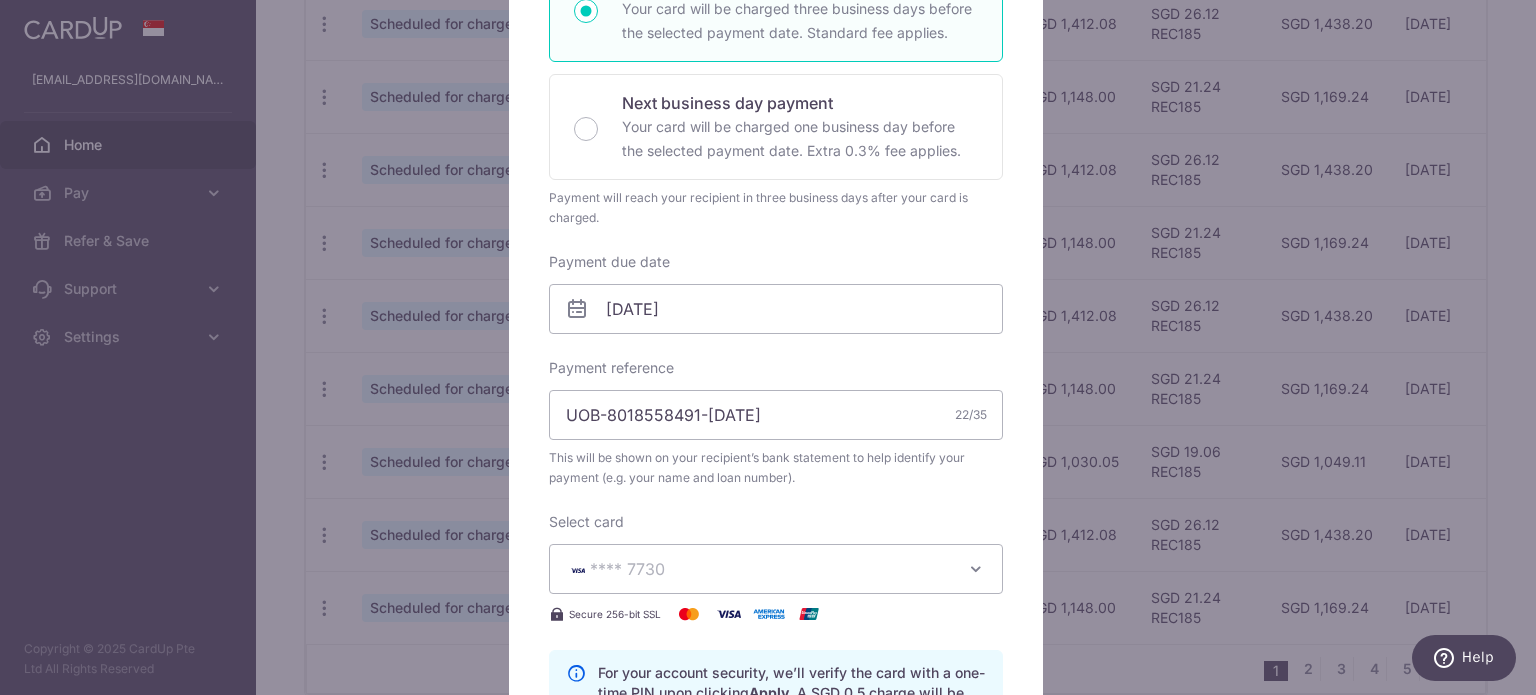scroll, scrollTop: 69, scrollLeft: 0, axis: vertical 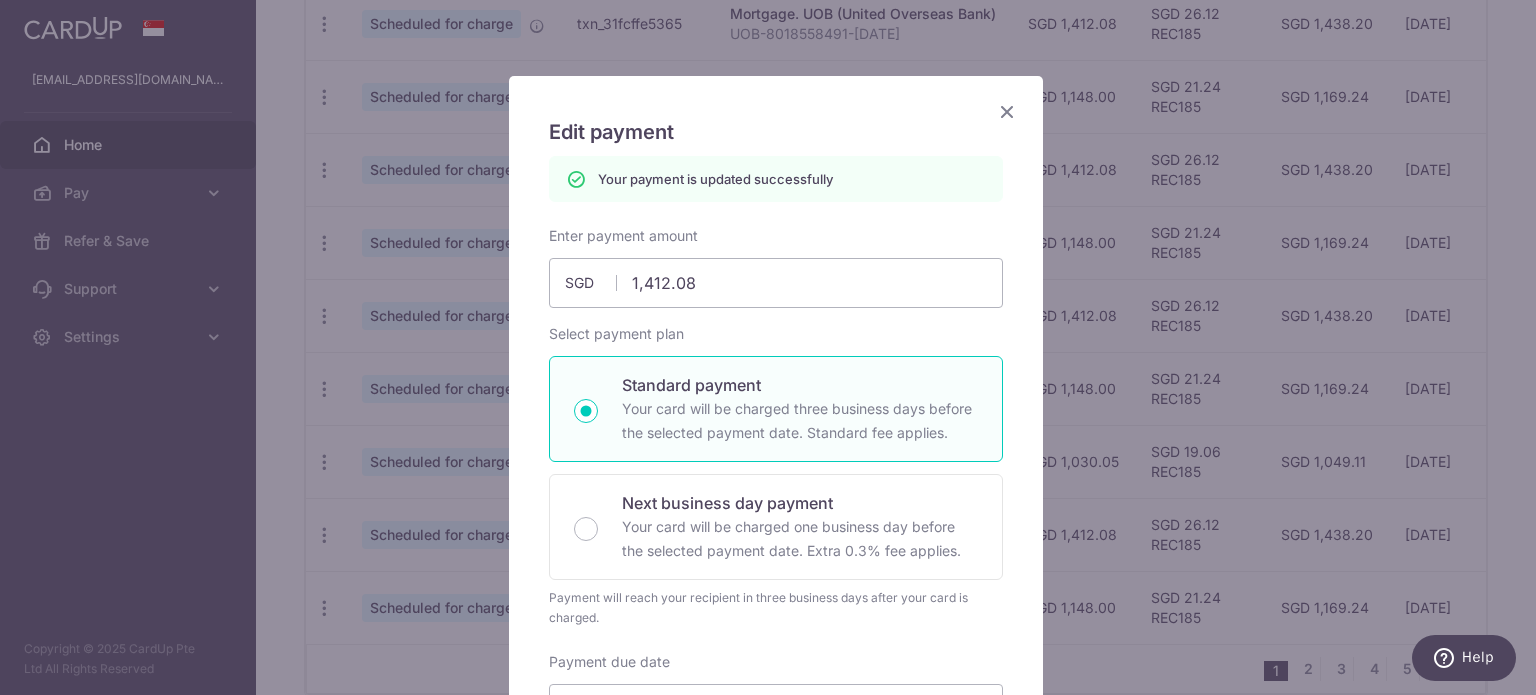click at bounding box center [1007, 111] 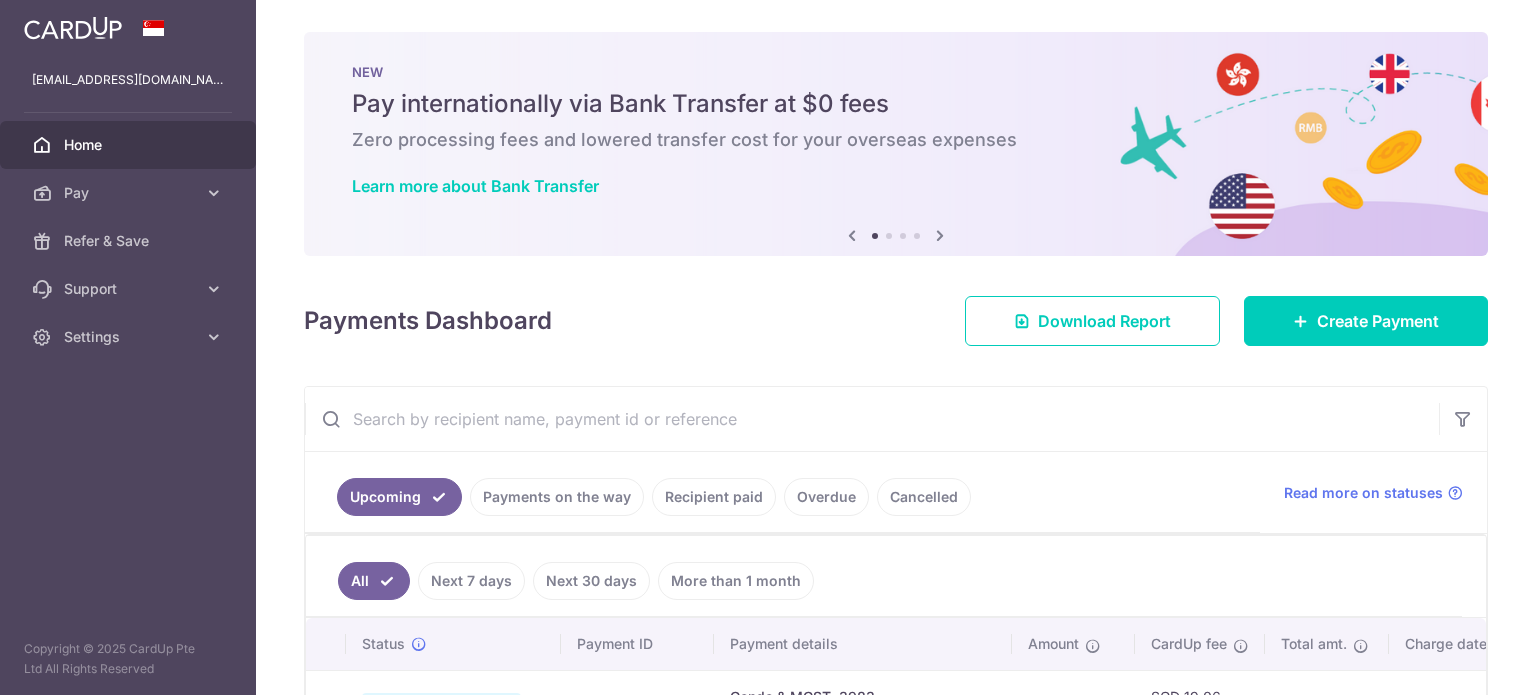 scroll, scrollTop: 0, scrollLeft: 0, axis: both 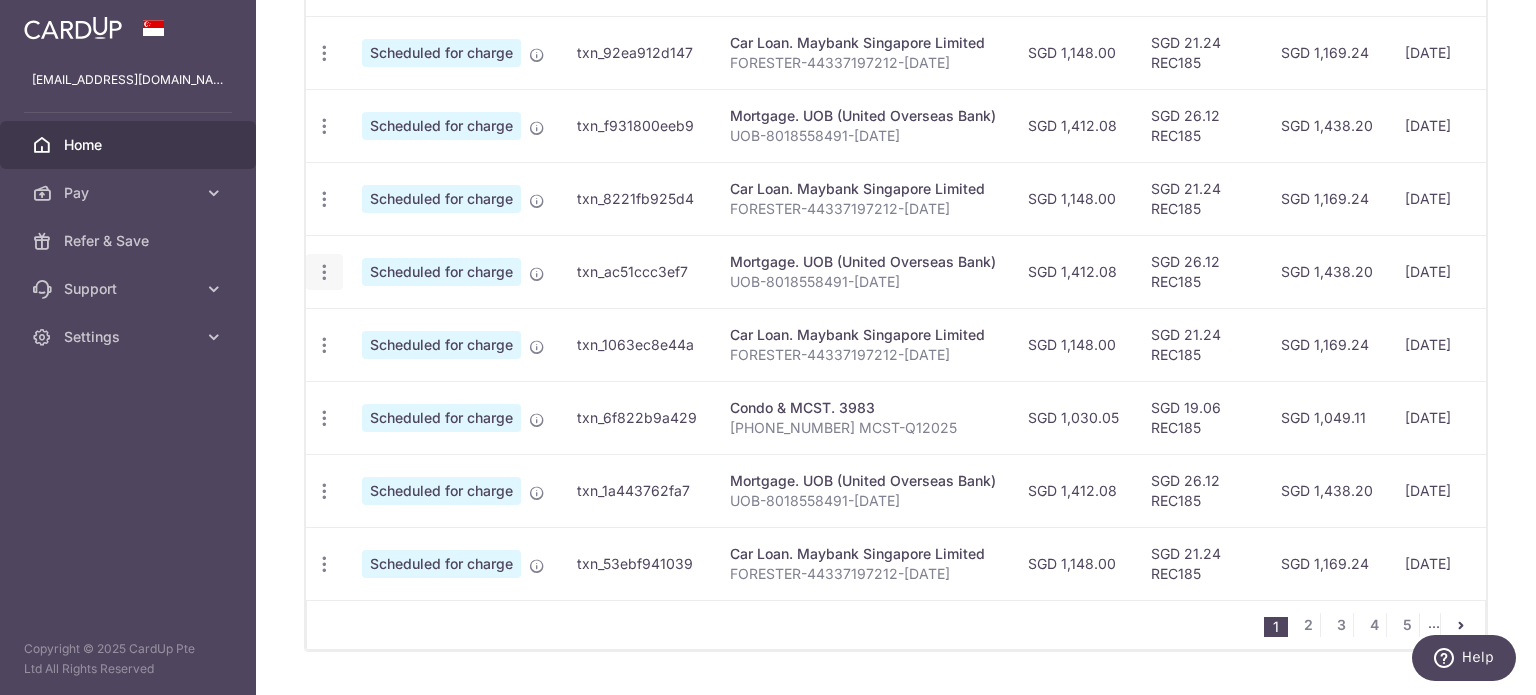 click at bounding box center (324, -93) 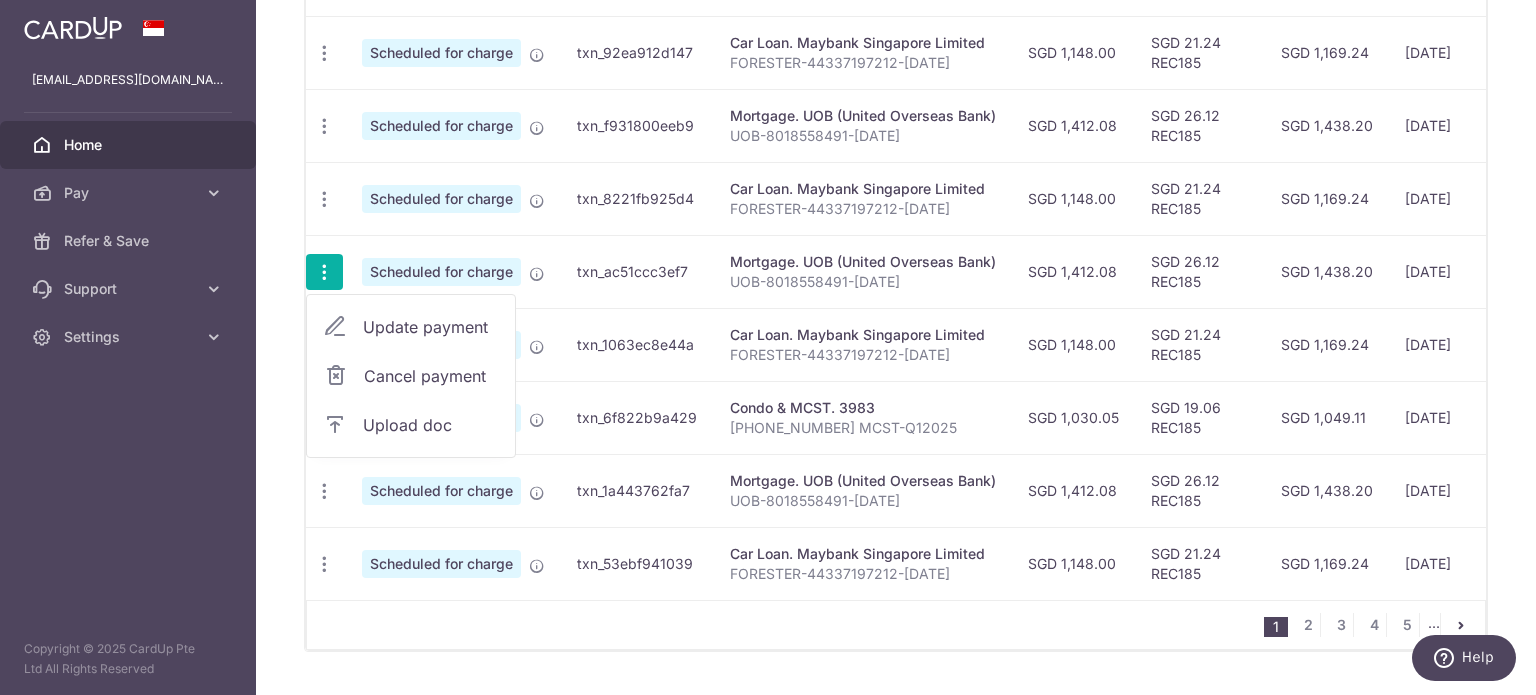 click on "Update payment" at bounding box center [431, 327] 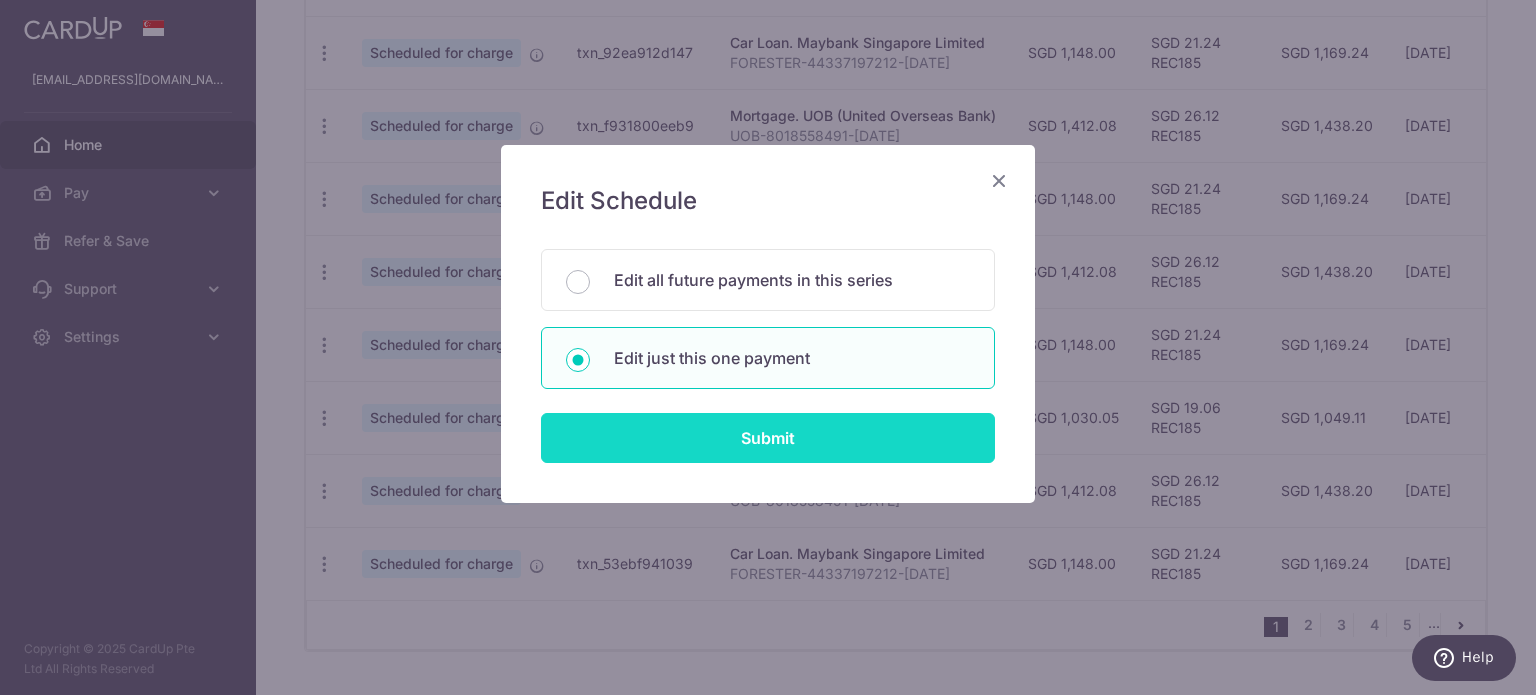 click on "Submit" at bounding box center [768, 438] 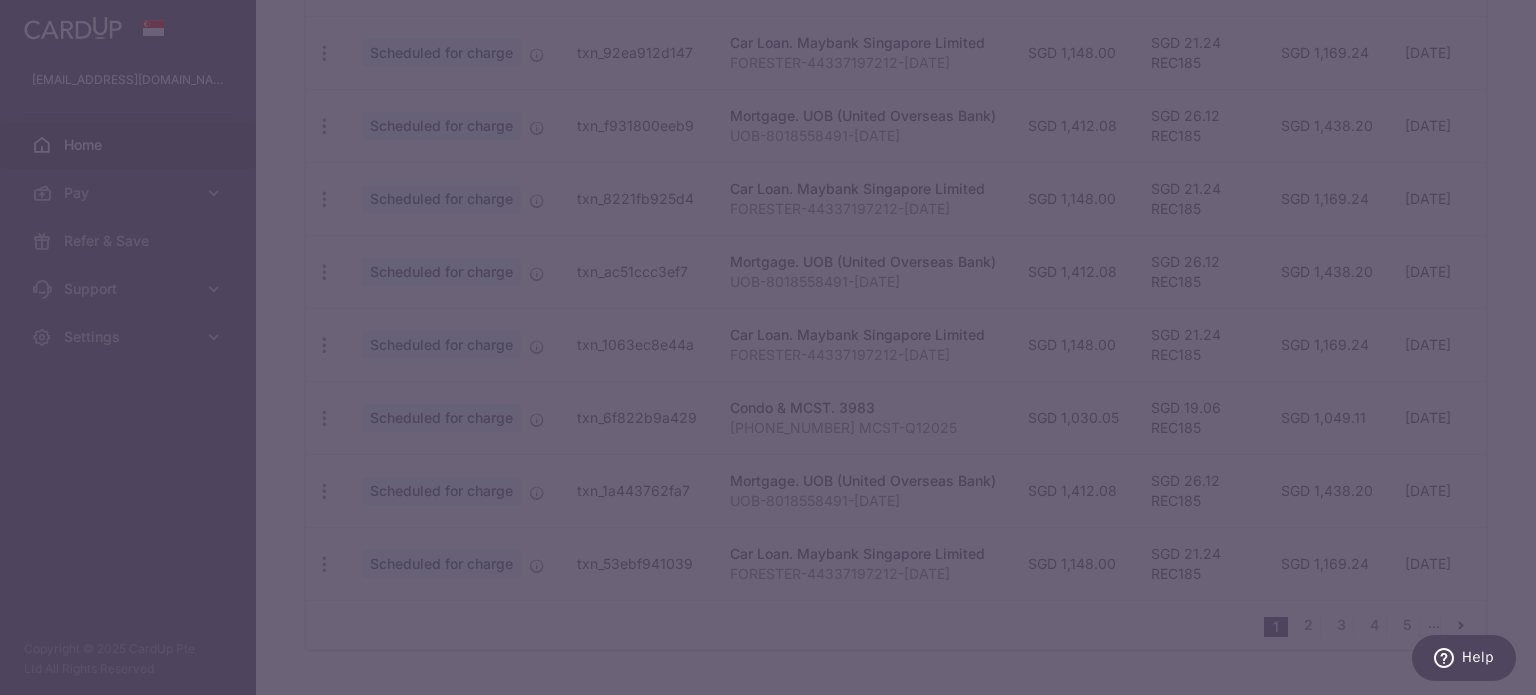 type on "REC185" 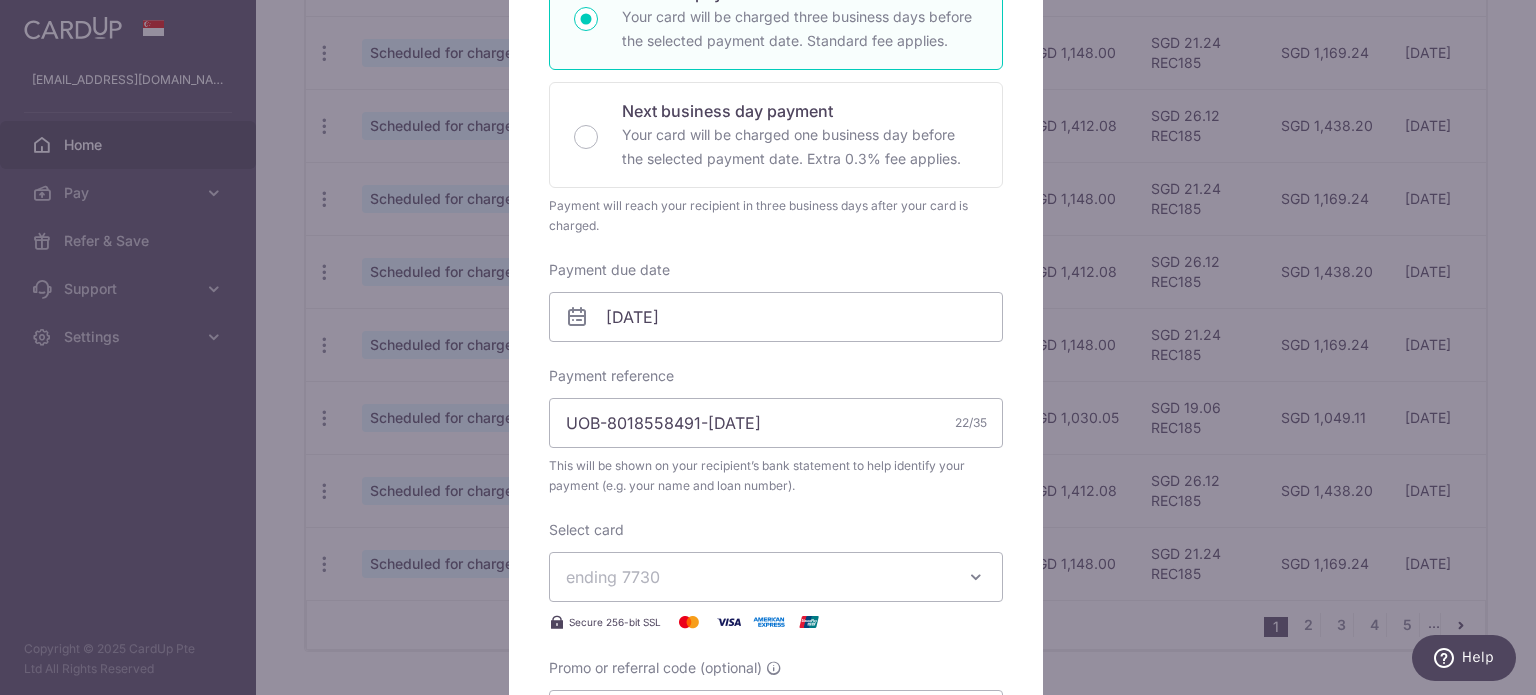 scroll, scrollTop: 500, scrollLeft: 0, axis: vertical 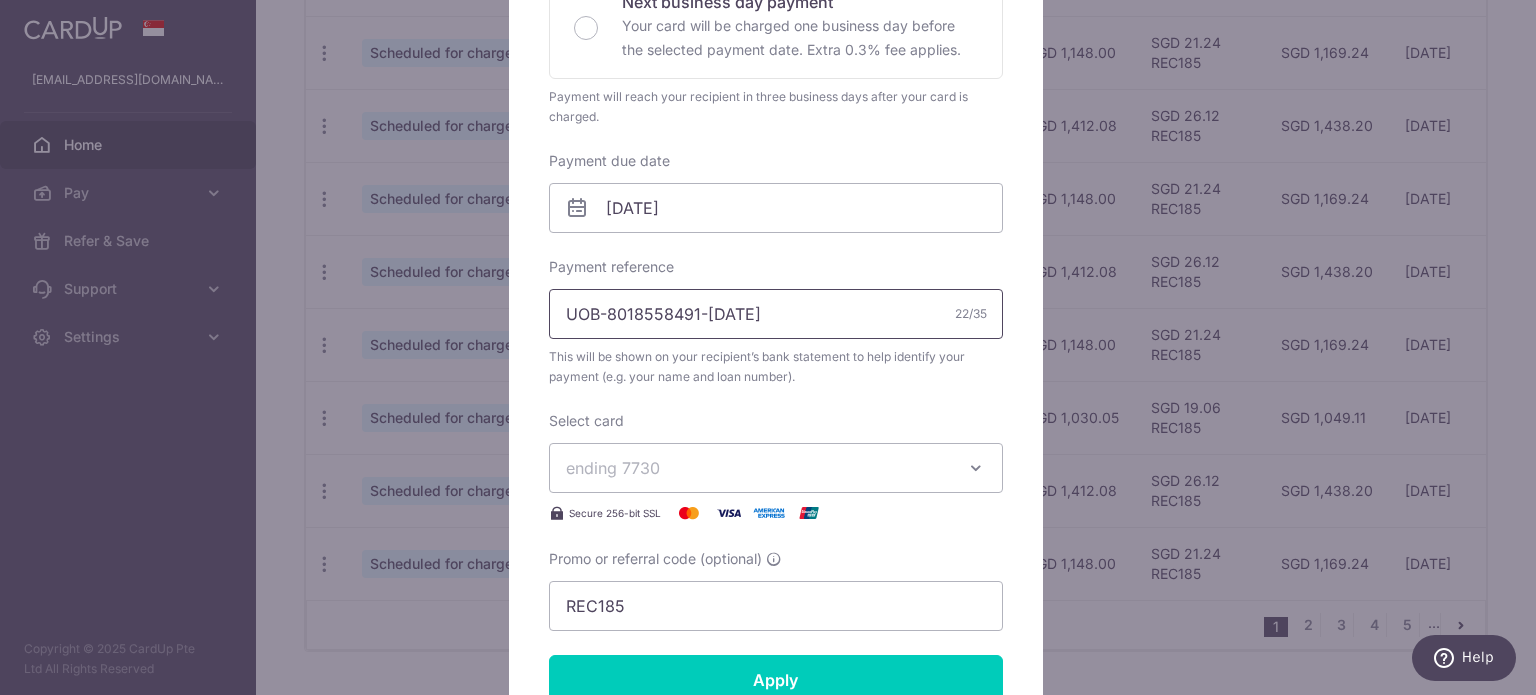 drag, startPoint x: 728, startPoint y: 310, endPoint x: 700, endPoint y: 310, distance: 28 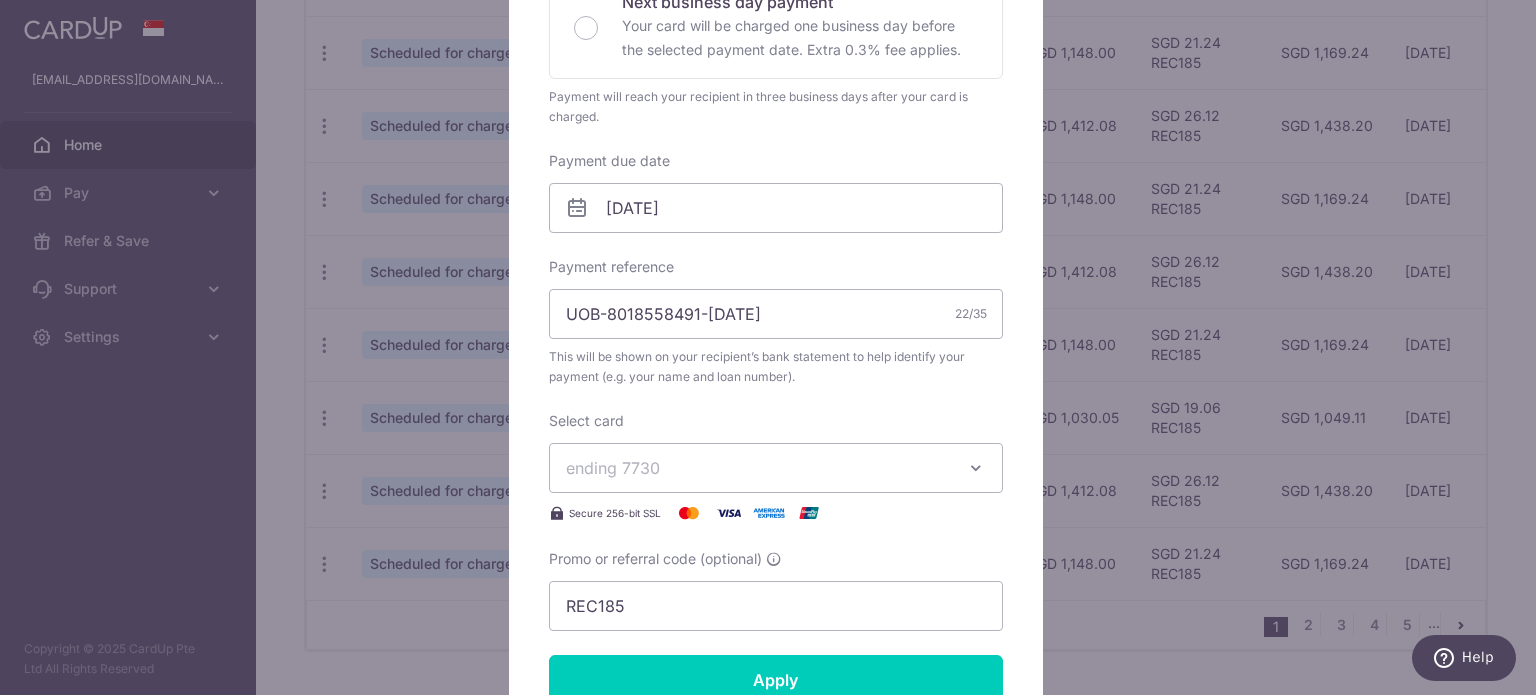 click on "ending 7730" at bounding box center [758, 468] 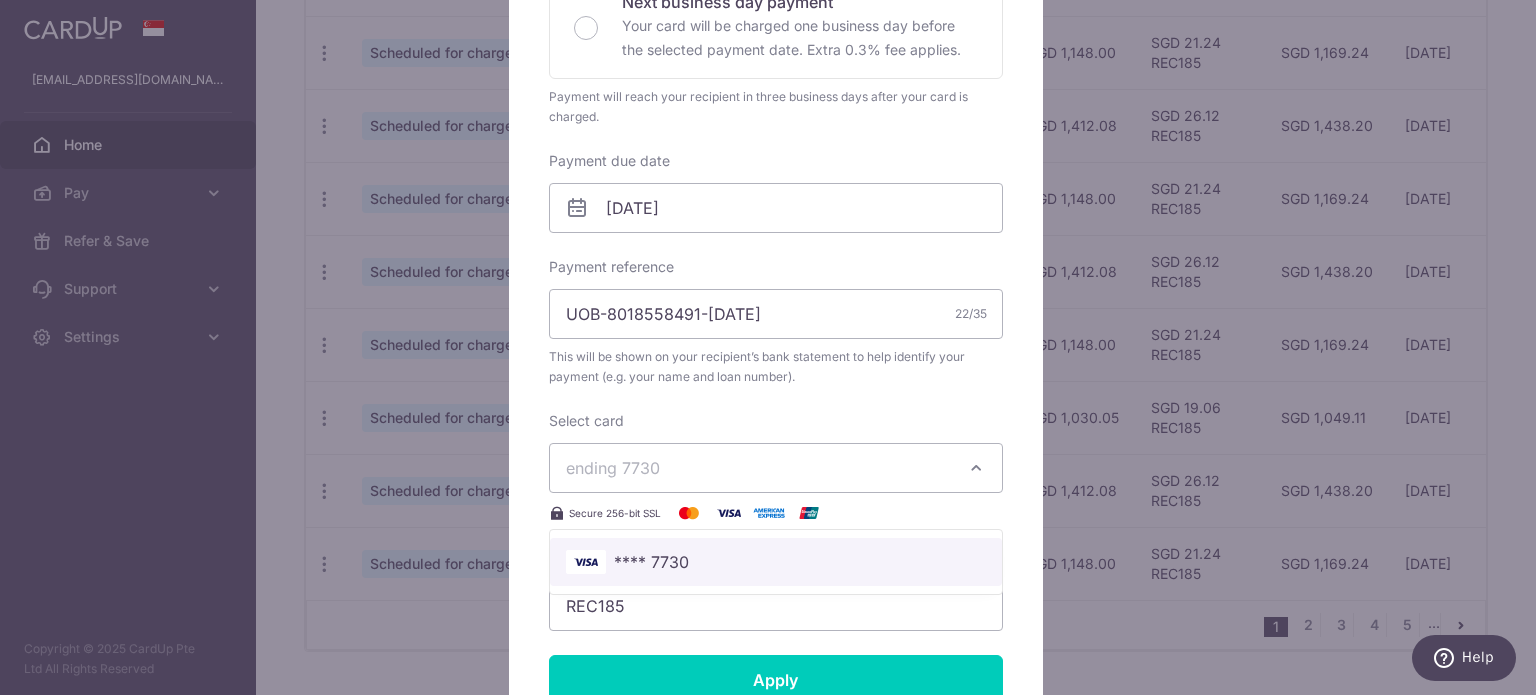 click on "**** 7730" at bounding box center [776, 562] 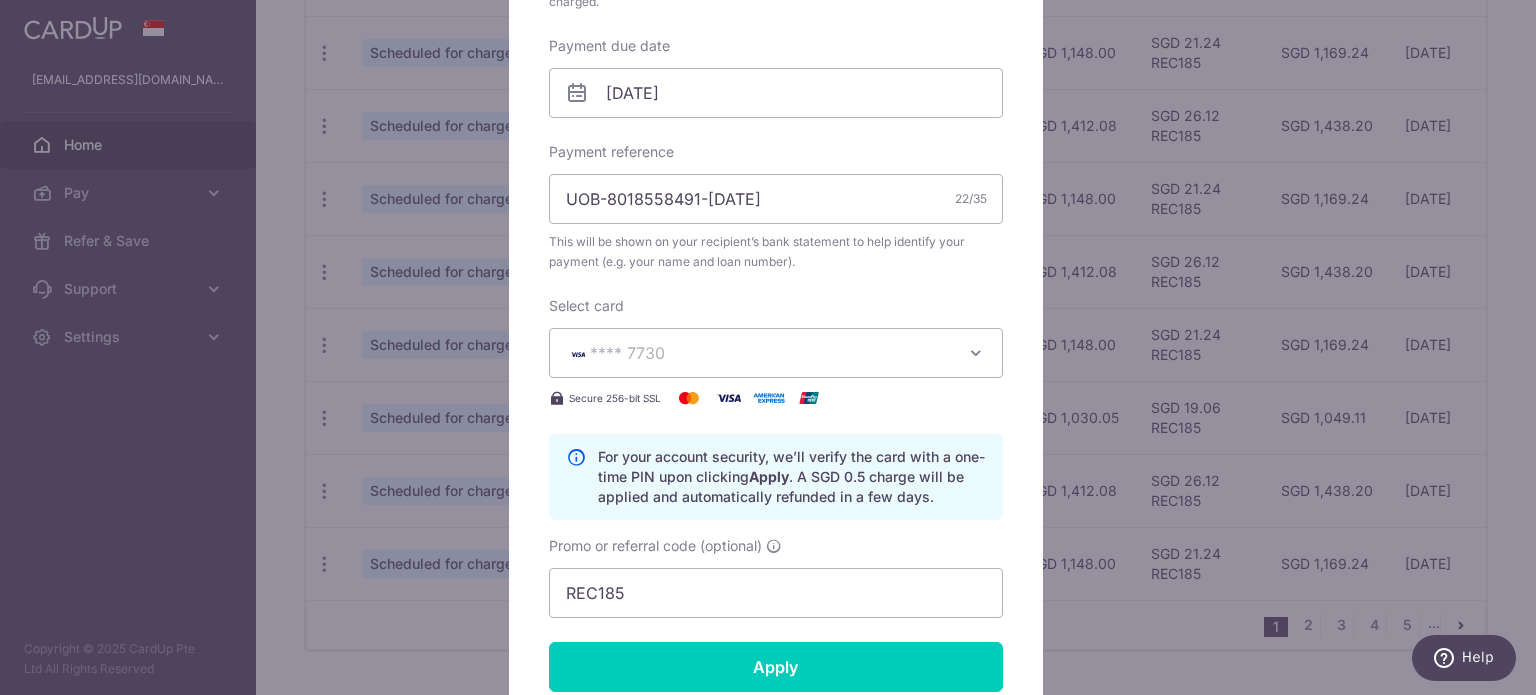 scroll, scrollTop: 700, scrollLeft: 0, axis: vertical 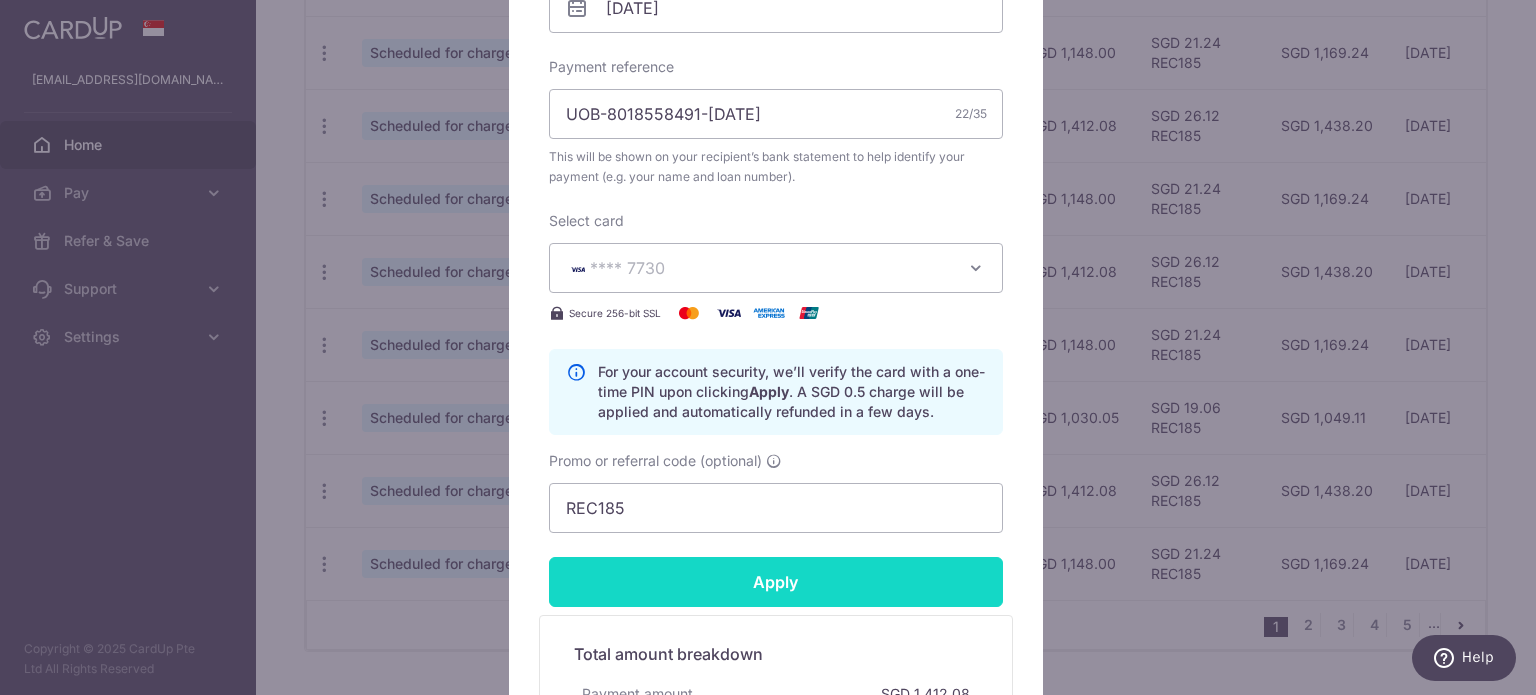 click on "Apply" at bounding box center [776, 582] 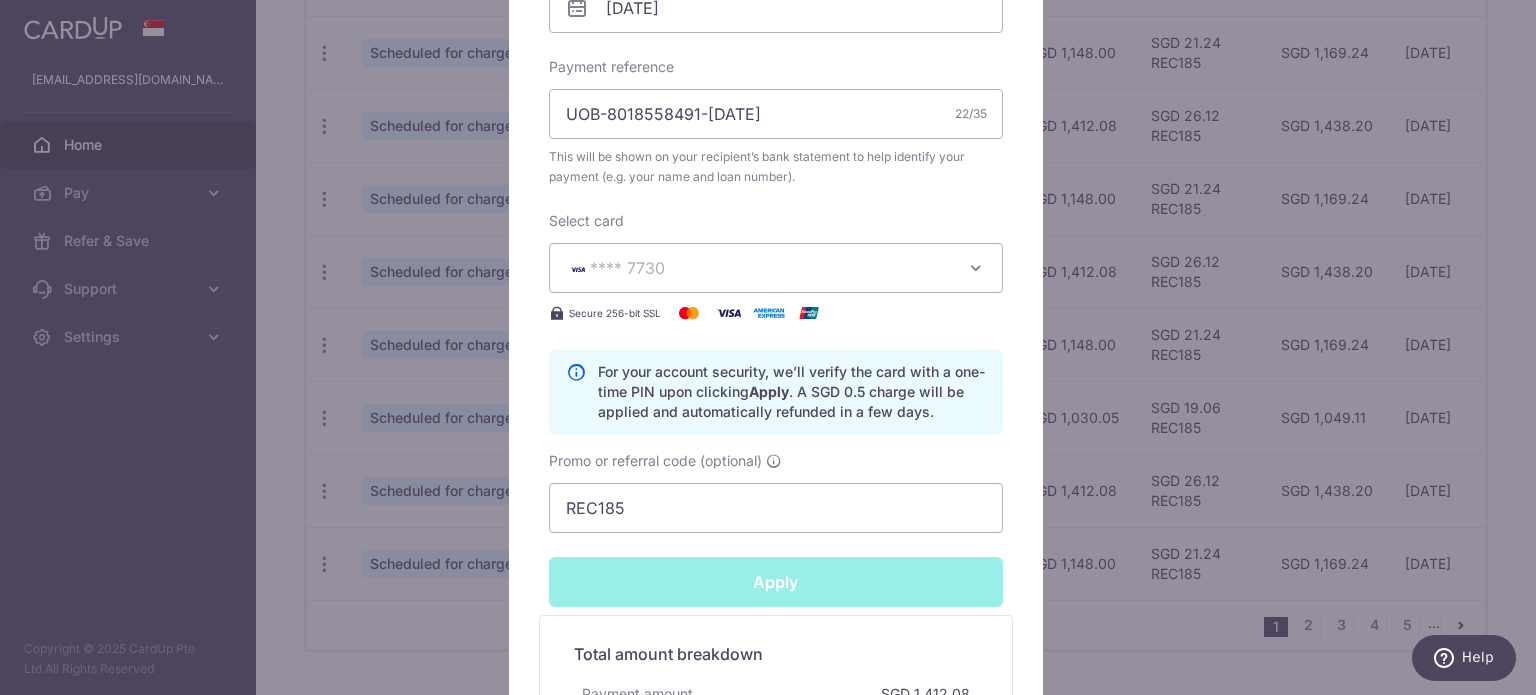 type on "Successfully Applied" 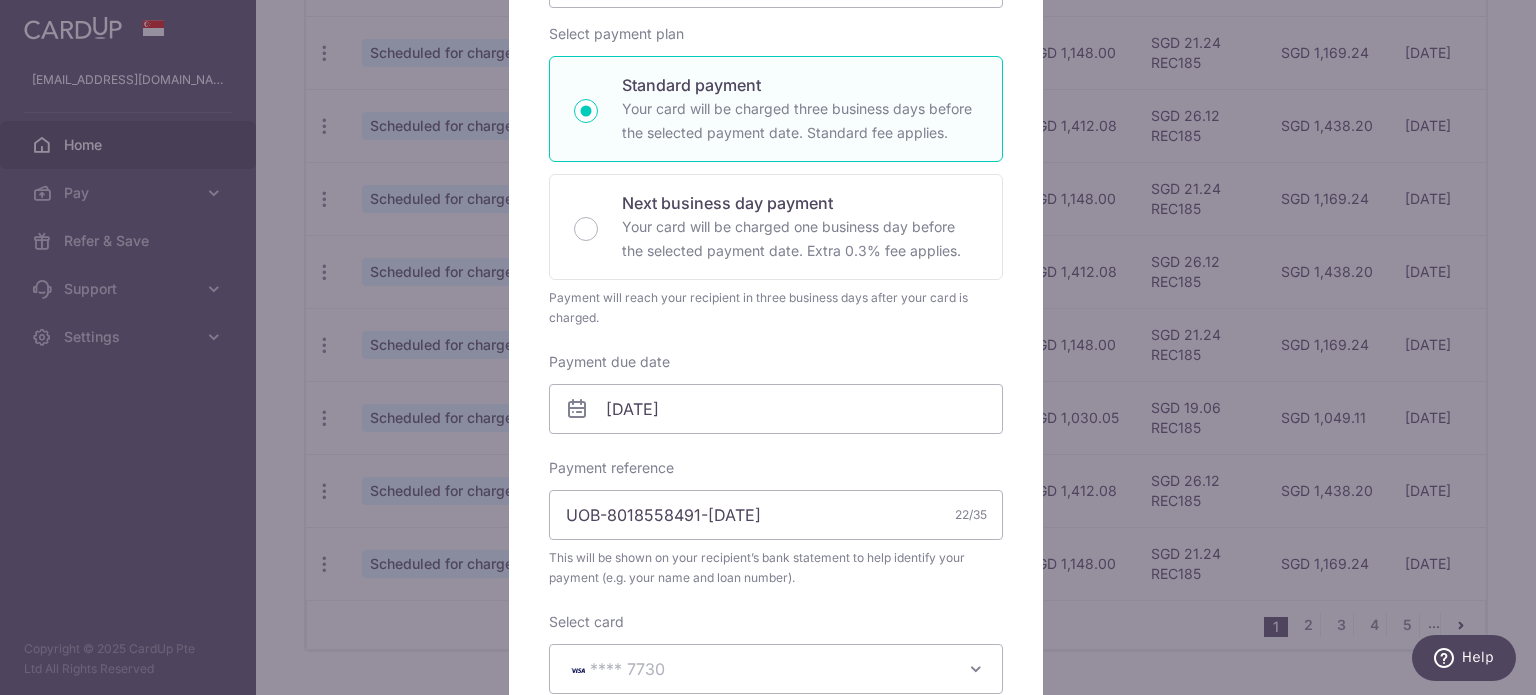 scroll, scrollTop: 0, scrollLeft: 0, axis: both 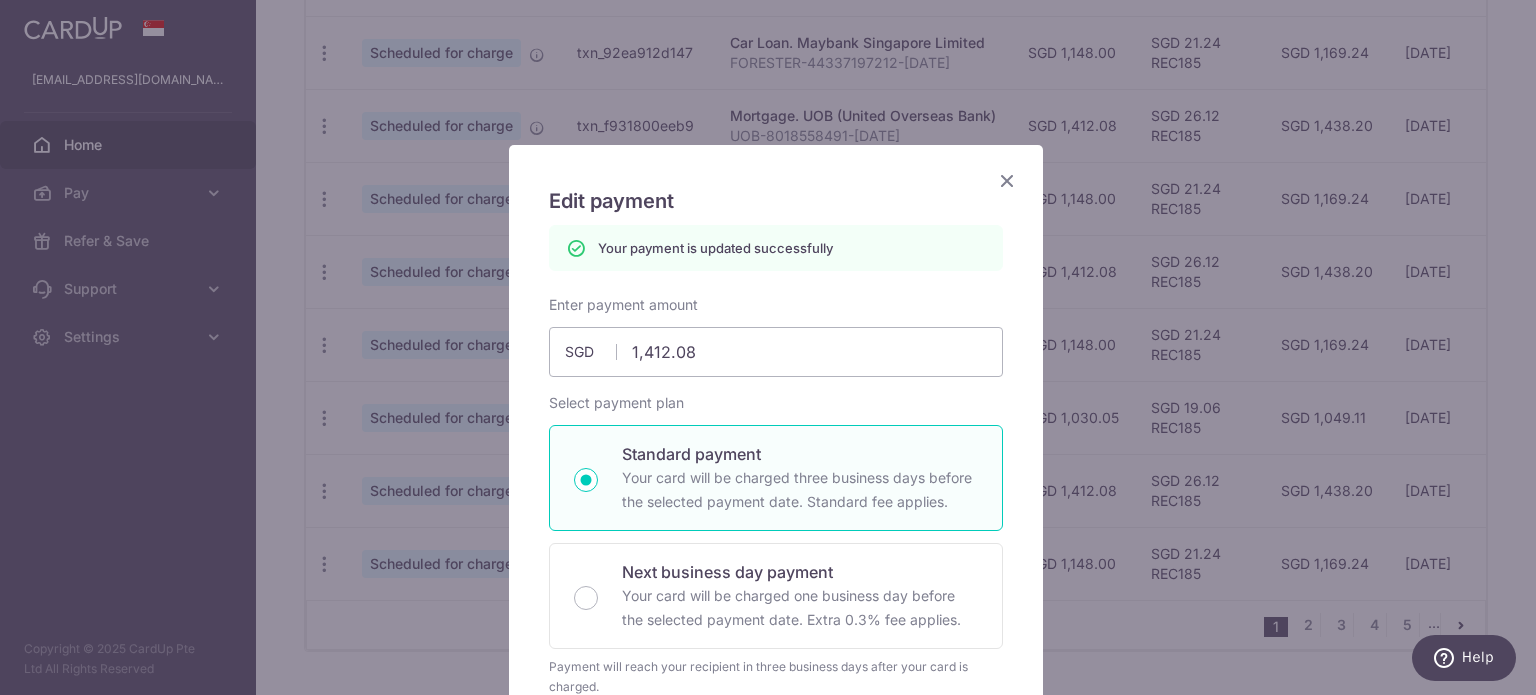 click at bounding box center [1007, 180] 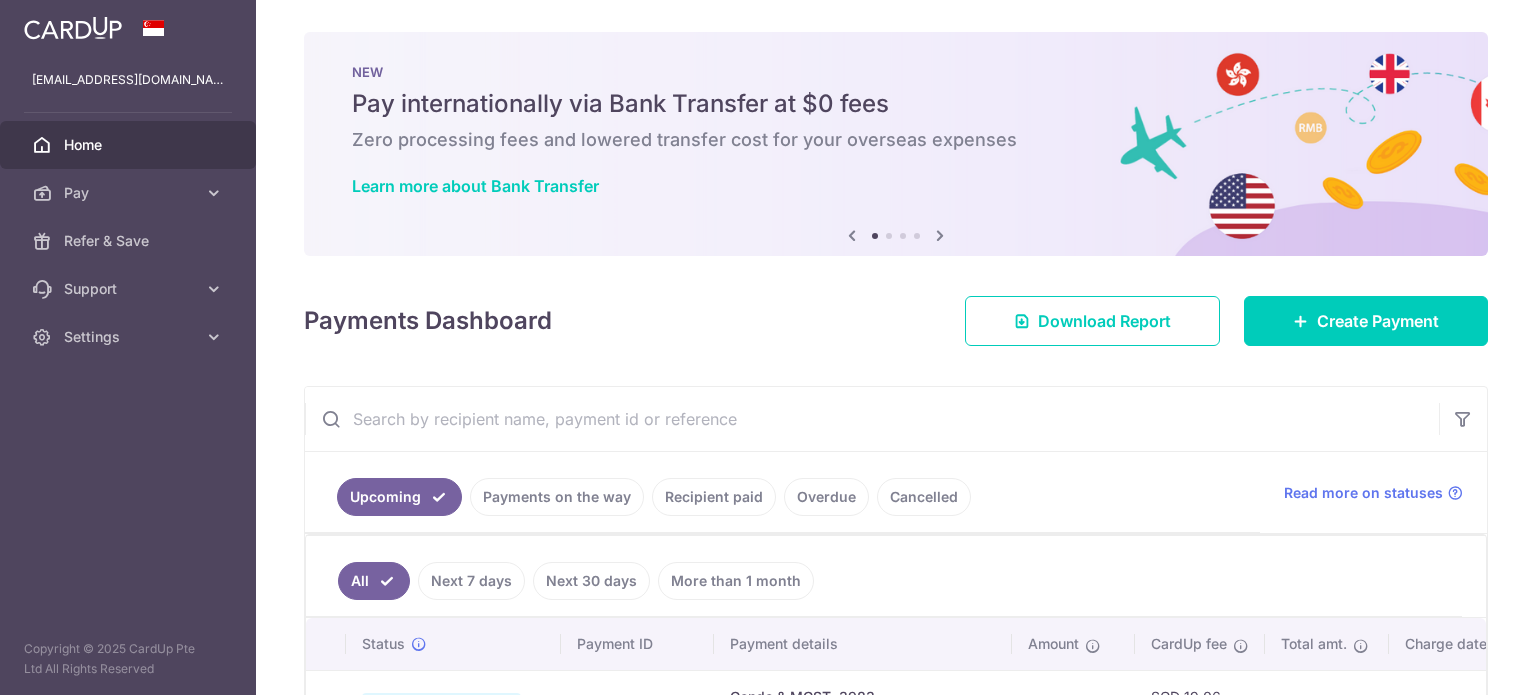 scroll, scrollTop: 0, scrollLeft: 0, axis: both 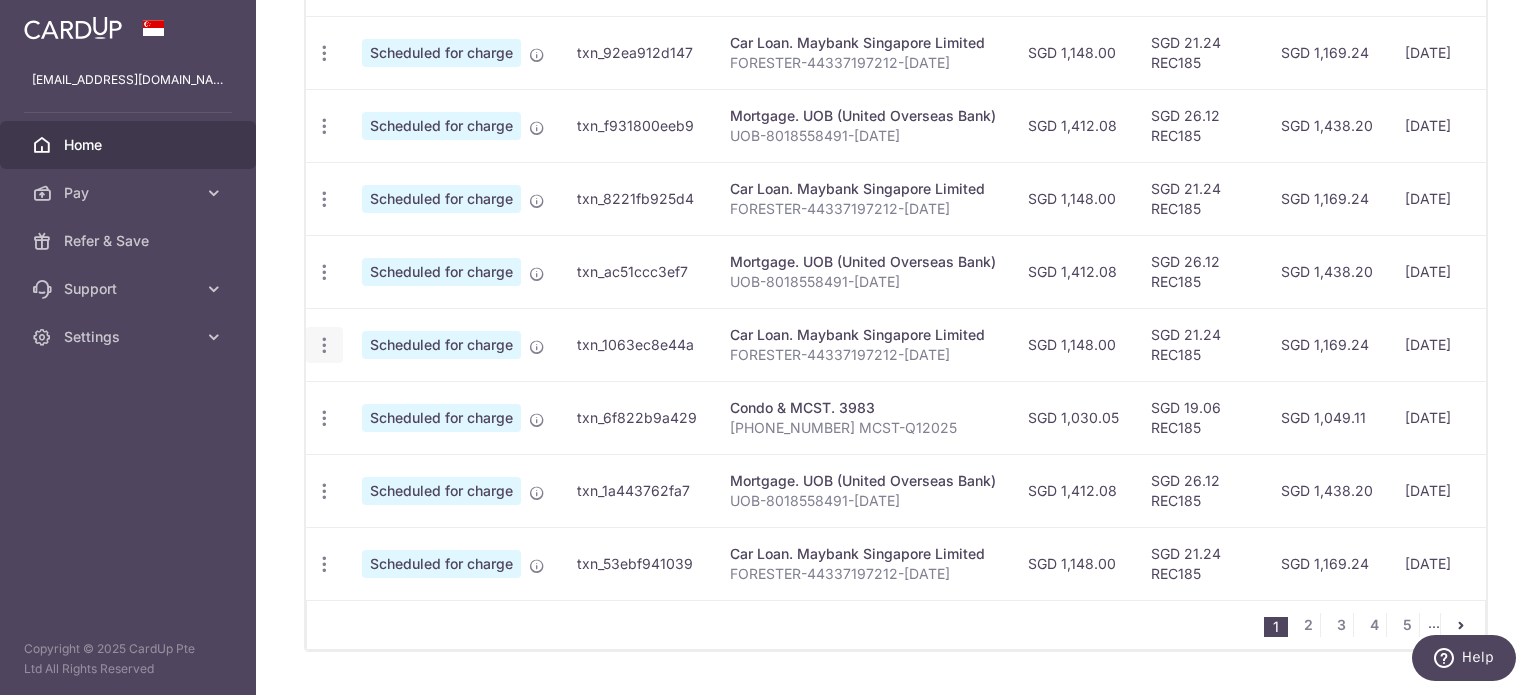 click on "Update payment
Cancel payment" at bounding box center [324, 345] 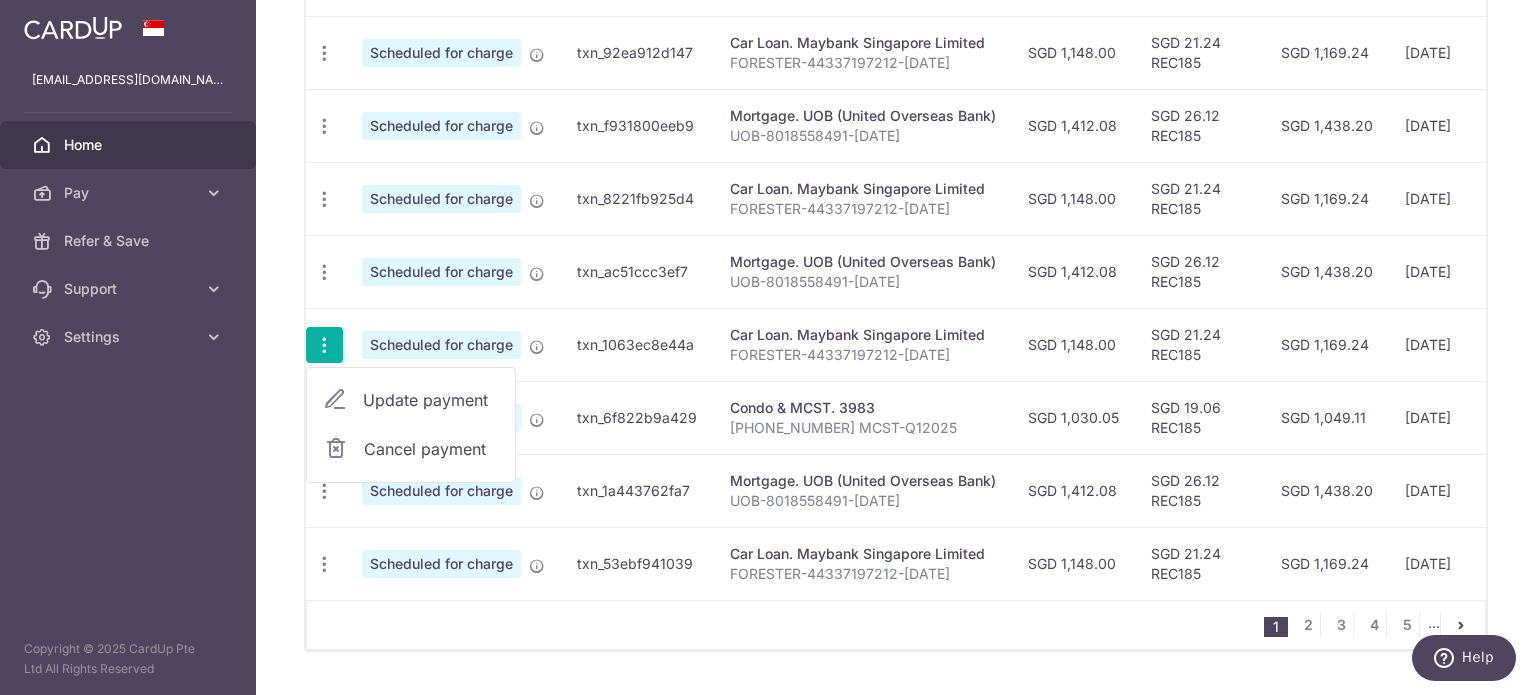 click on "Update payment" at bounding box center [431, 400] 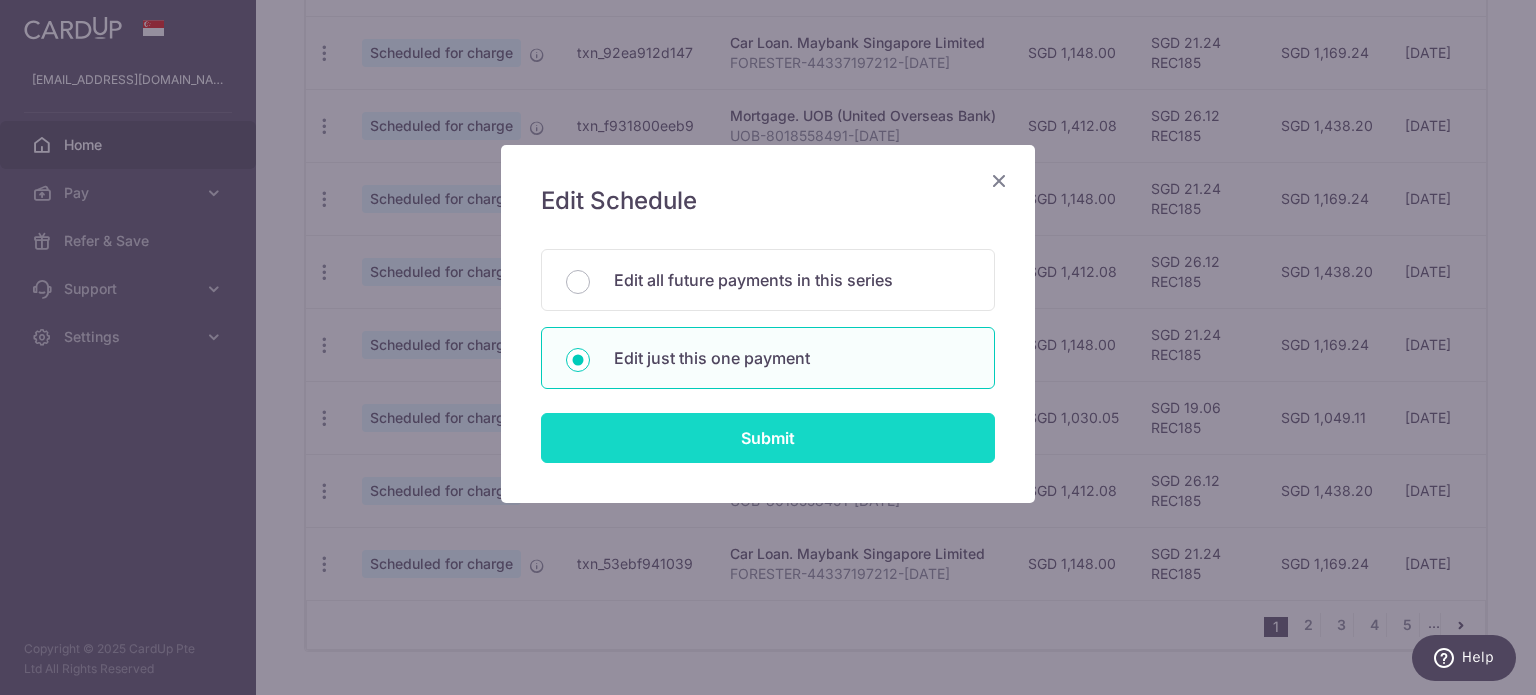 click on "Submit" at bounding box center (768, 438) 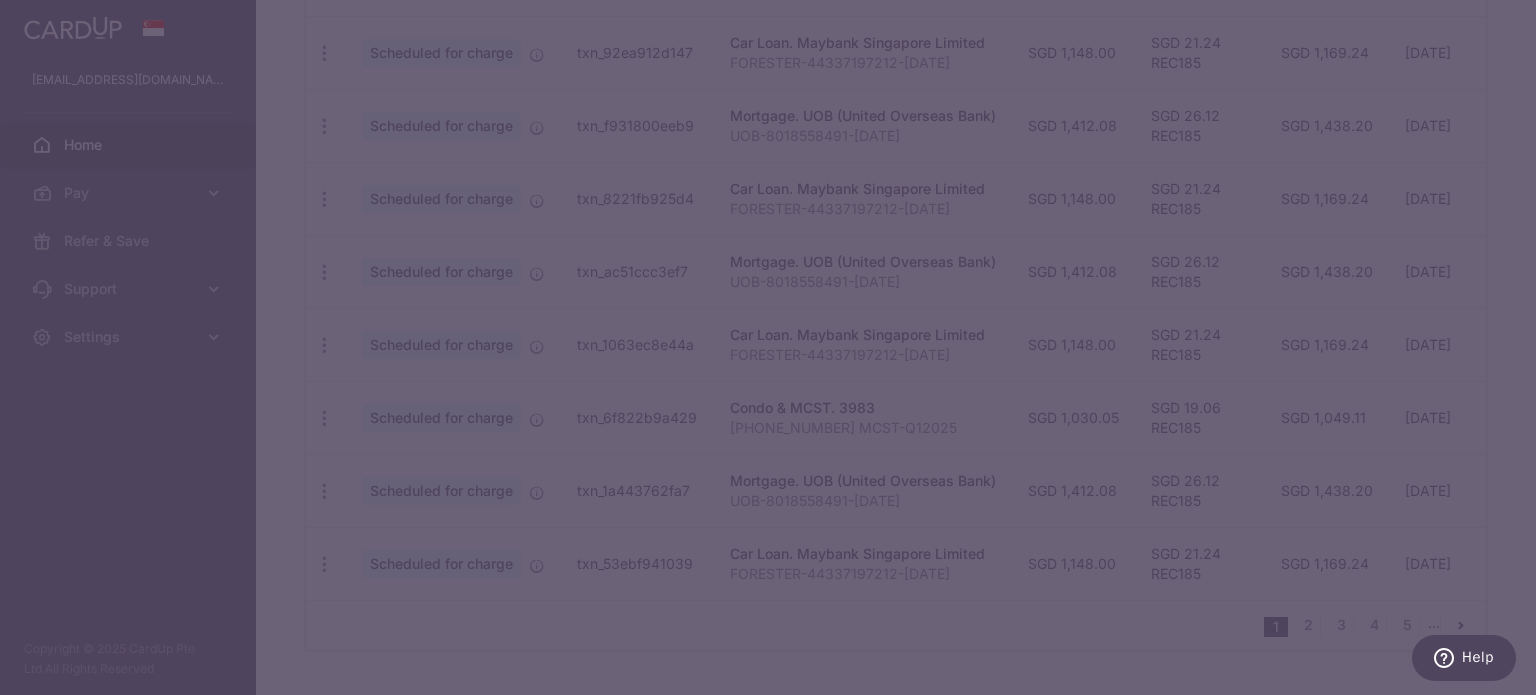 type on "REC185" 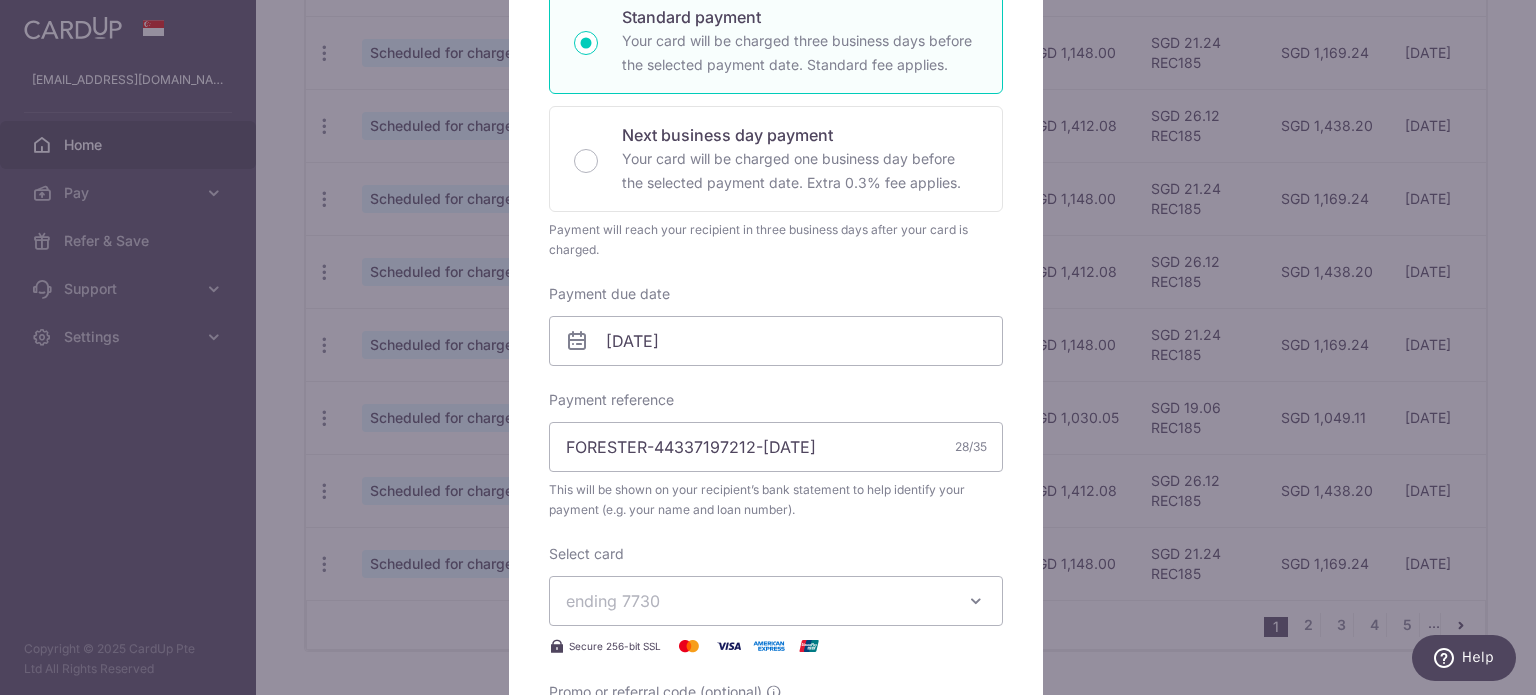 scroll, scrollTop: 400, scrollLeft: 0, axis: vertical 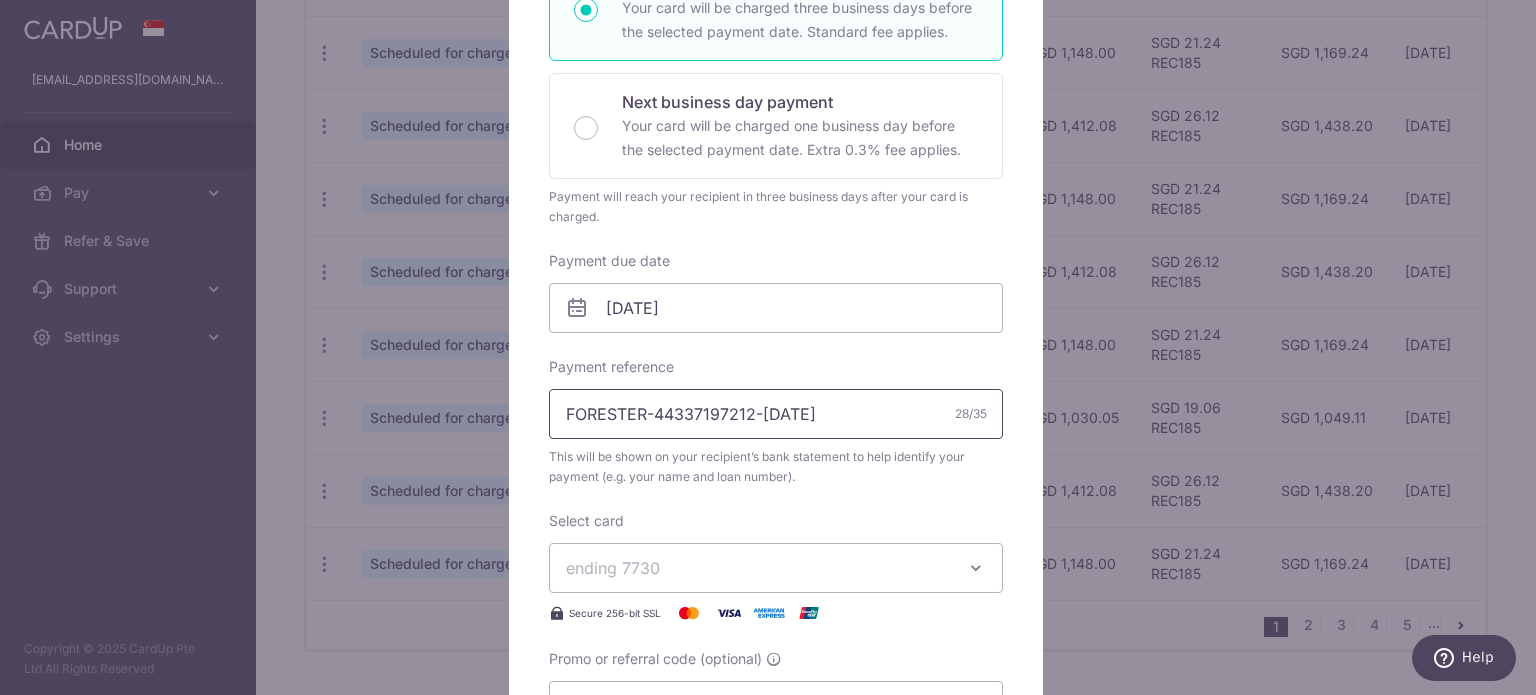 drag, startPoint x: 781, startPoint y: 403, endPoint x: 756, endPoint y: 407, distance: 25.317978 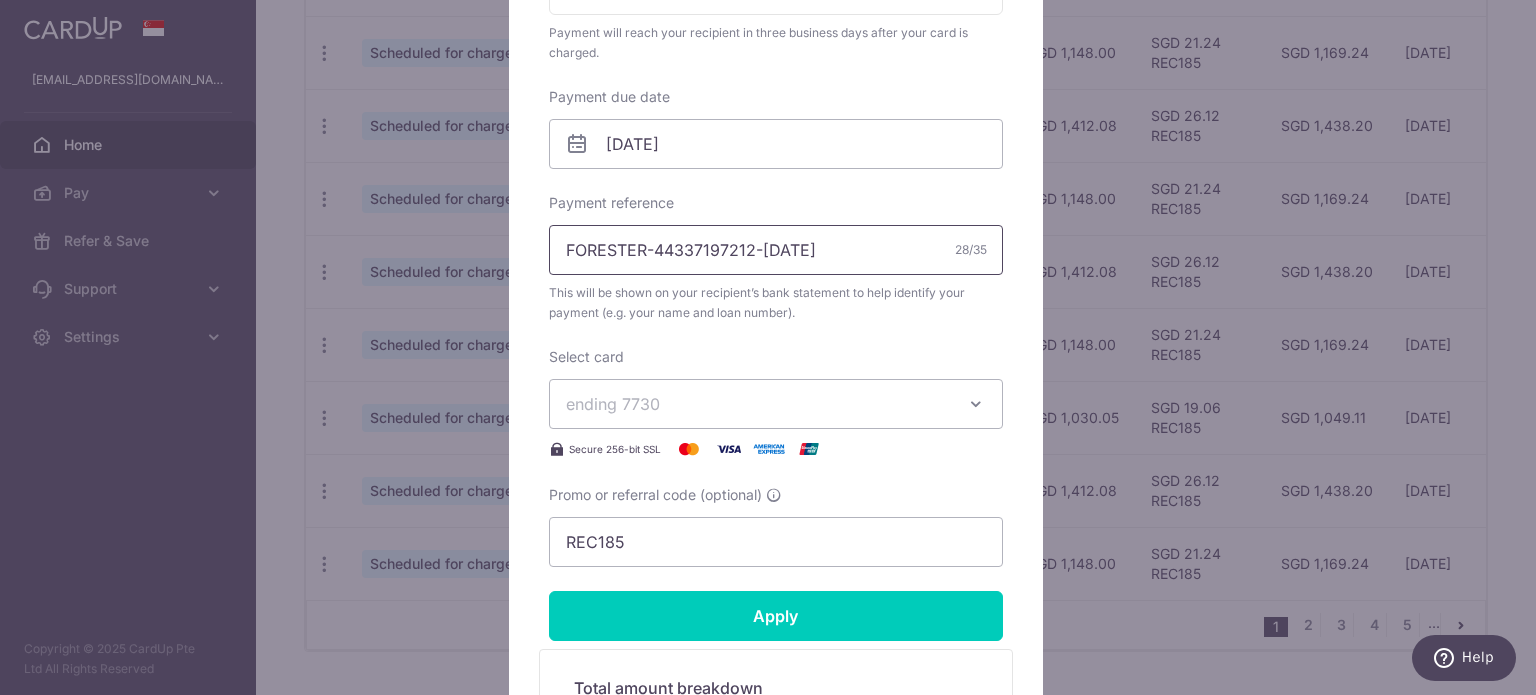 scroll, scrollTop: 600, scrollLeft: 0, axis: vertical 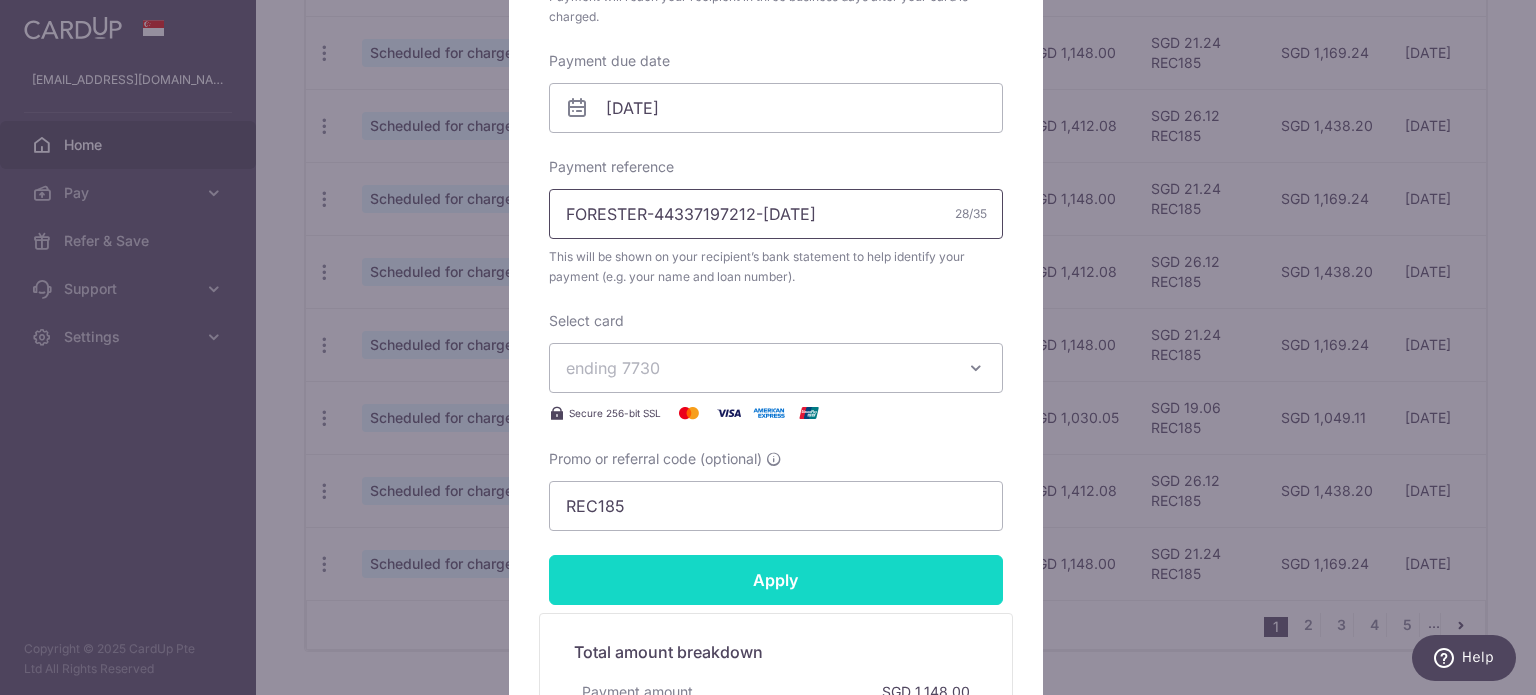 type on "FORESTER-44337197212-[DATE]" 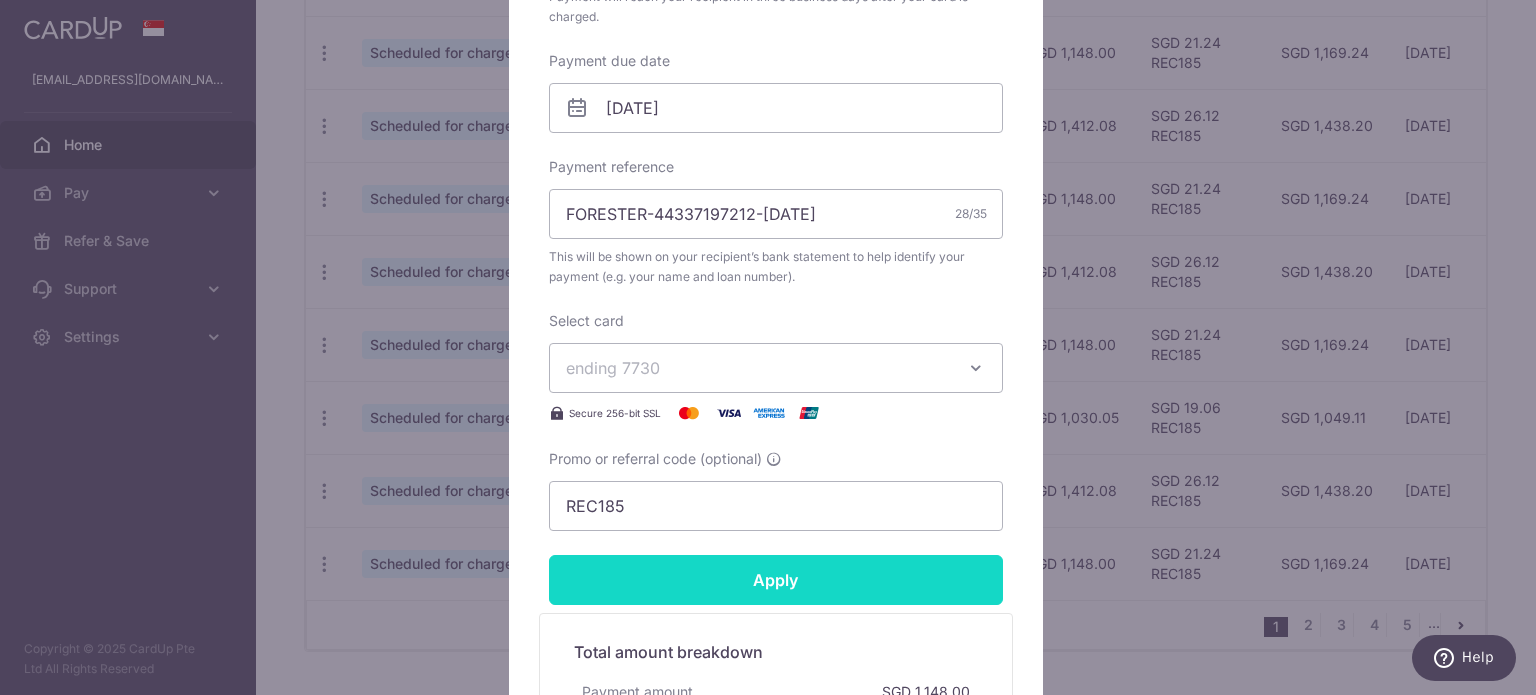 click on "Apply" at bounding box center [776, 580] 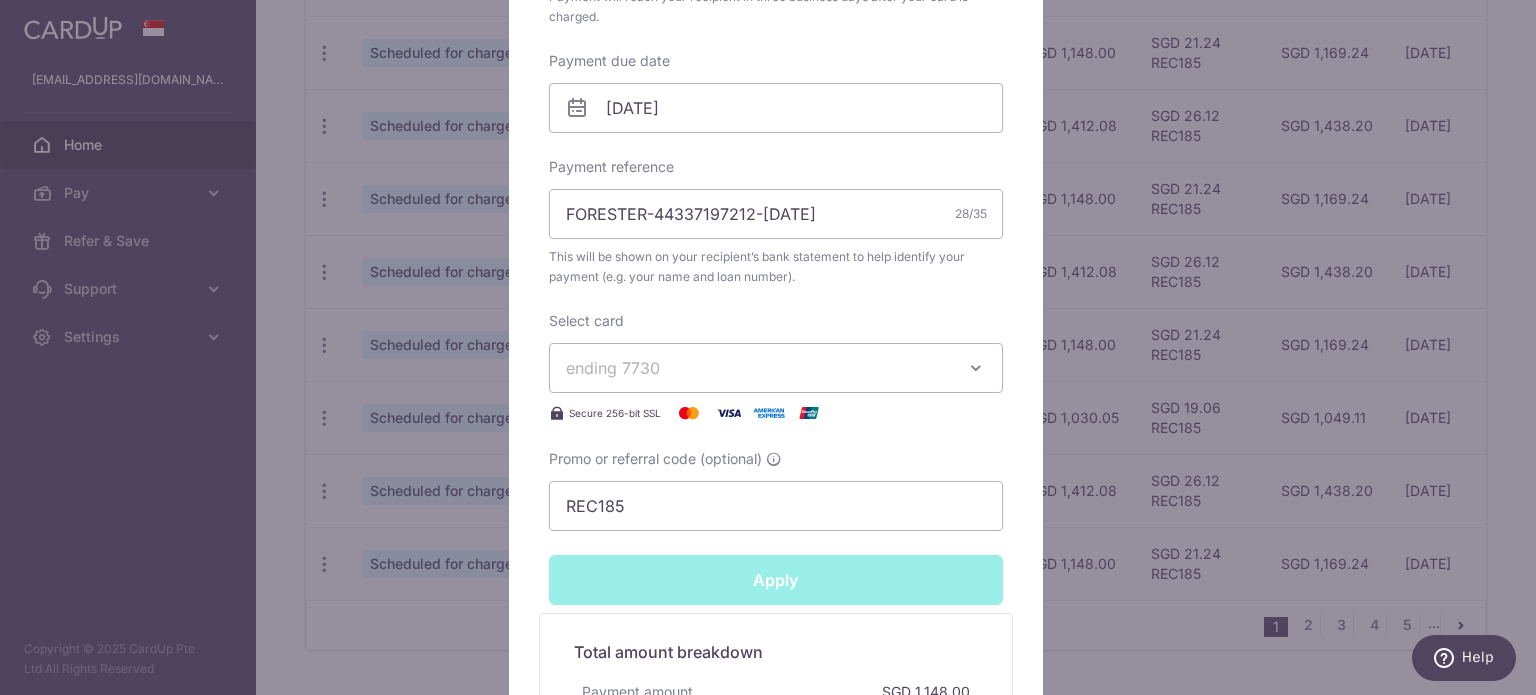 type on "Successfully Applied" 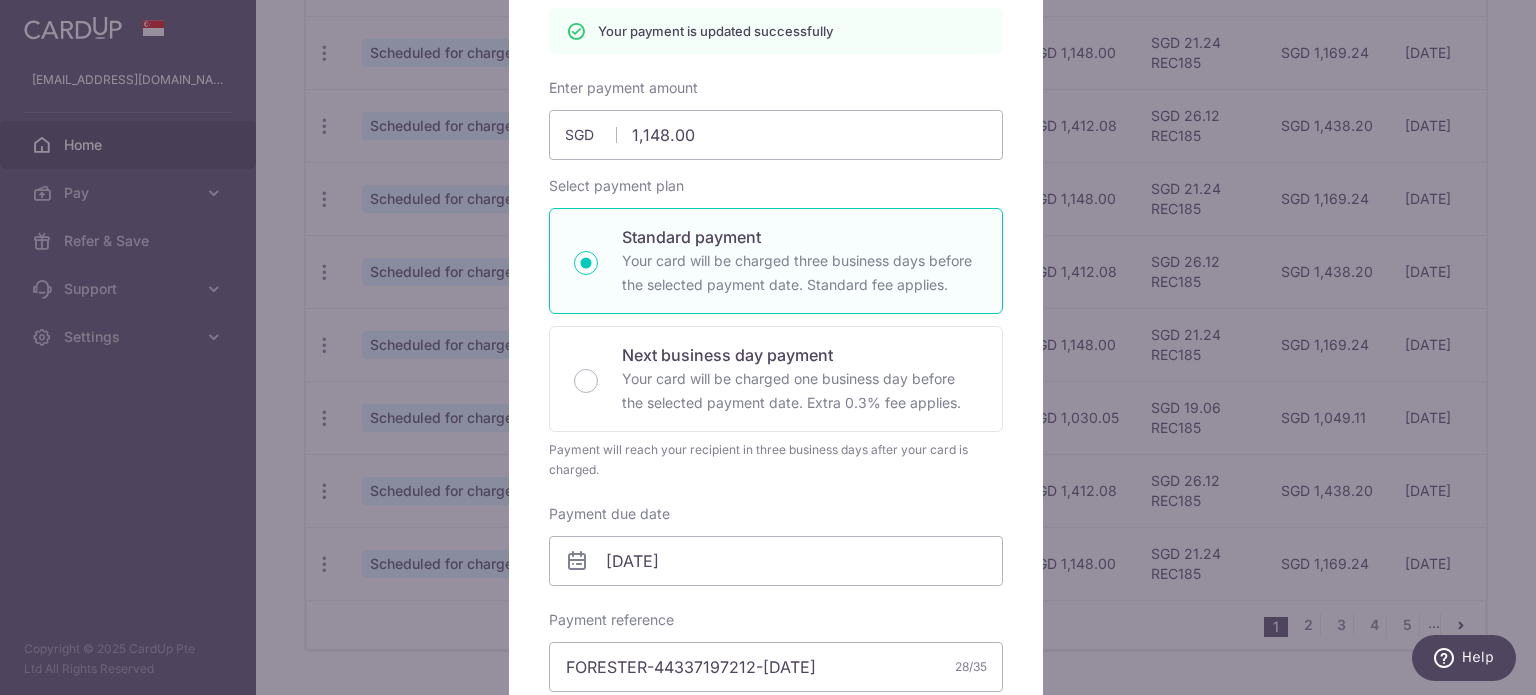 scroll, scrollTop: 69, scrollLeft: 0, axis: vertical 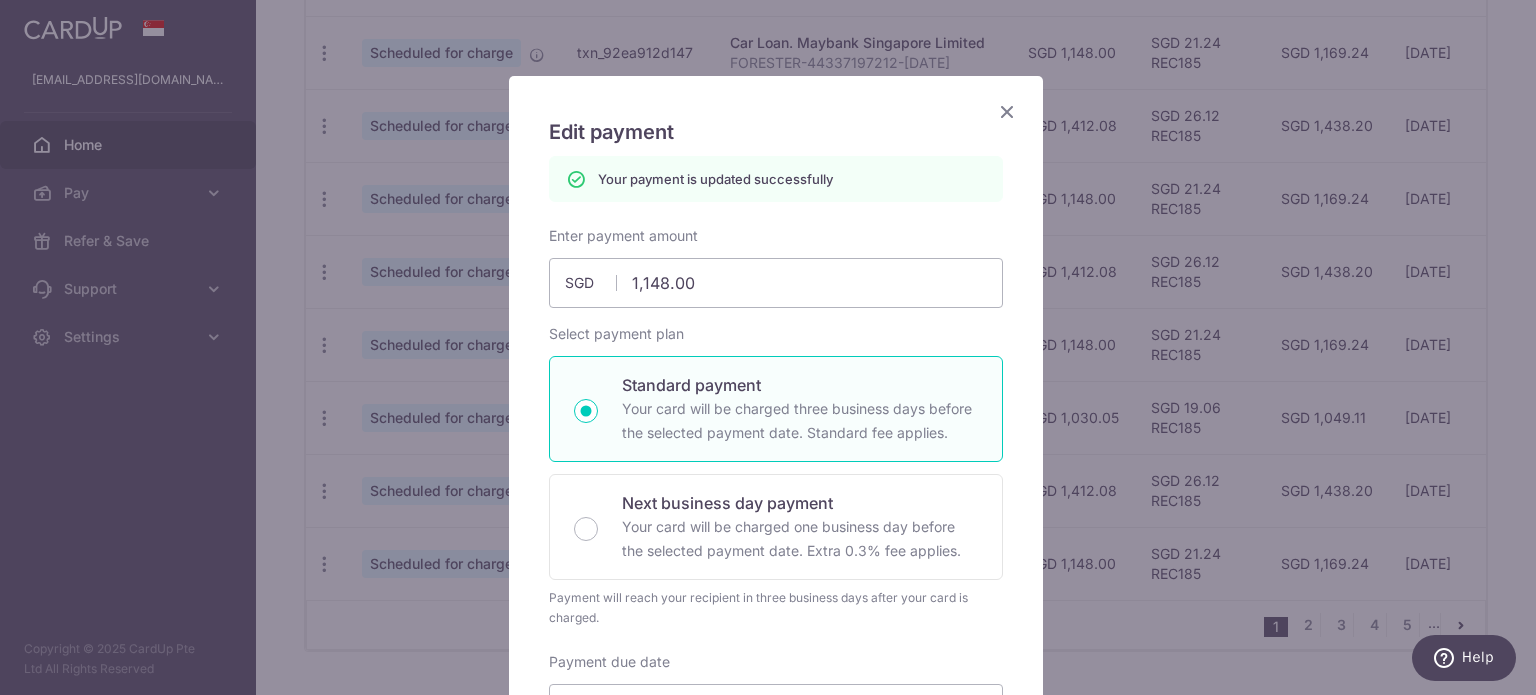 click at bounding box center [1007, 111] 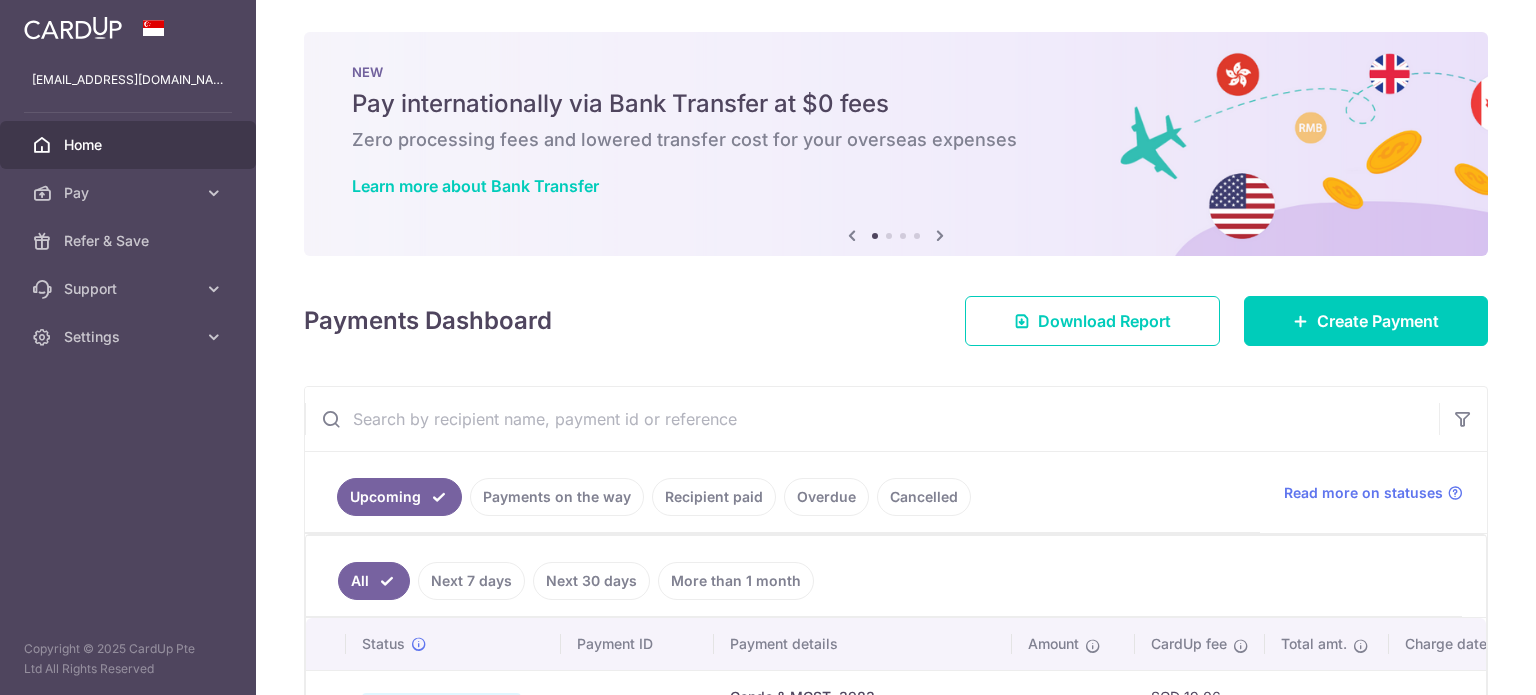 scroll, scrollTop: 0, scrollLeft: 0, axis: both 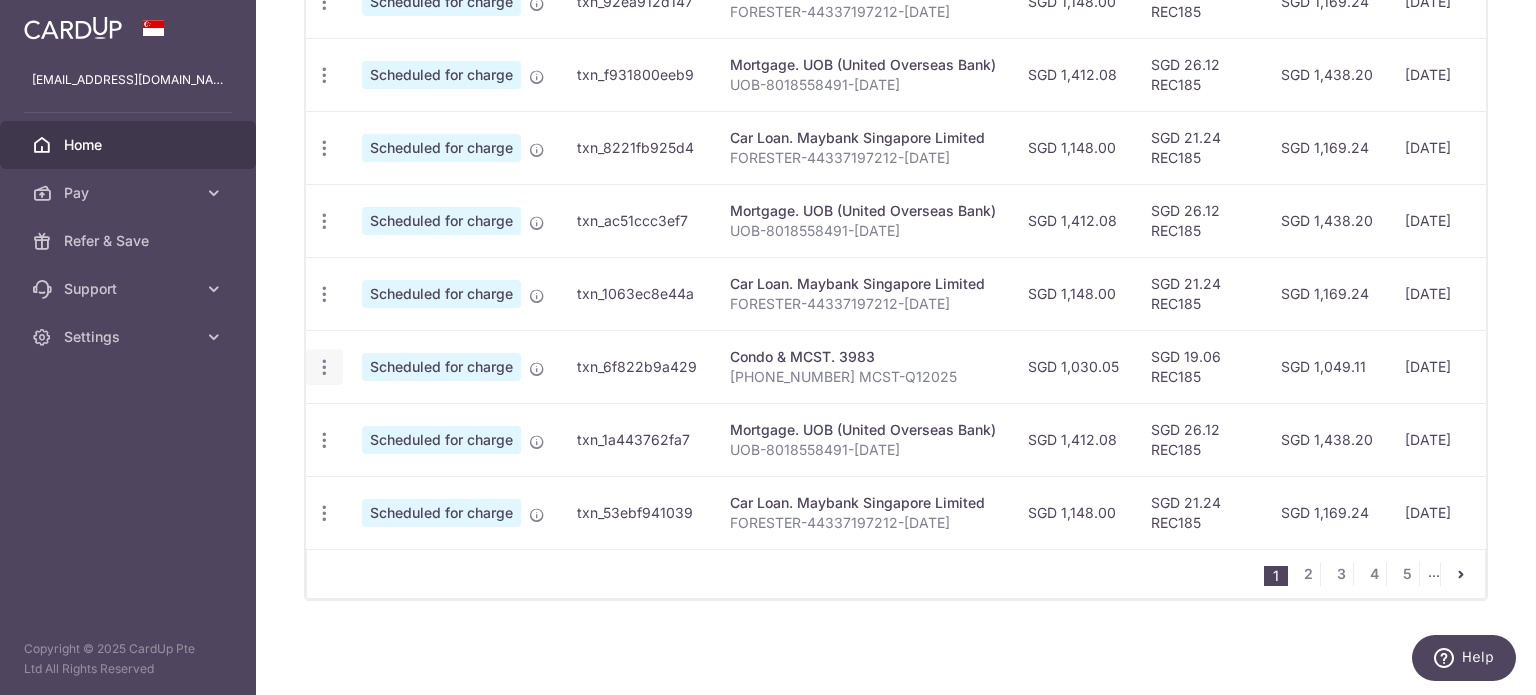 click at bounding box center (324, -144) 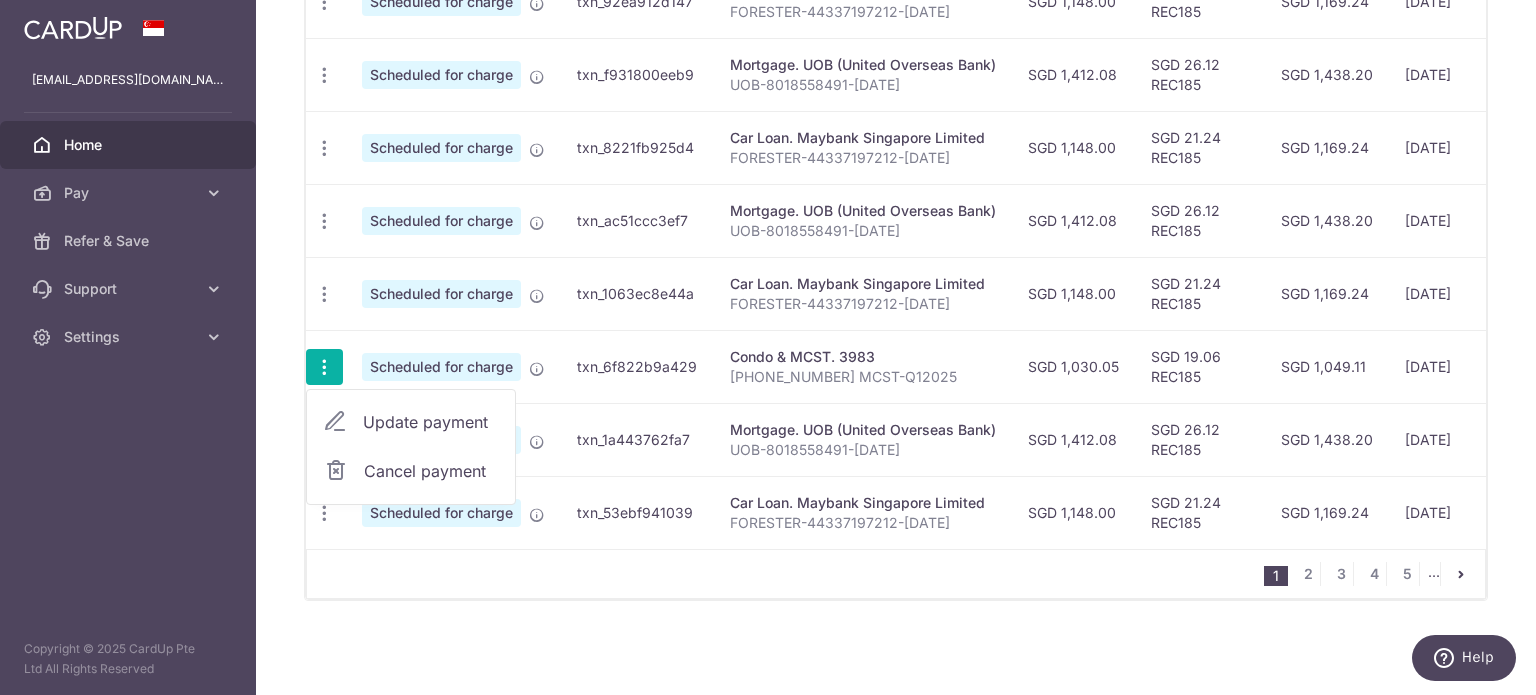click on "Update payment" at bounding box center [431, 422] 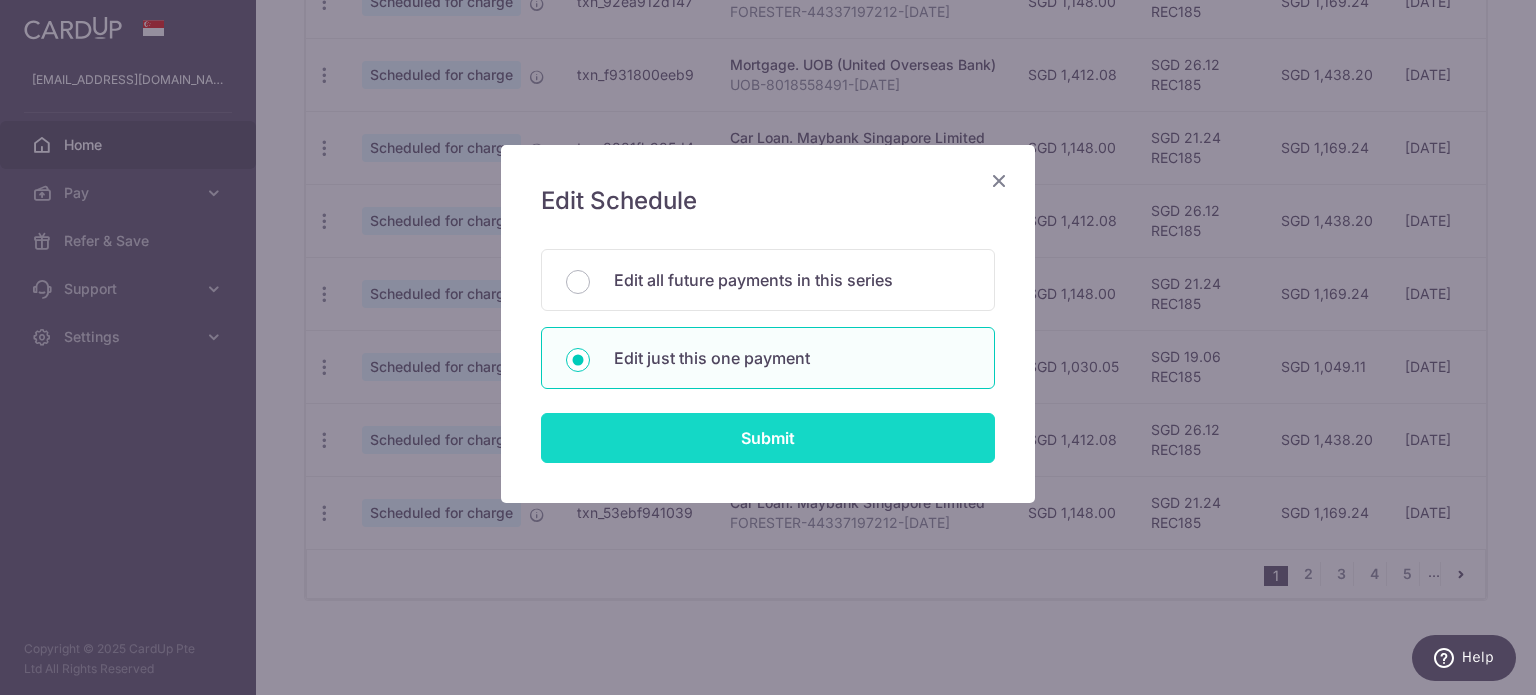 click on "Submit" at bounding box center [768, 438] 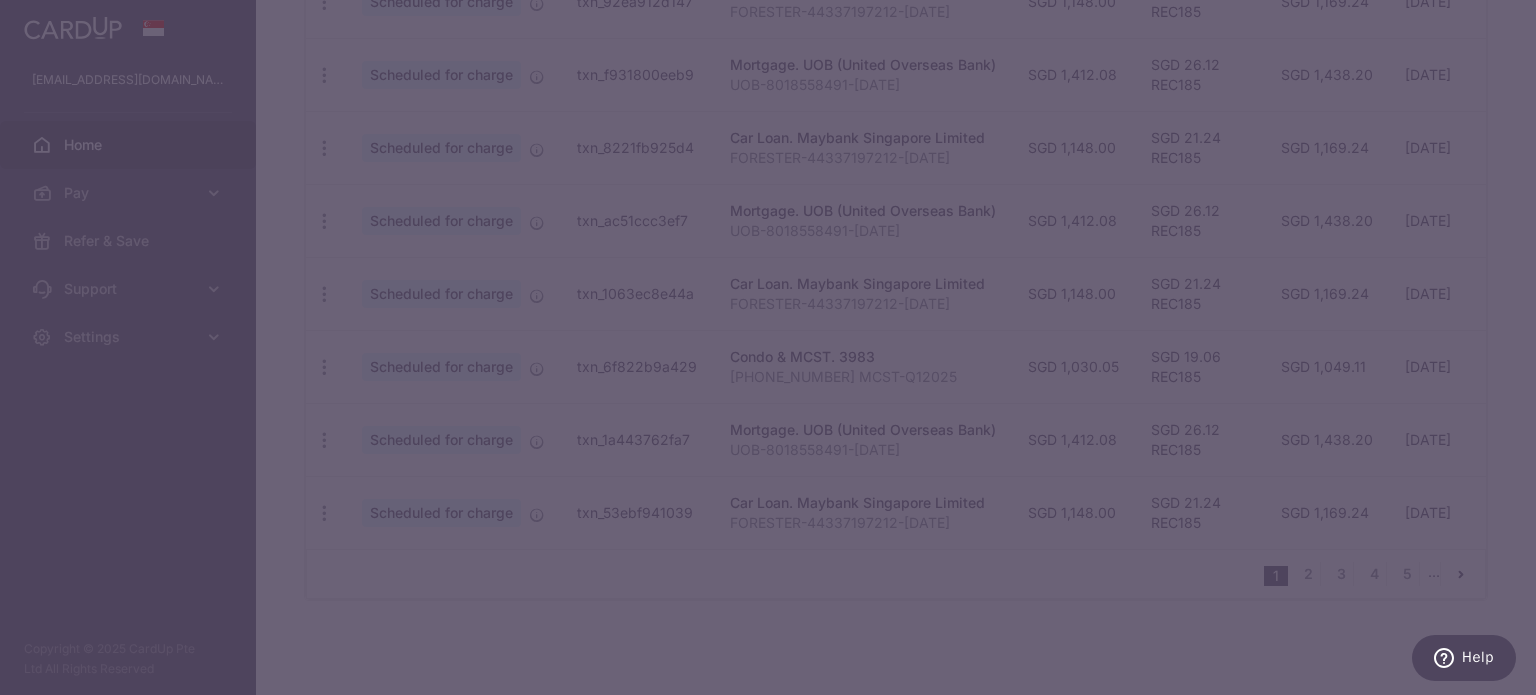 type on "REC185" 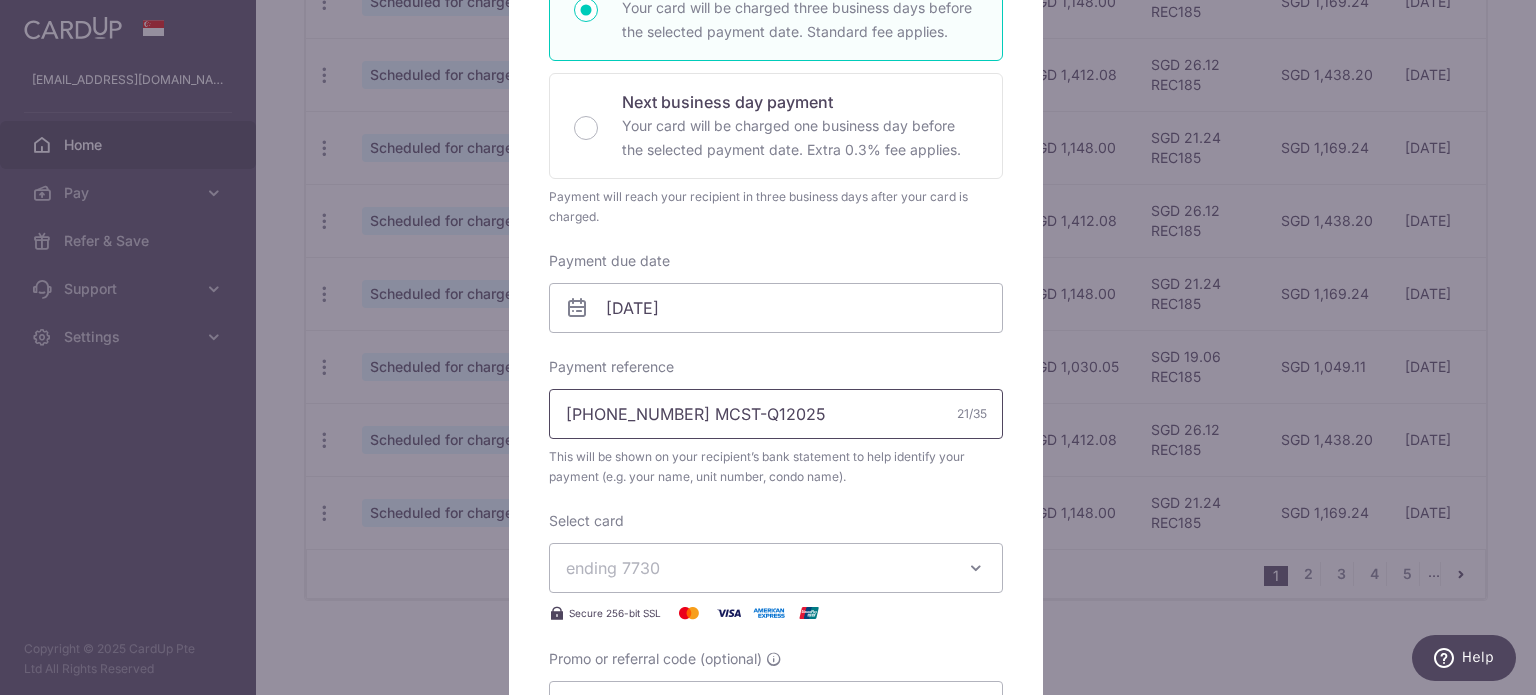 scroll, scrollTop: 500, scrollLeft: 0, axis: vertical 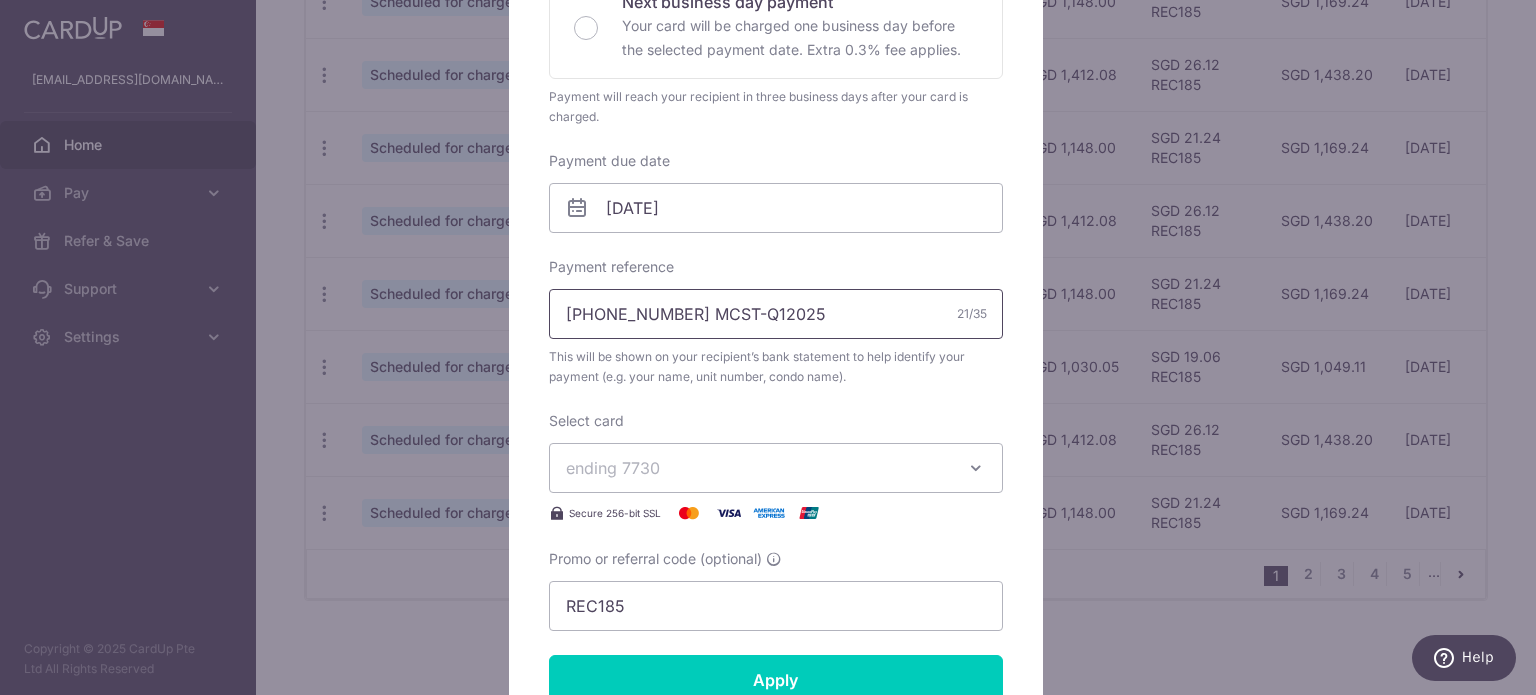 click on "[PHONE_NUMBER] MCST-Q12025" at bounding box center [776, 314] 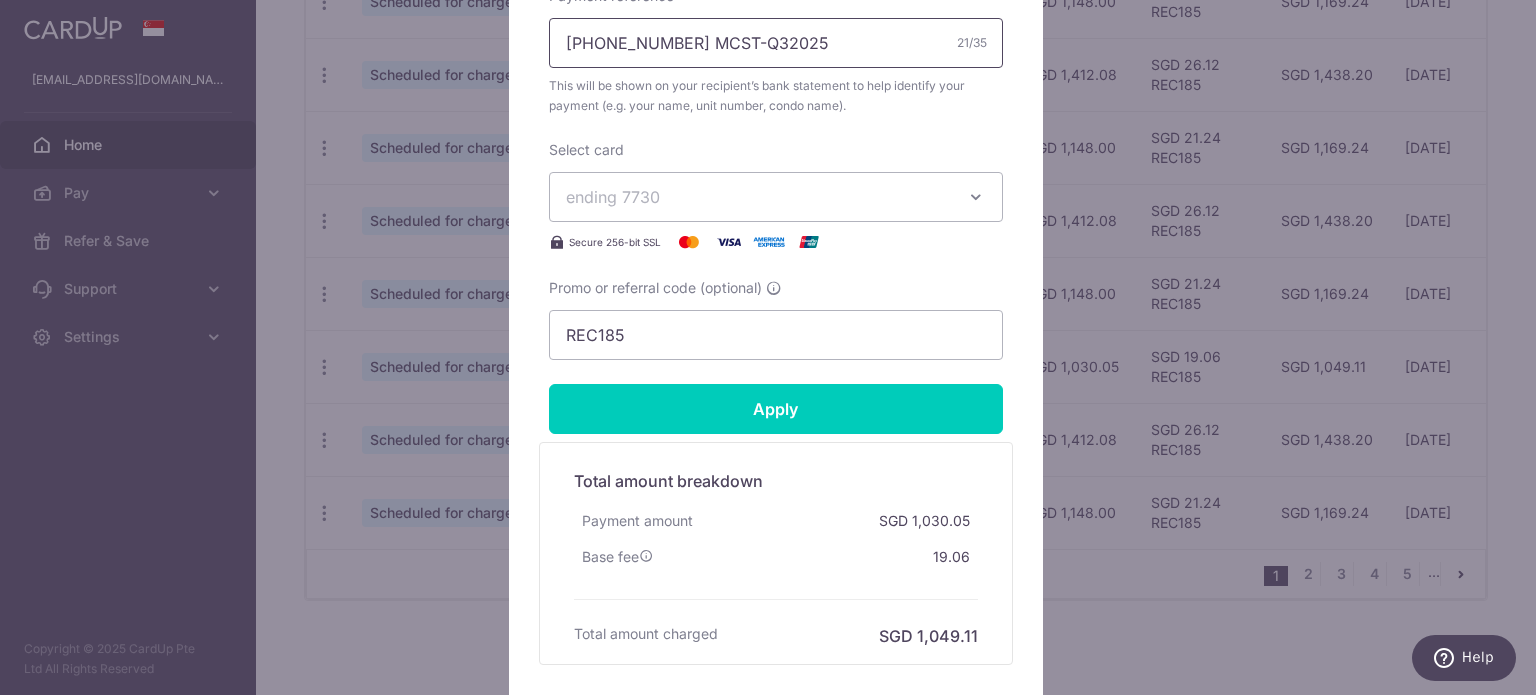 scroll, scrollTop: 800, scrollLeft: 0, axis: vertical 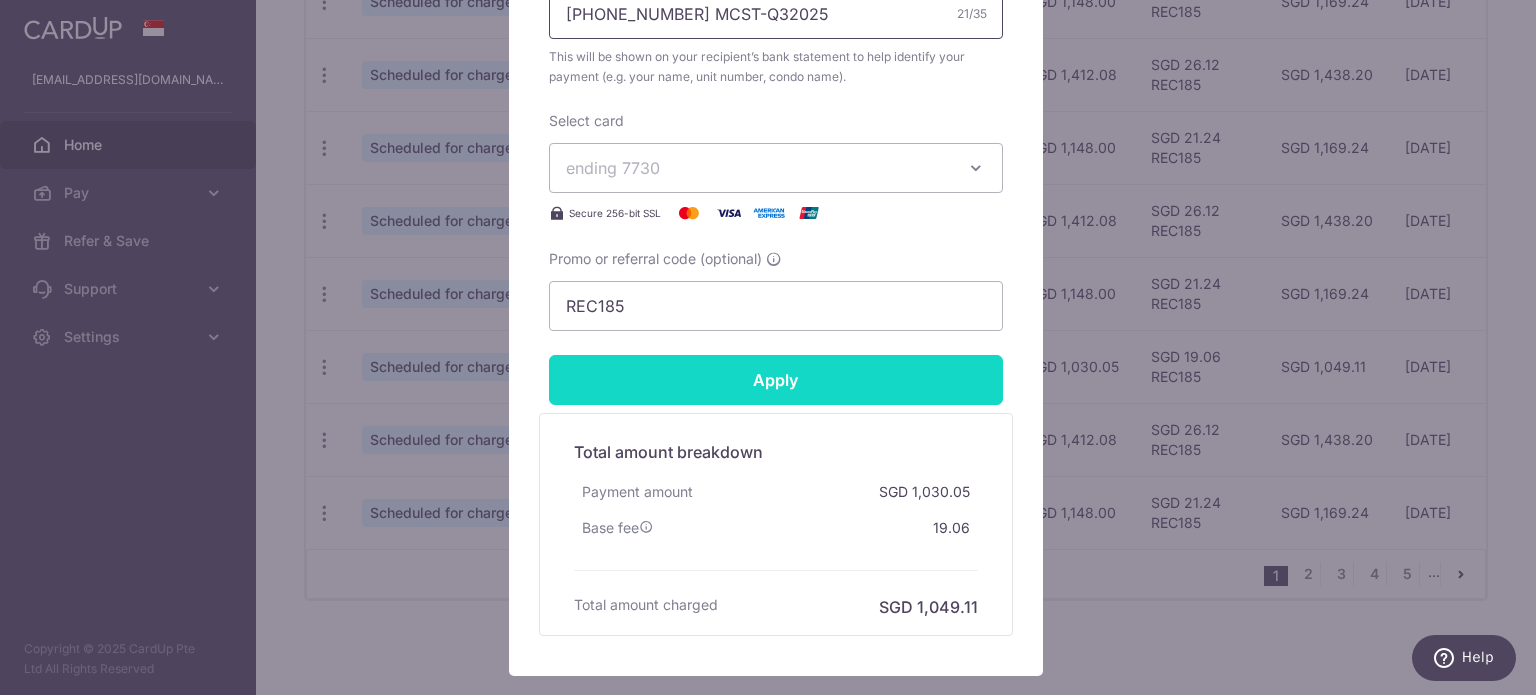 type on "[PHONE_NUMBER] MCST-Q32025" 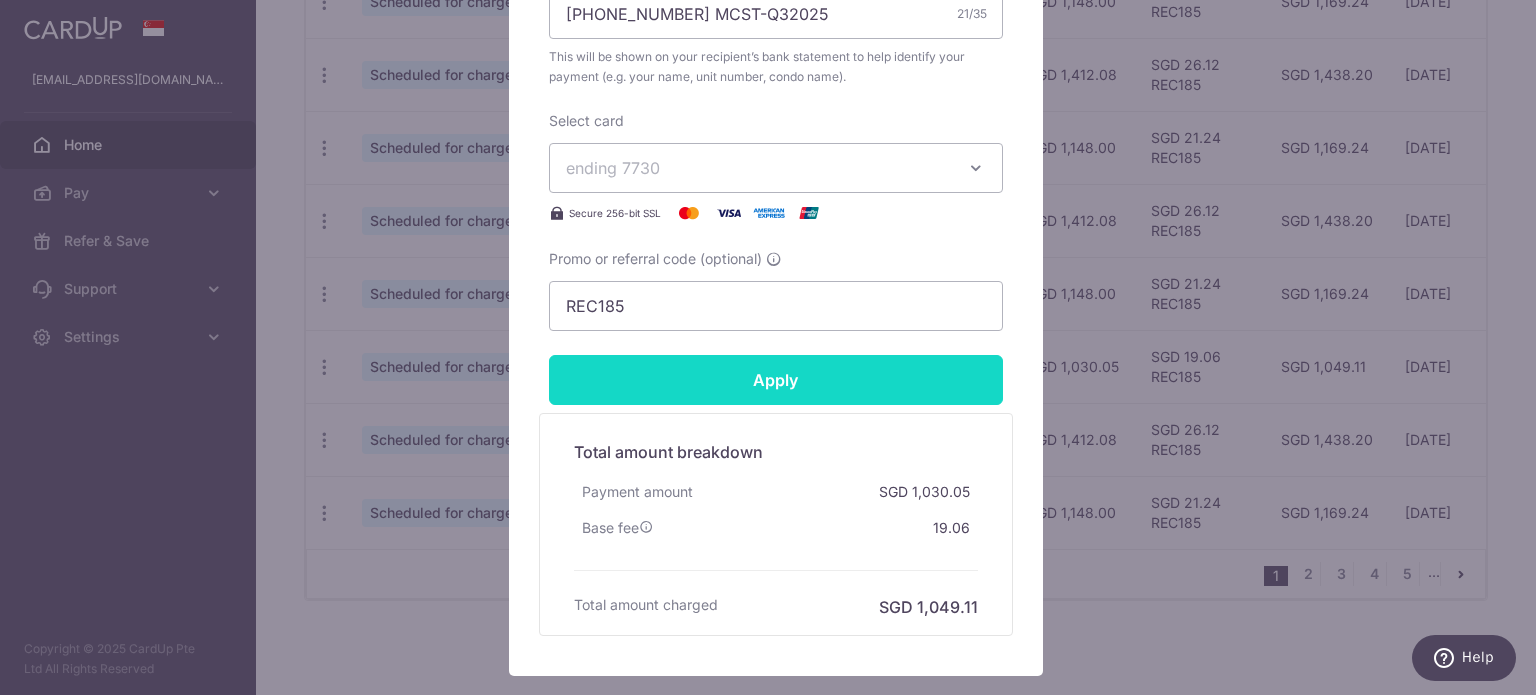 click on "Apply" at bounding box center [776, 380] 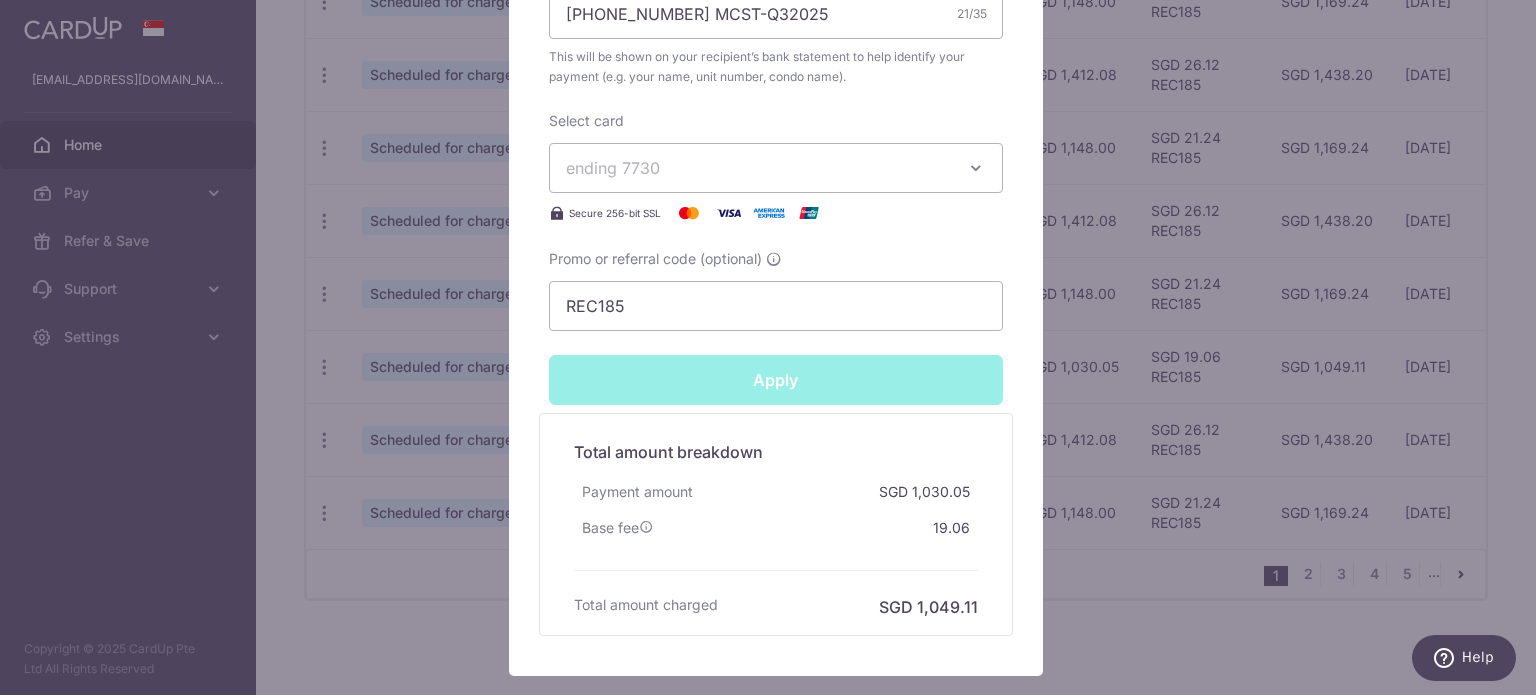 type on "Successfully Applied" 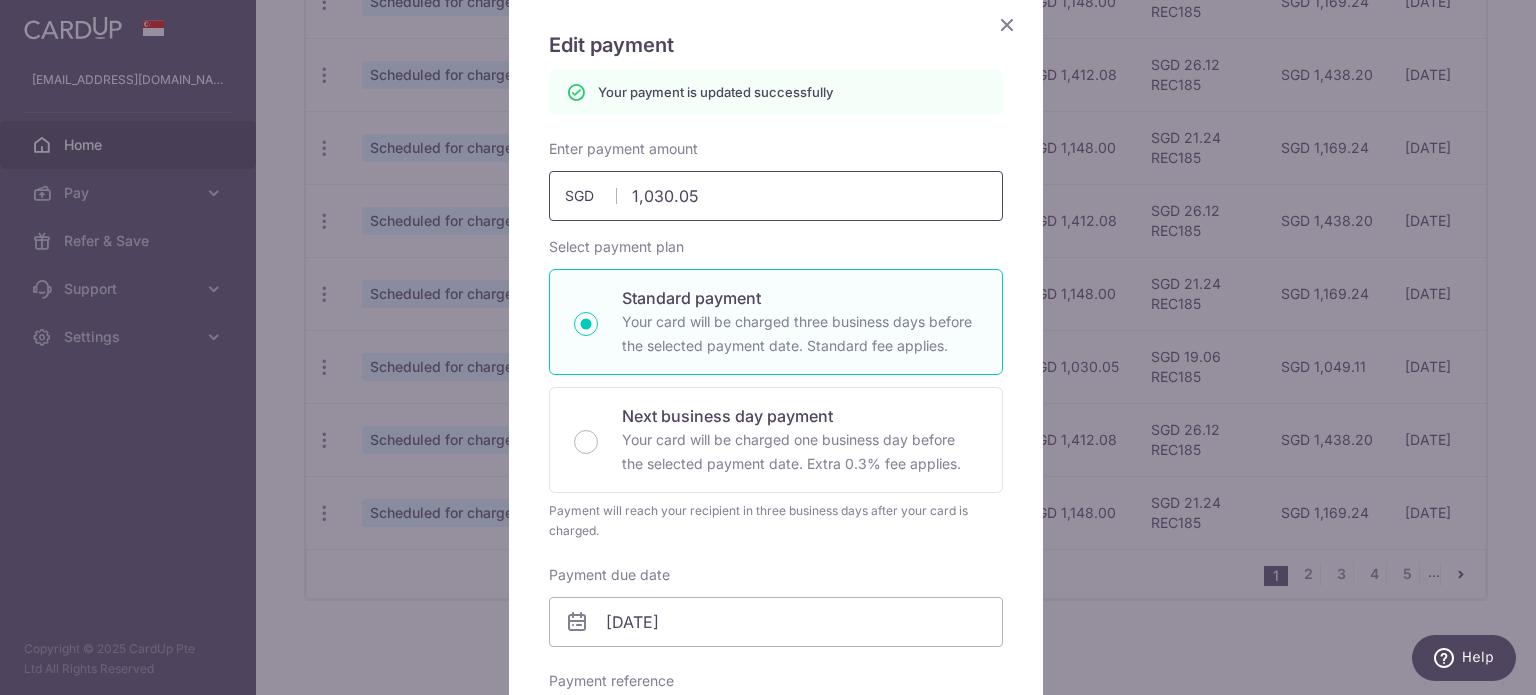 scroll, scrollTop: 0, scrollLeft: 0, axis: both 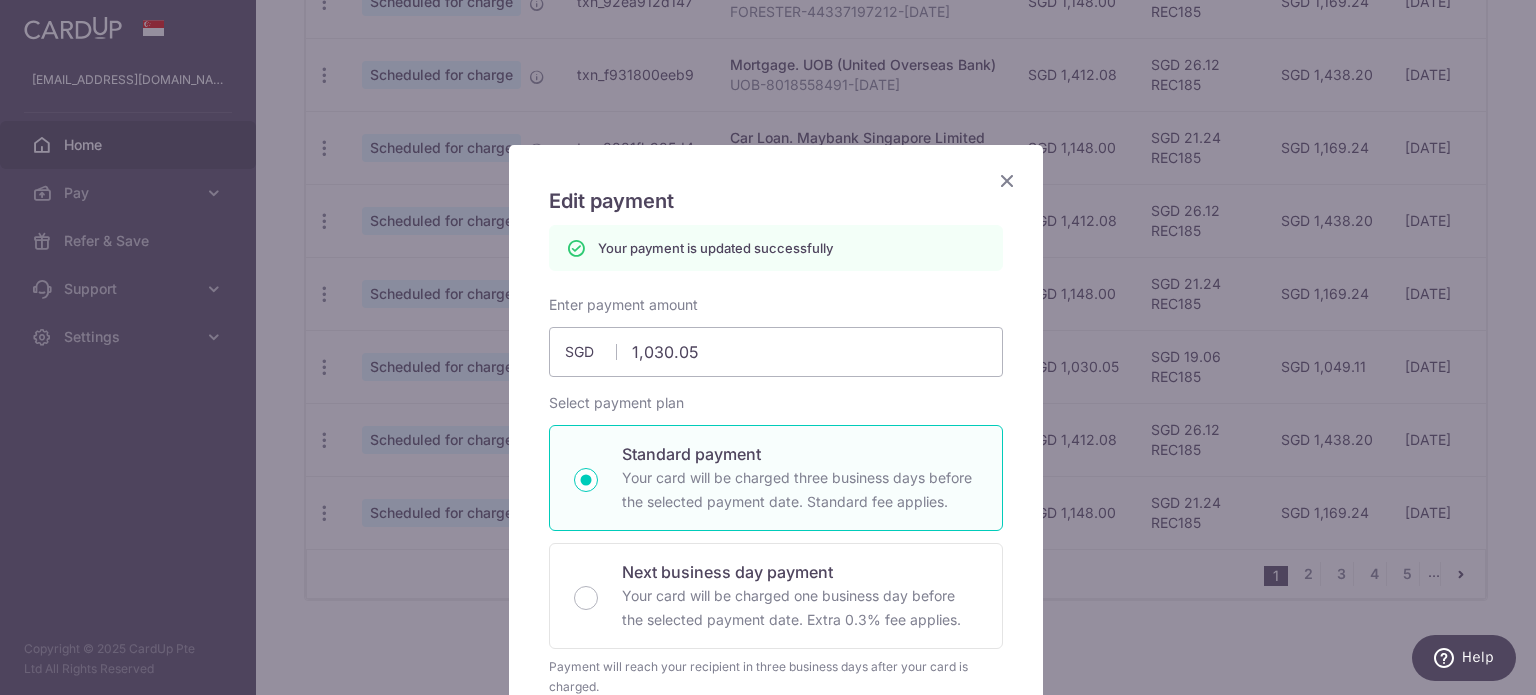 click at bounding box center [1007, 180] 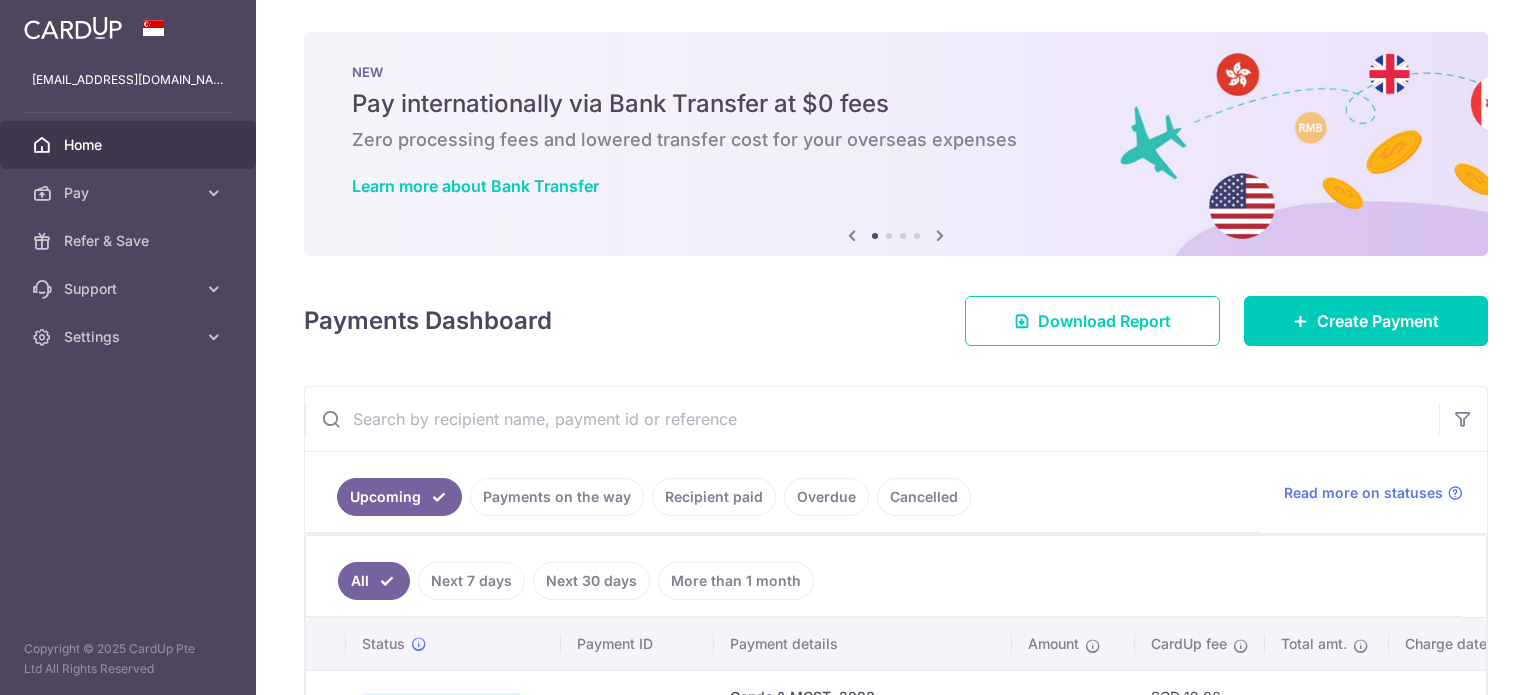 scroll, scrollTop: 0, scrollLeft: 0, axis: both 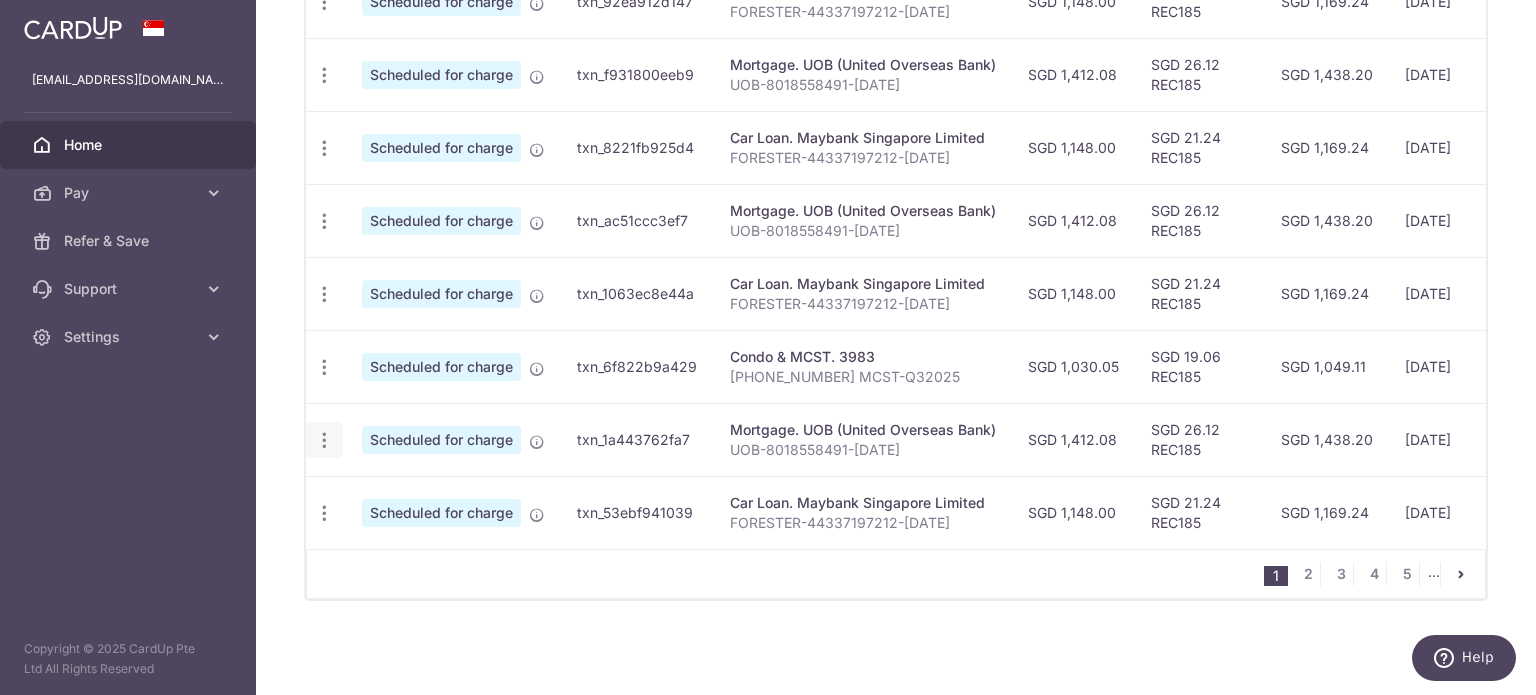 click at bounding box center (324, -144) 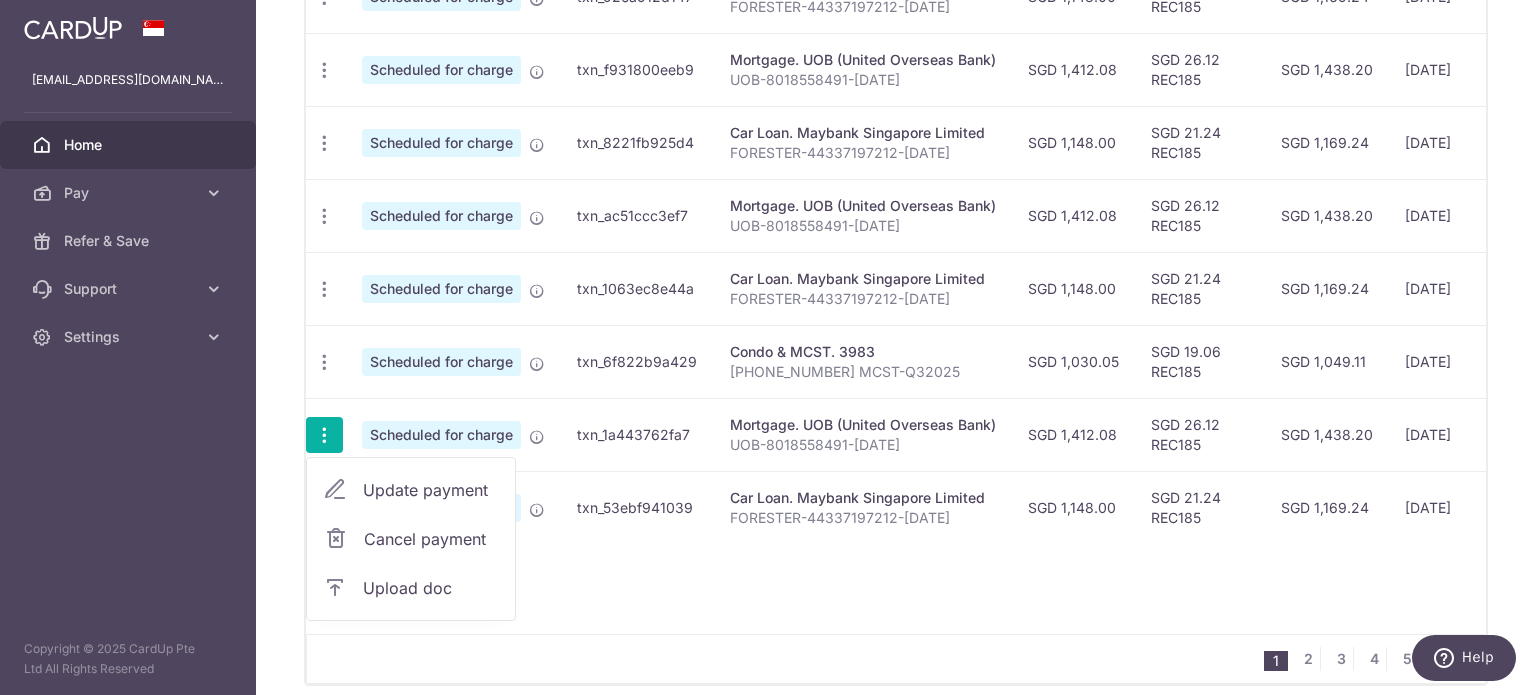 click on "Update payment" at bounding box center [431, 490] 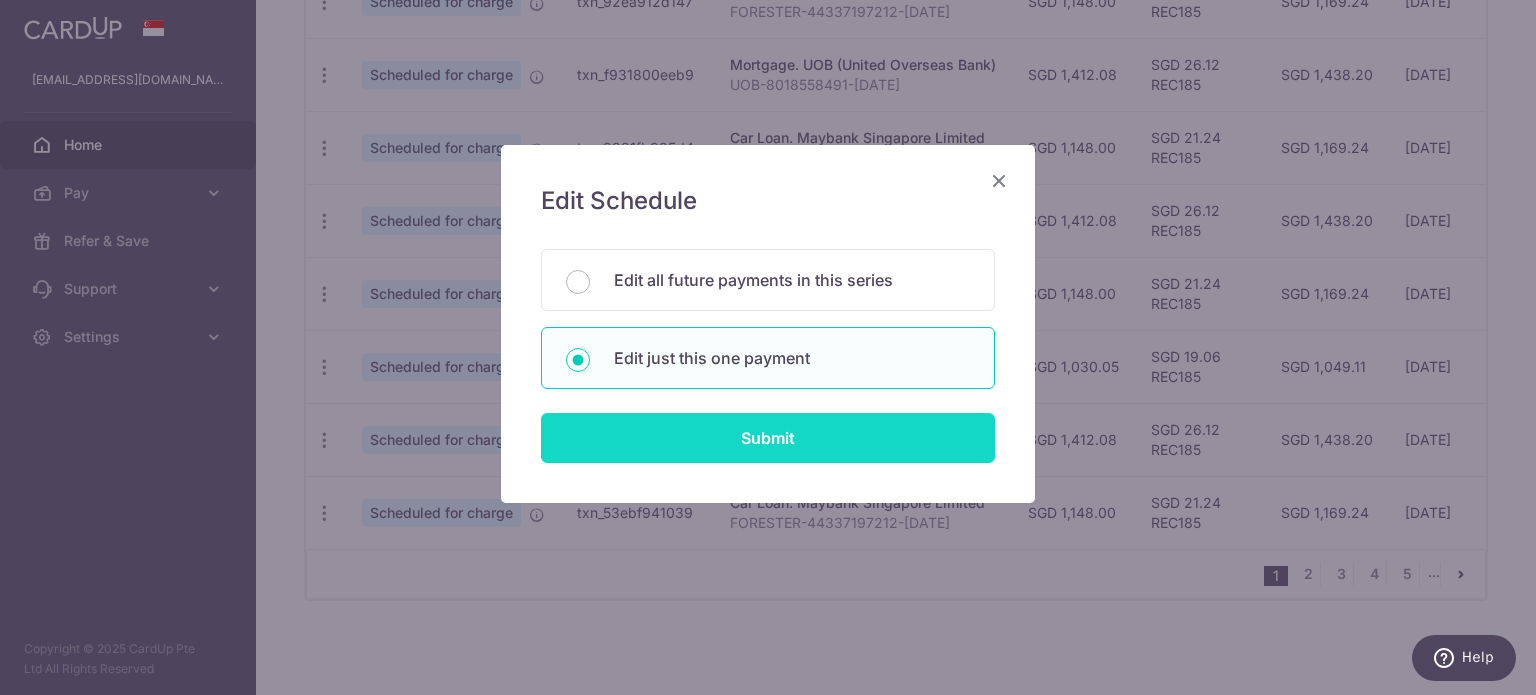 click on "Submit" at bounding box center [768, 438] 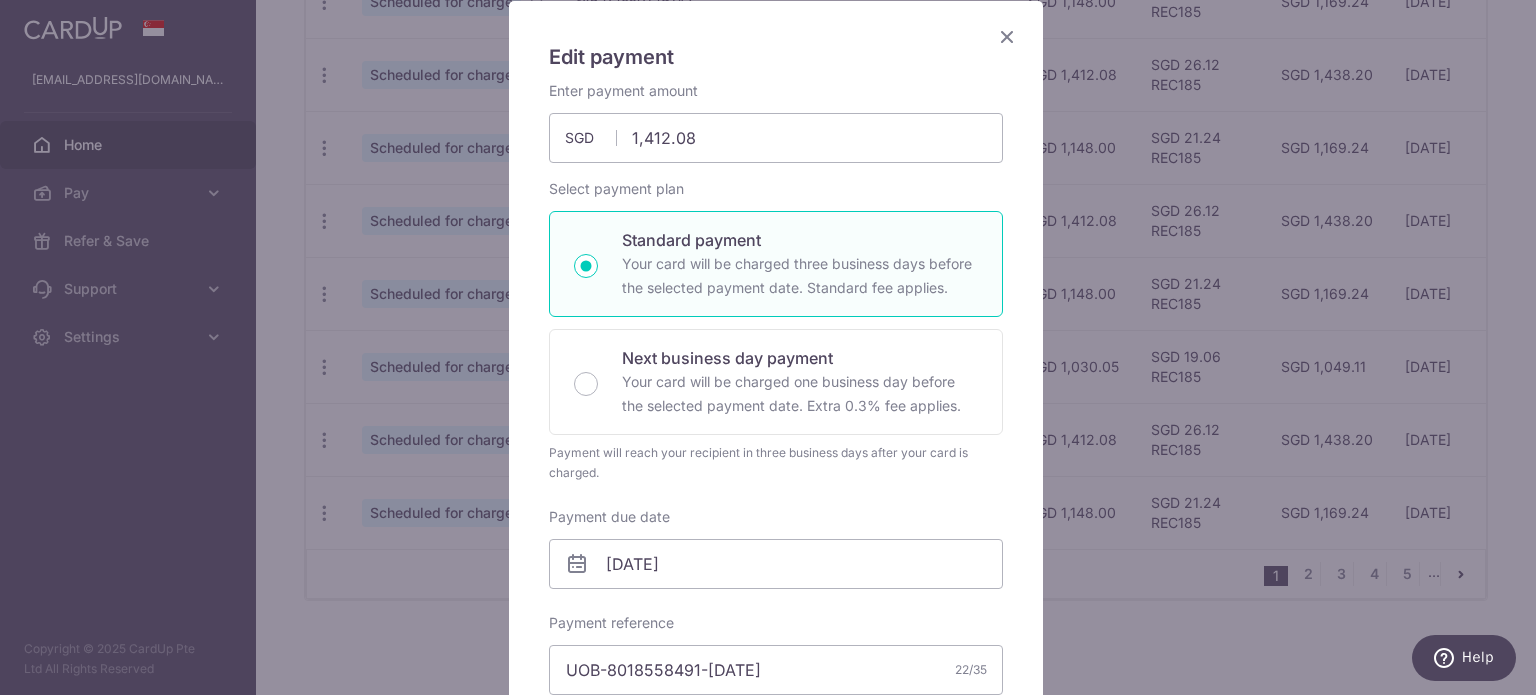 scroll, scrollTop: 400, scrollLeft: 0, axis: vertical 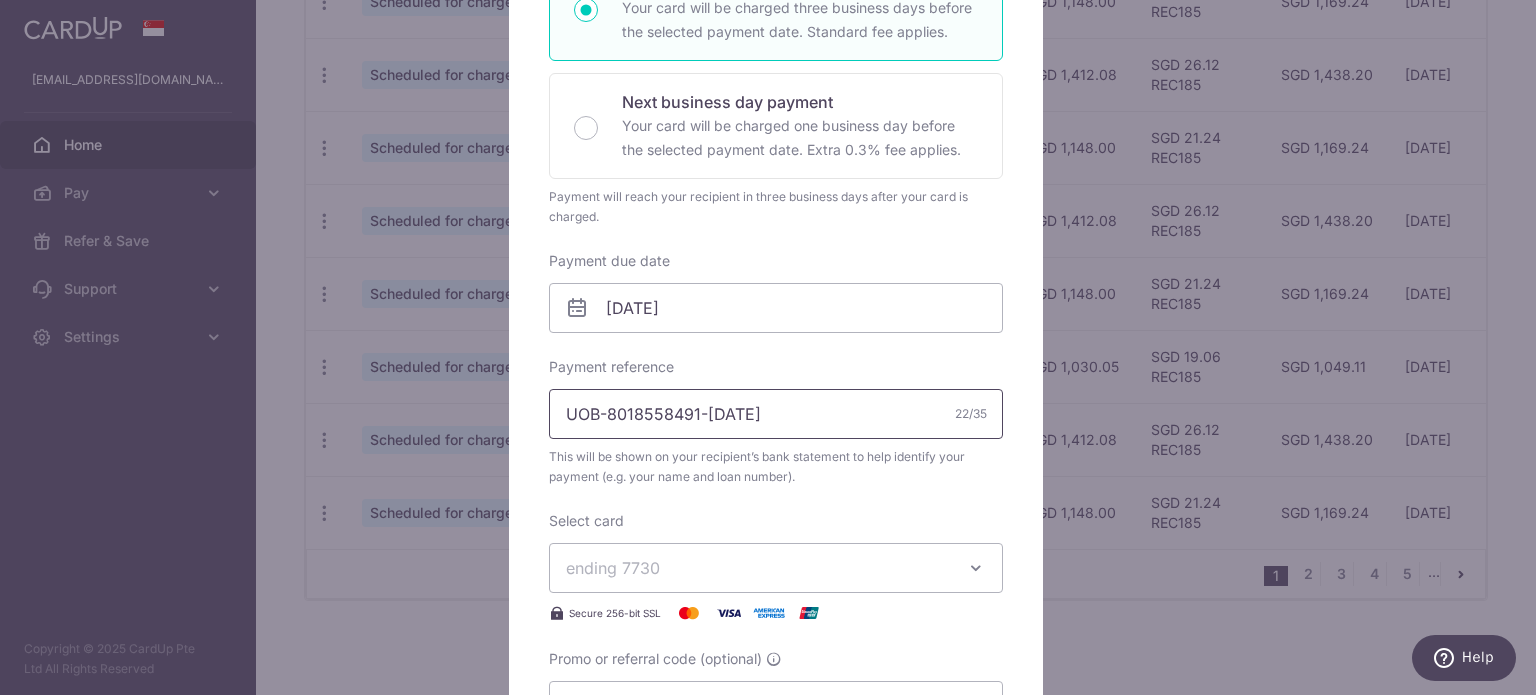 drag, startPoint x: 729, startPoint y: 407, endPoint x: 698, endPoint y: 408, distance: 31.016125 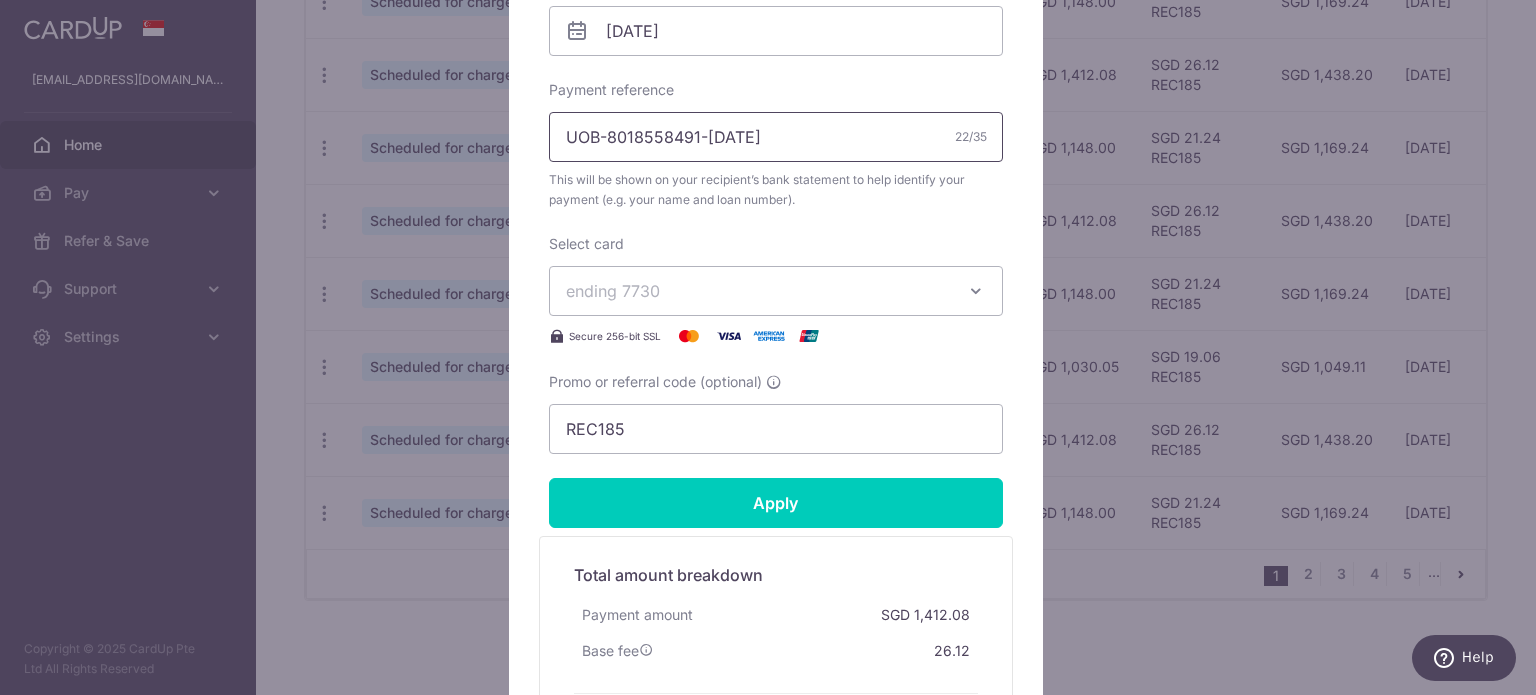 scroll, scrollTop: 700, scrollLeft: 0, axis: vertical 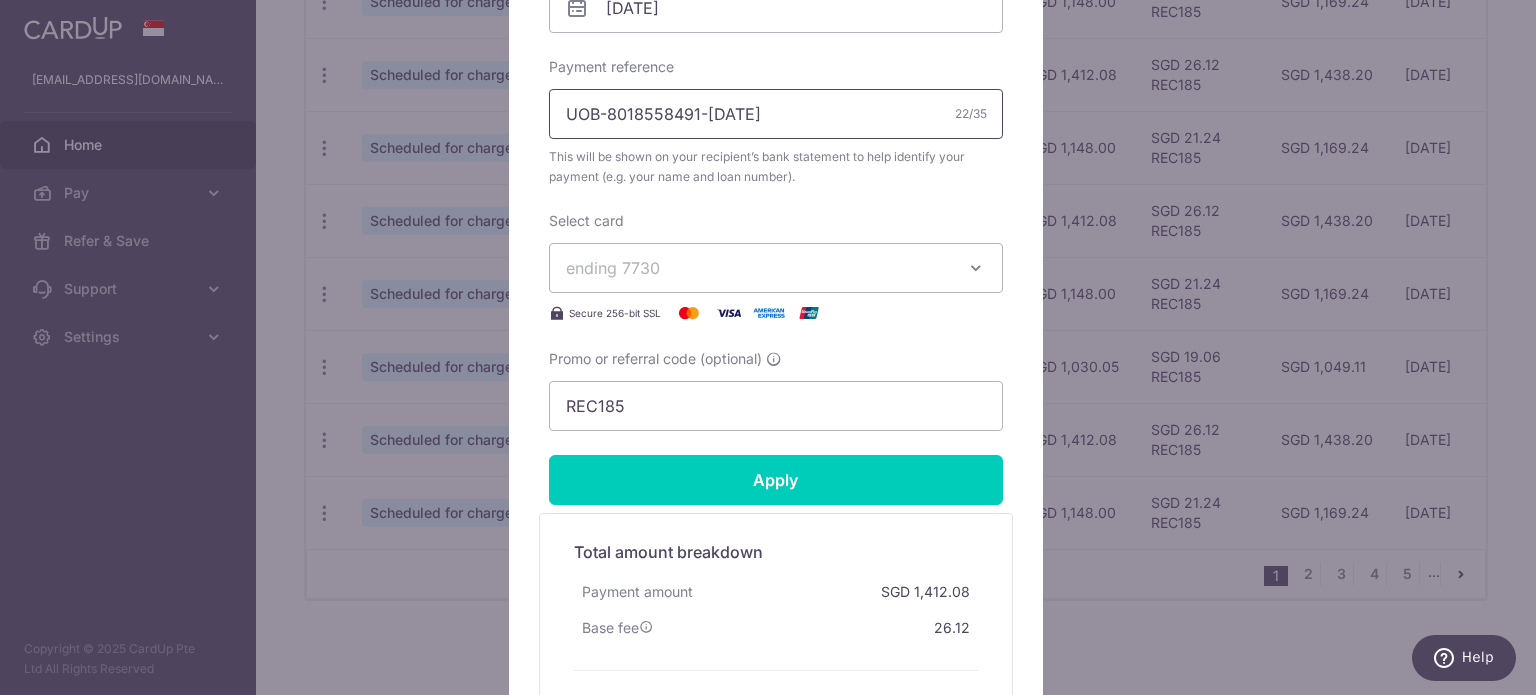 type on "UOB-8018558491-[DATE]" 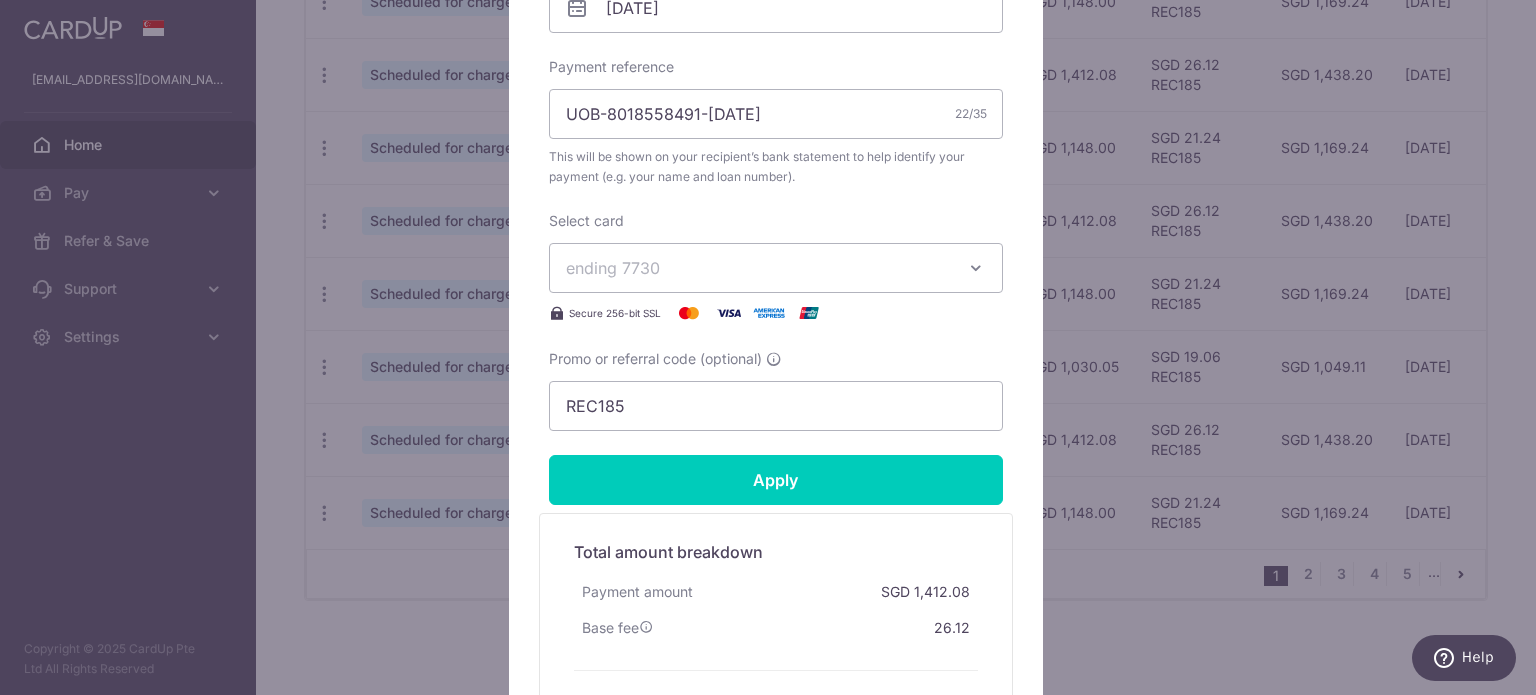 click on "ending 7730" at bounding box center (776, 268) 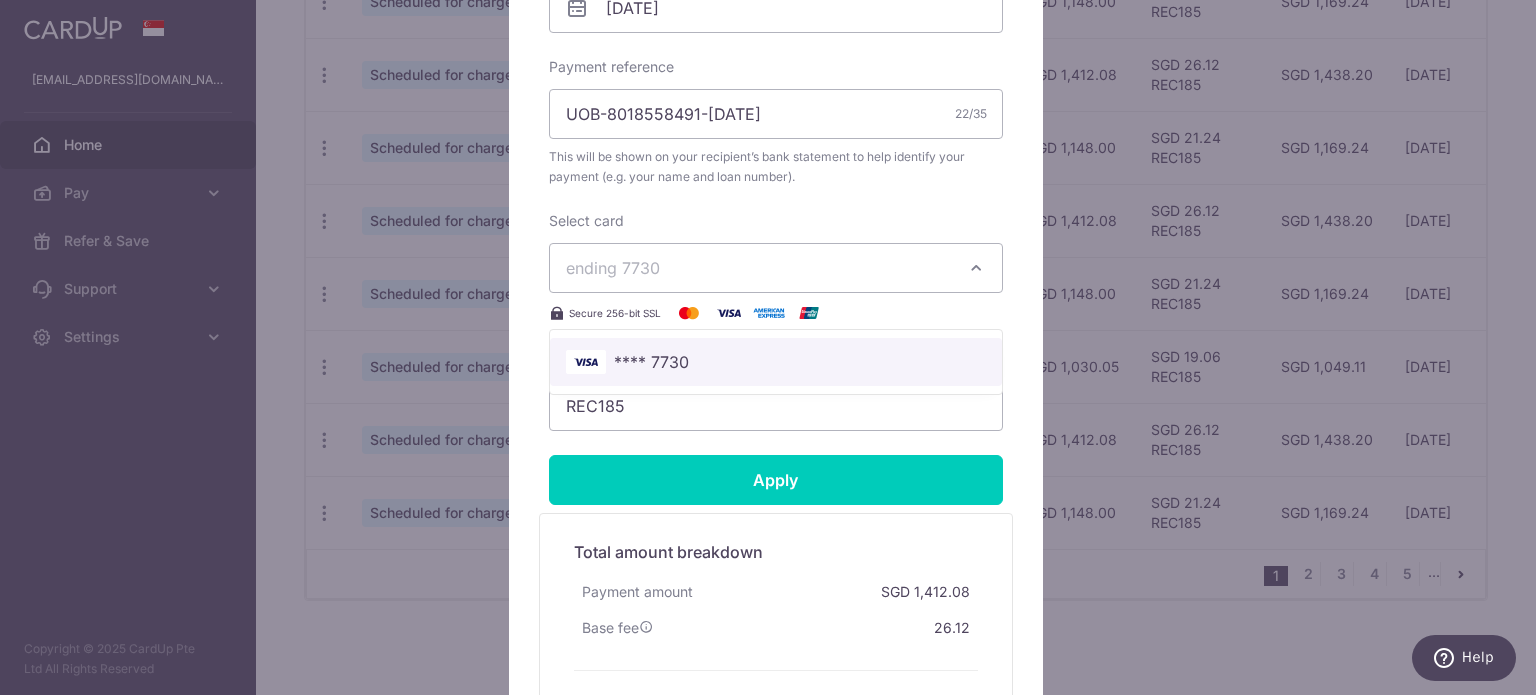 click on "**** 7730" at bounding box center (776, 362) 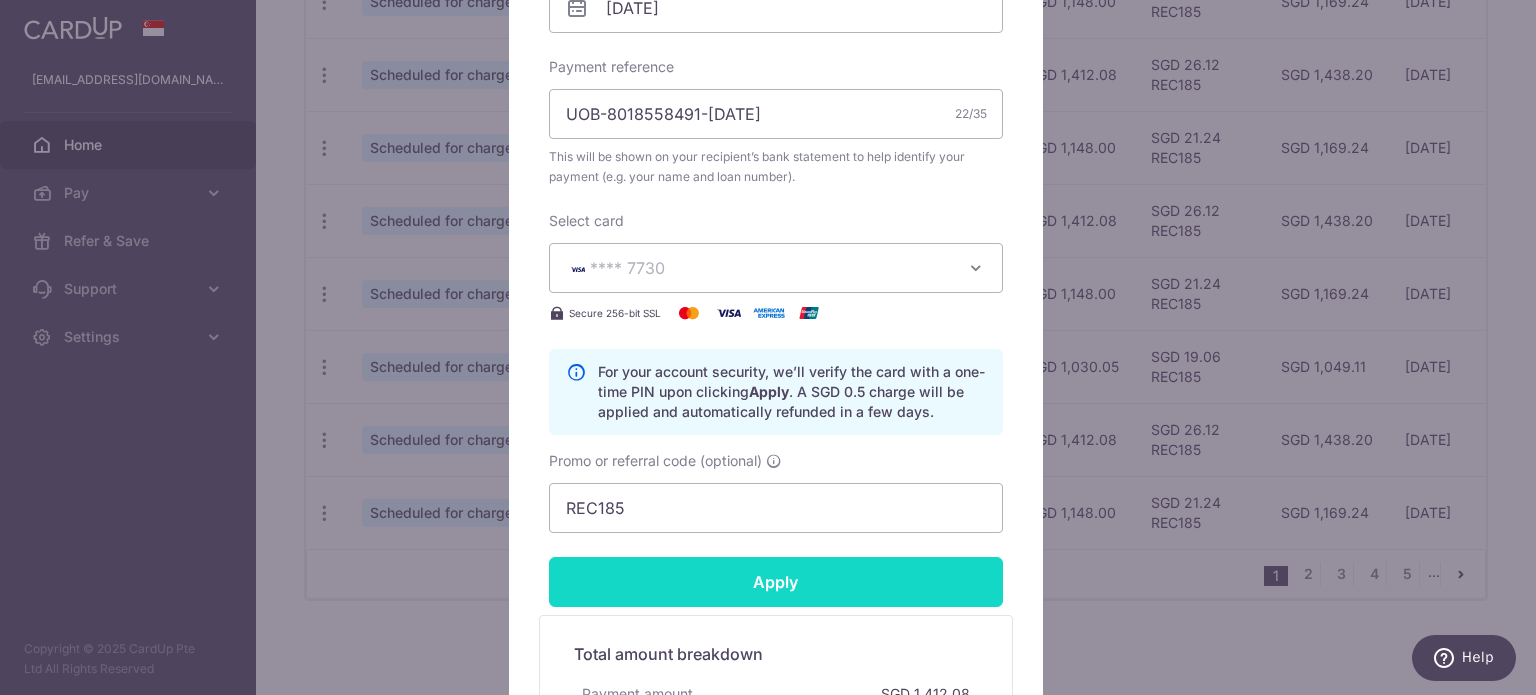click on "Apply" at bounding box center (776, 582) 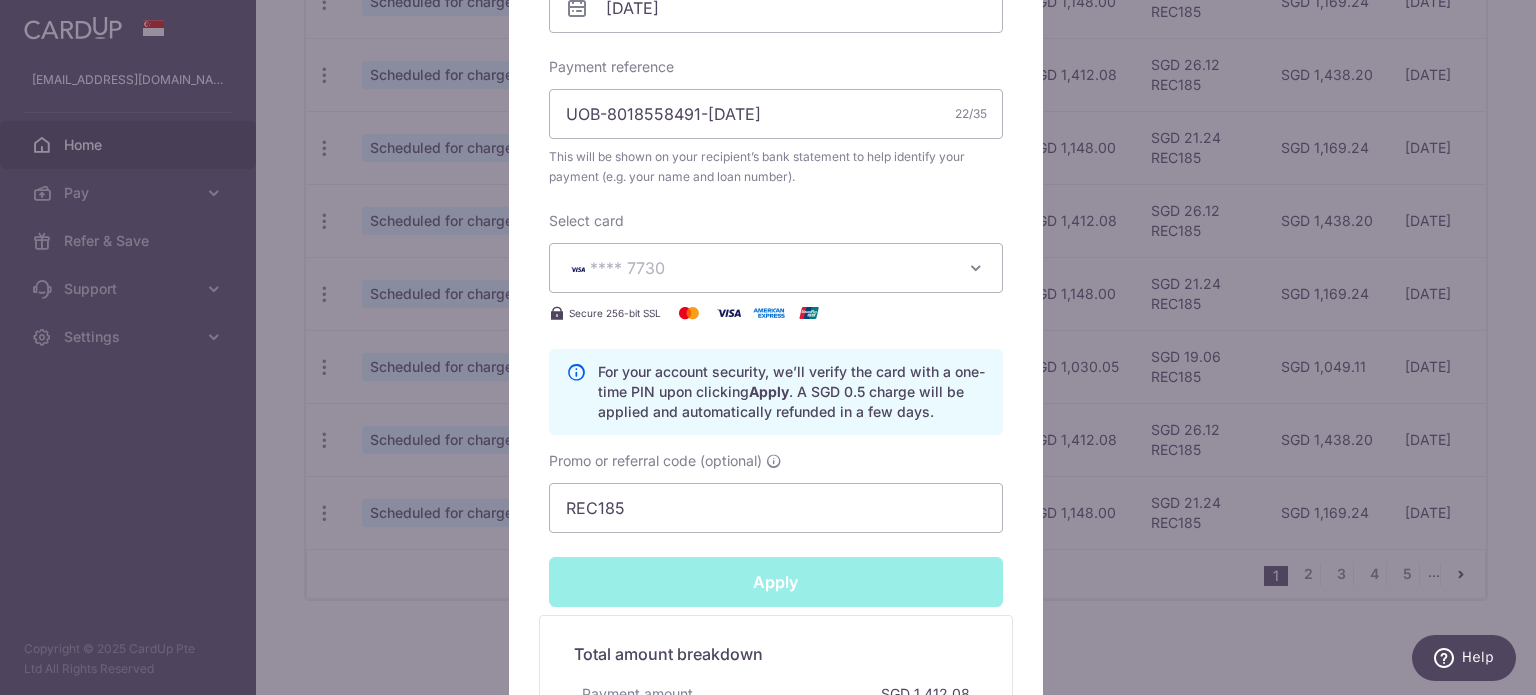 type on "Successfully Applied" 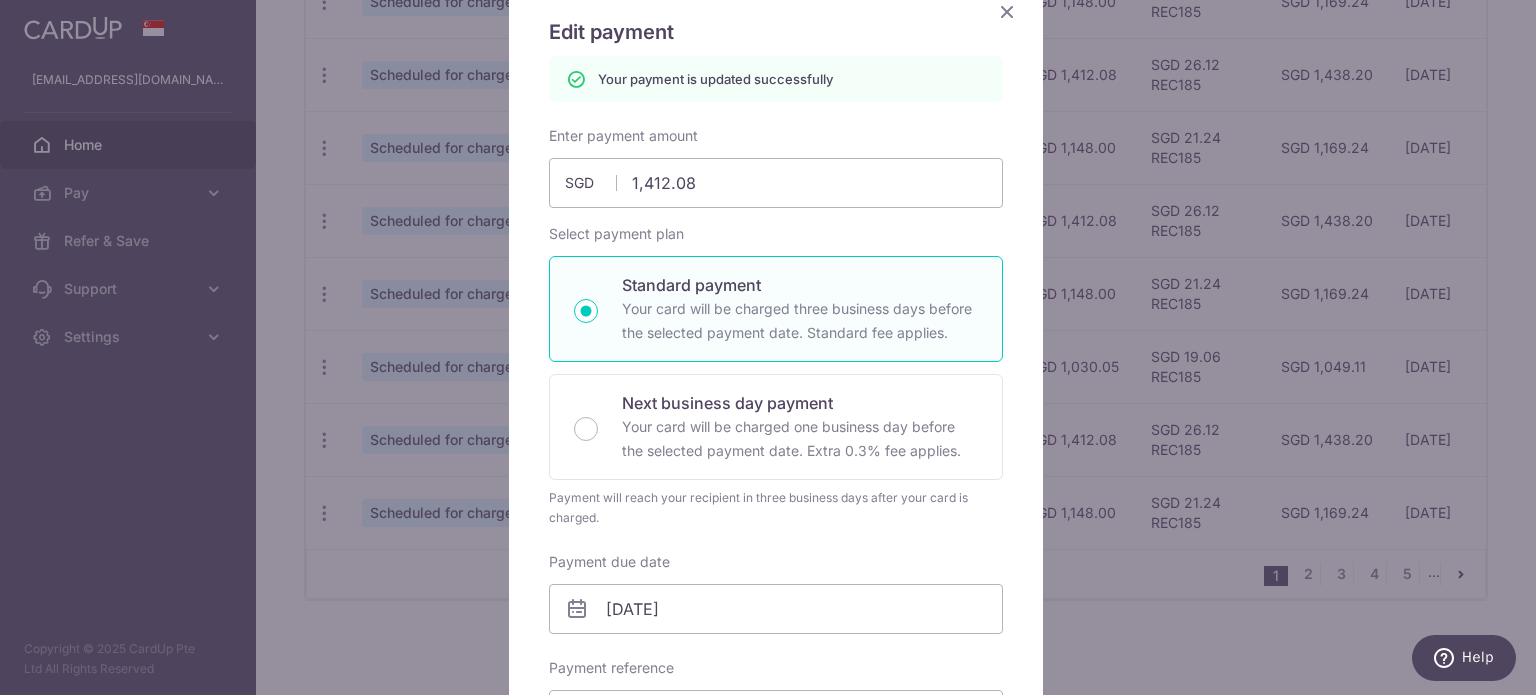 scroll, scrollTop: 0, scrollLeft: 0, axis: both 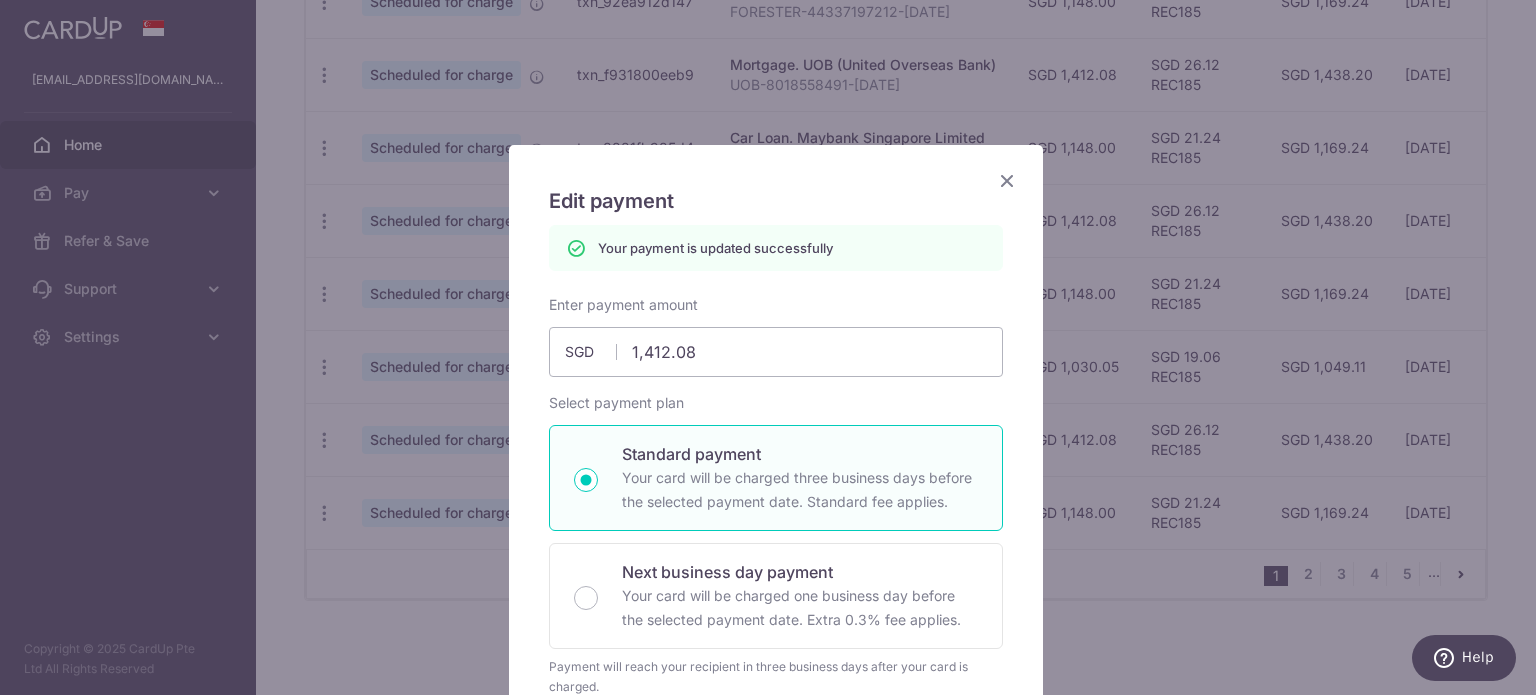click at bounding box center (1007, 180) 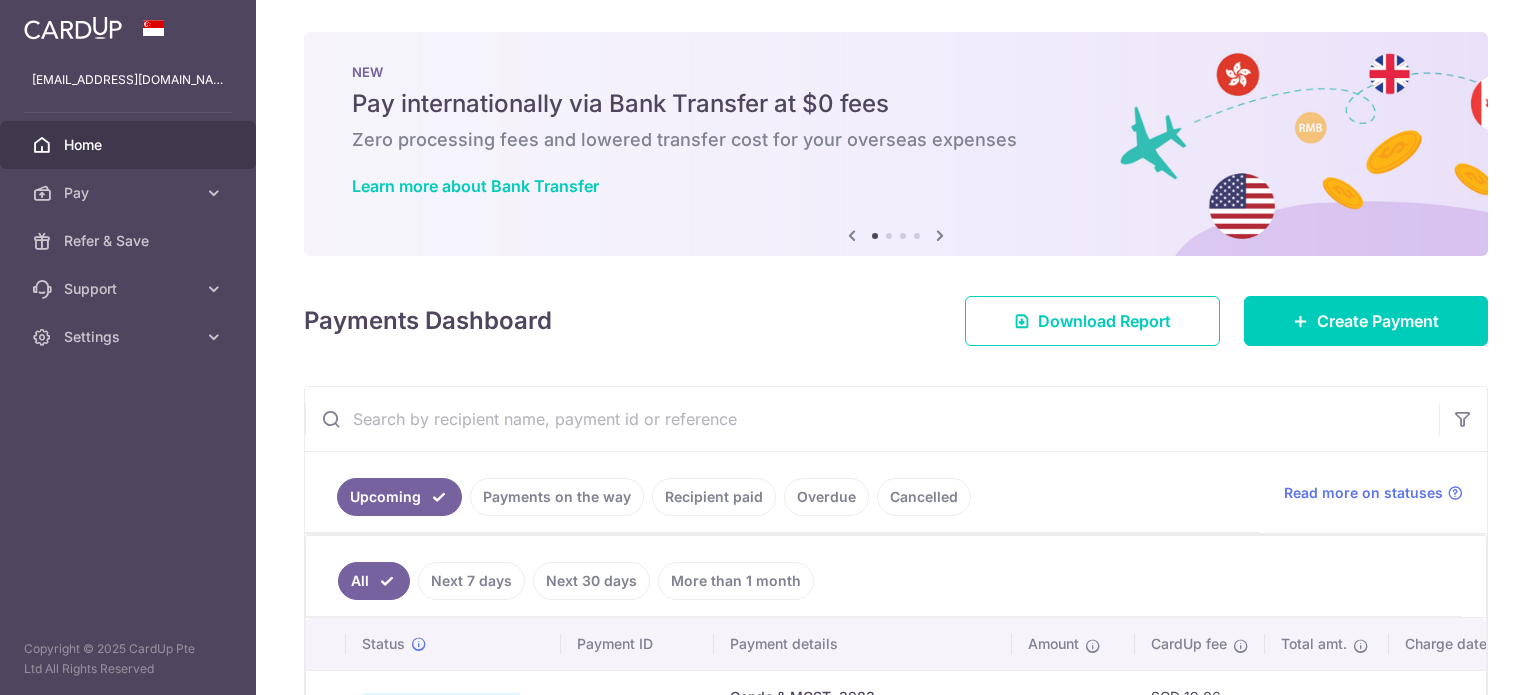 scroll, scrollTop: 0, scrollLeft: 0, axis: both 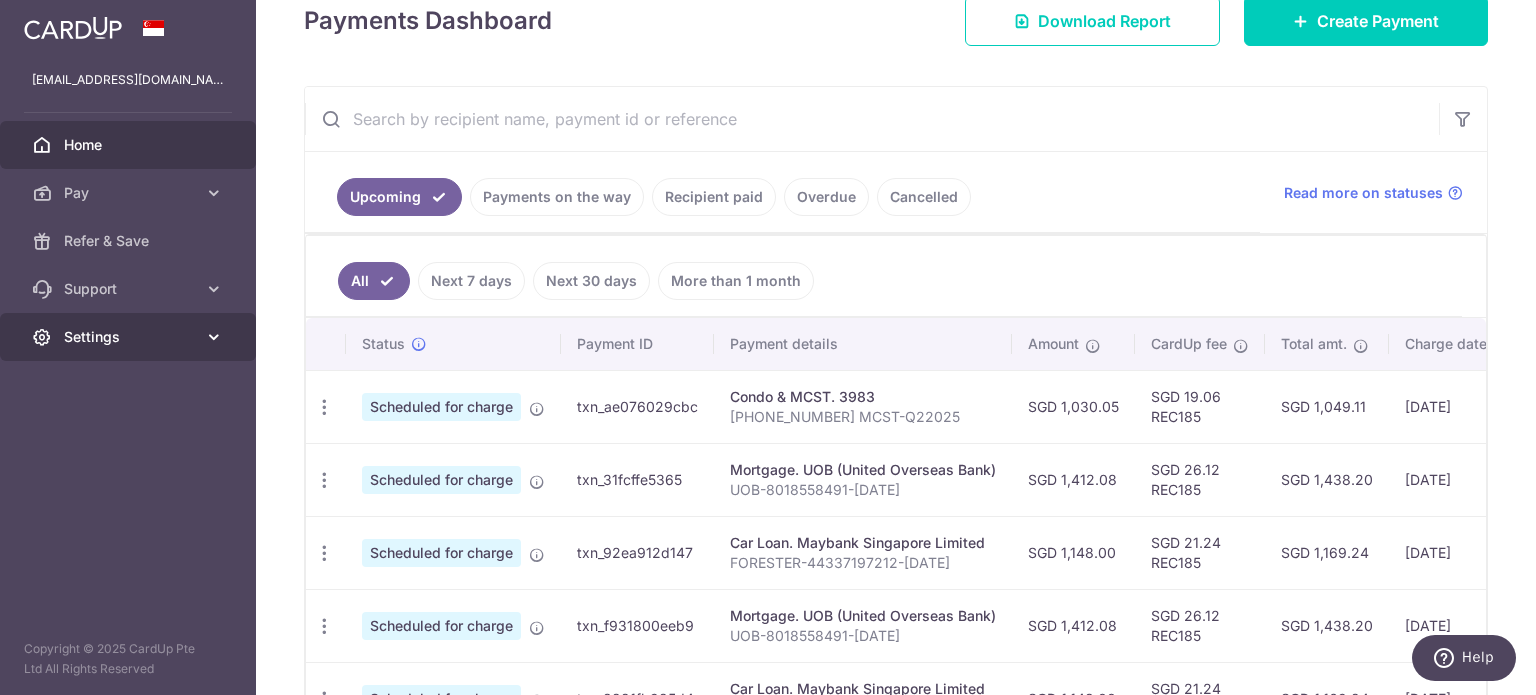 click on "Settings" at bounding box center [128, 337] 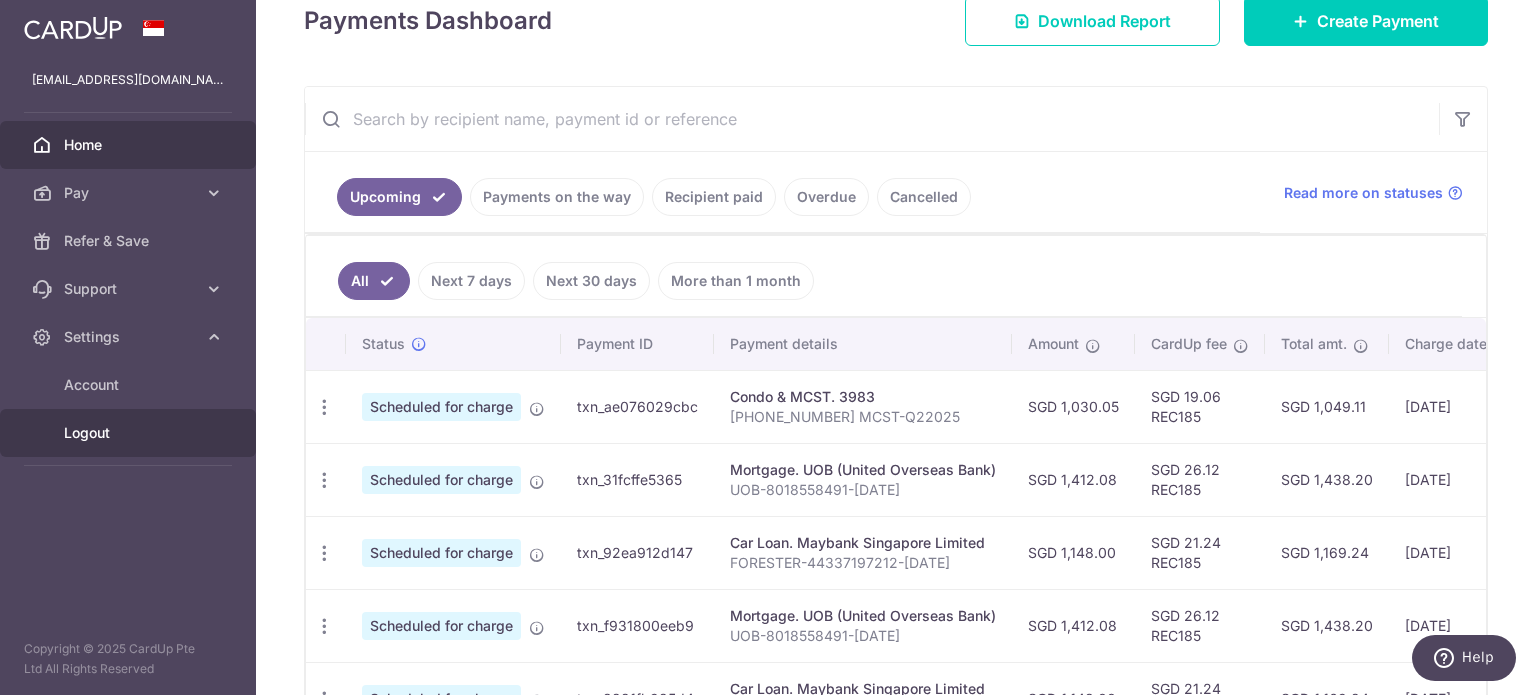 click on "Logout" at bounding box center (130, 433) 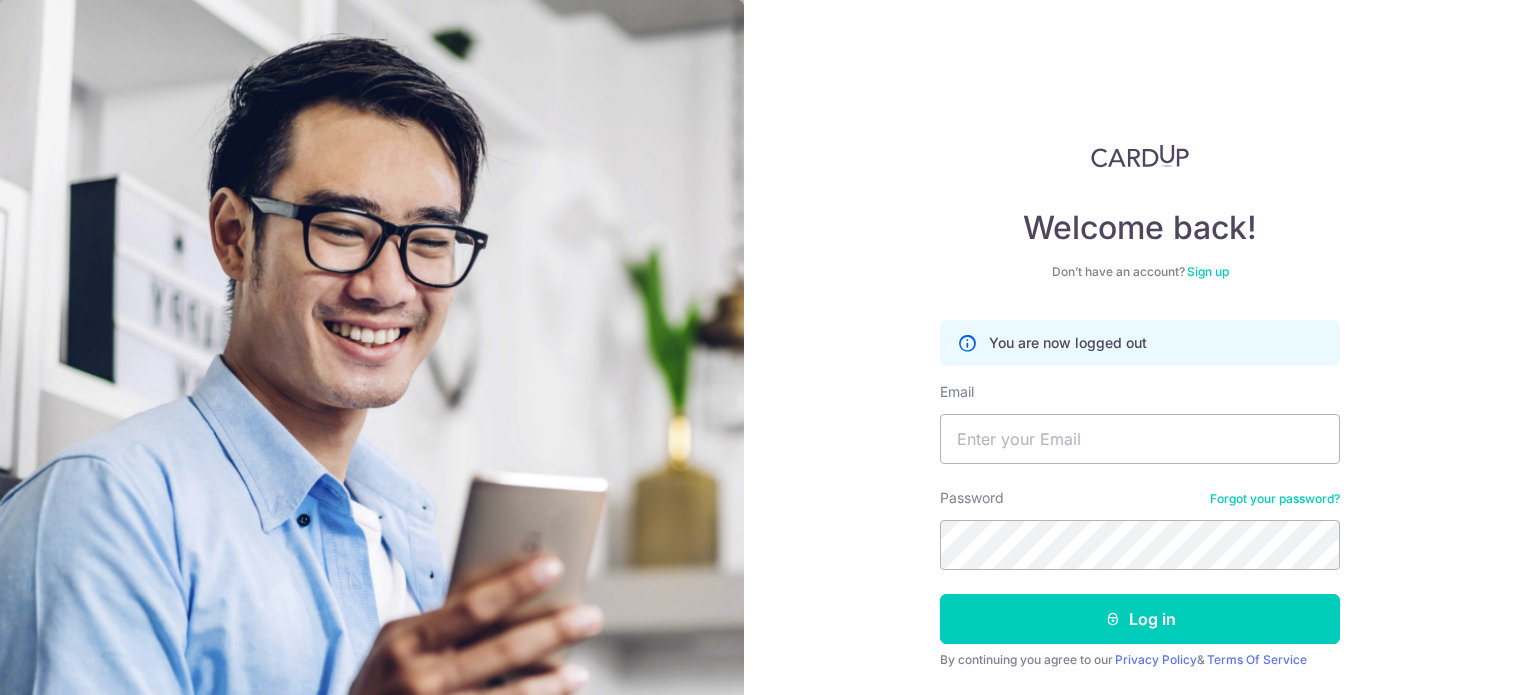 scroll, scrollTop: 0, scrollLeft: 0, axis: both 